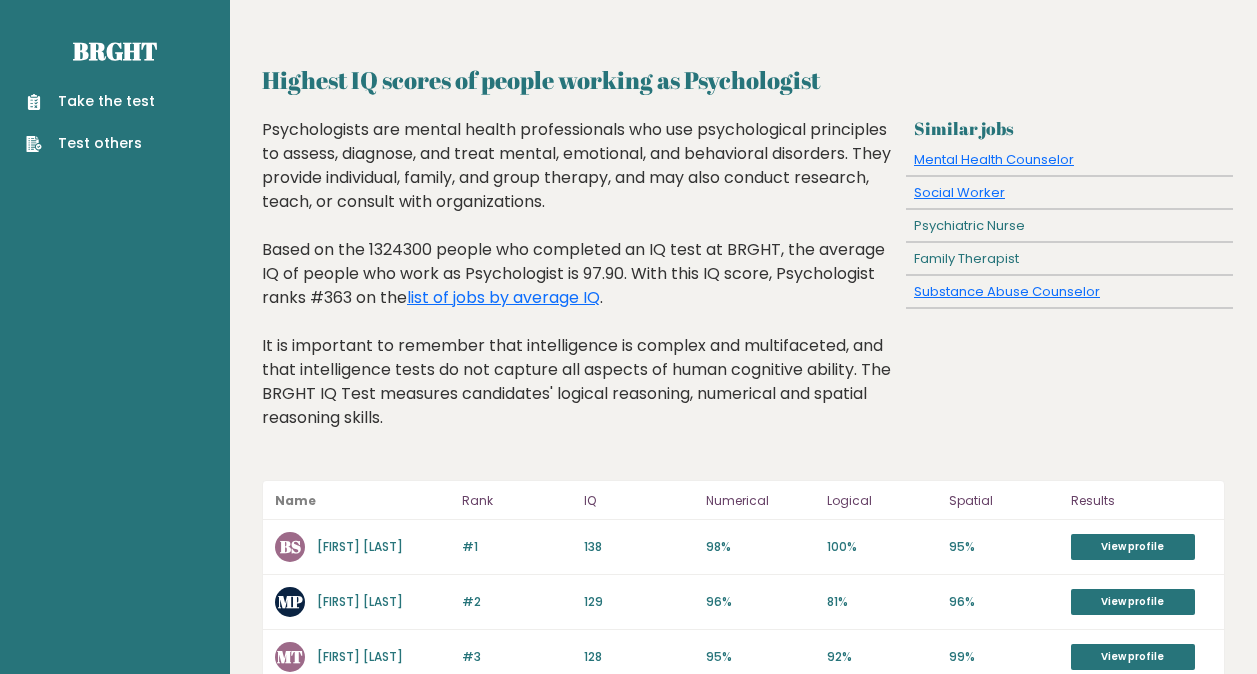 scroll, scrollTop: 0, scrollLeft: 0, axis: both 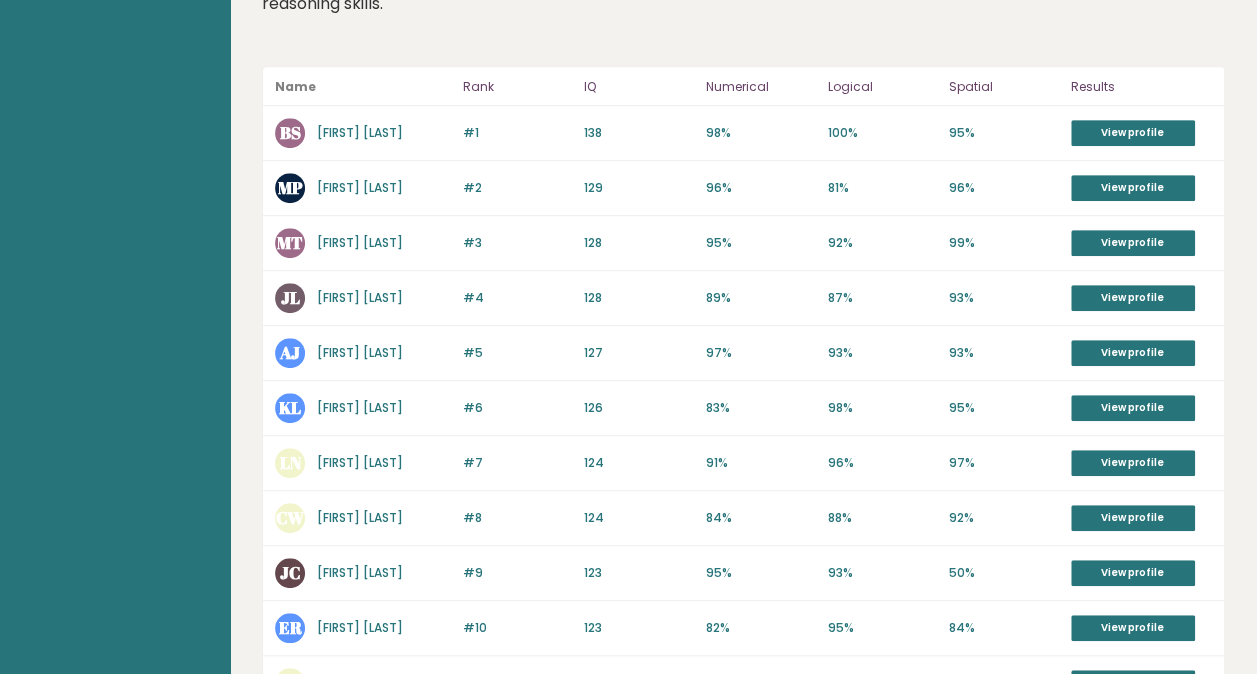 click on "View profile" at bounding box center (1133, 133) 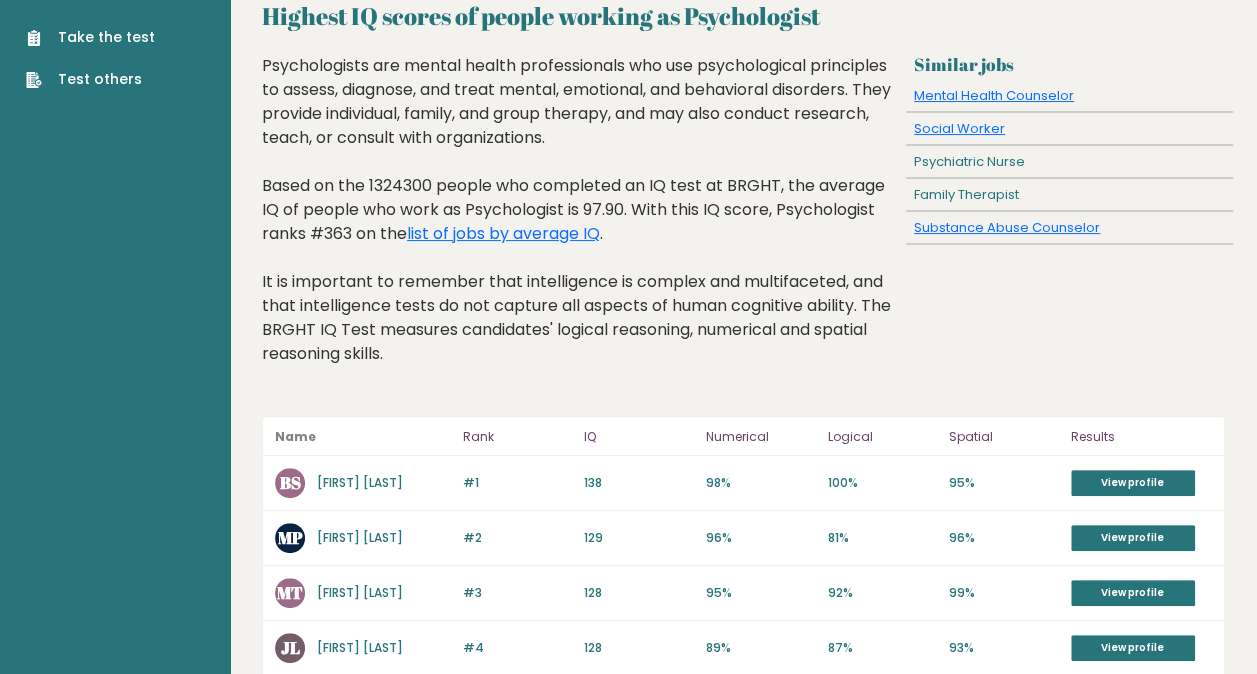 scroll, scrollTop: 0, scrollLeft: 0, axis: both 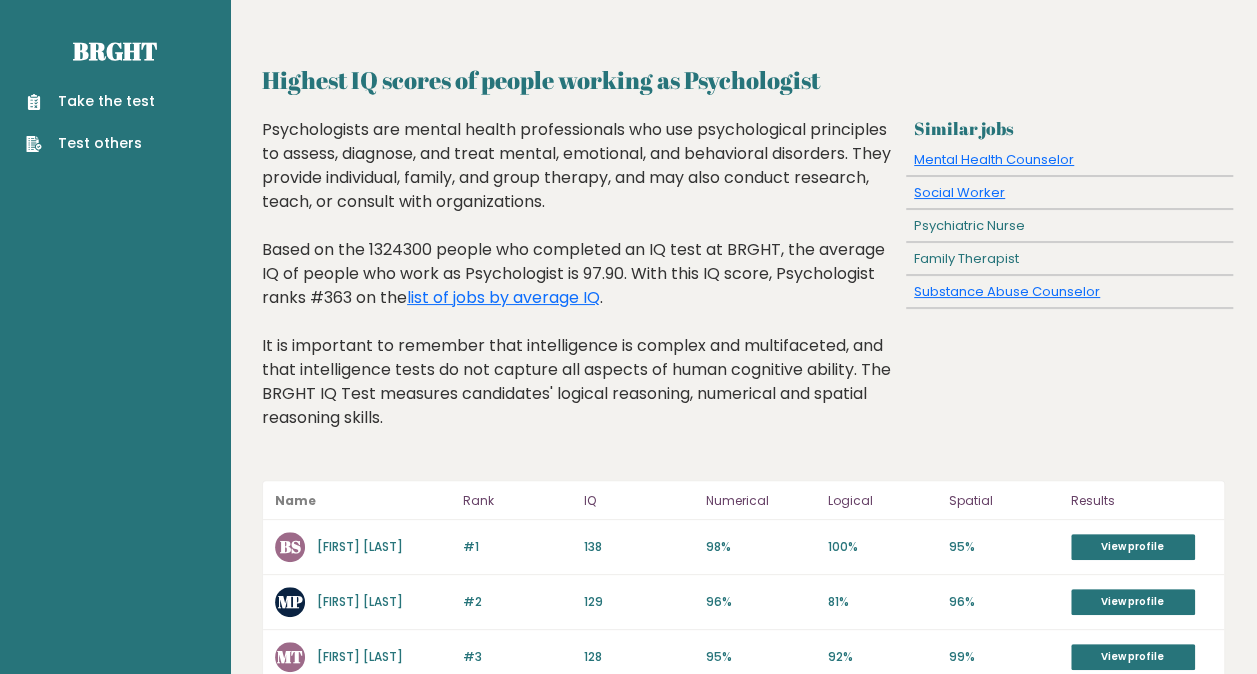 click on "Take the test" at bounding box center (90, 101) 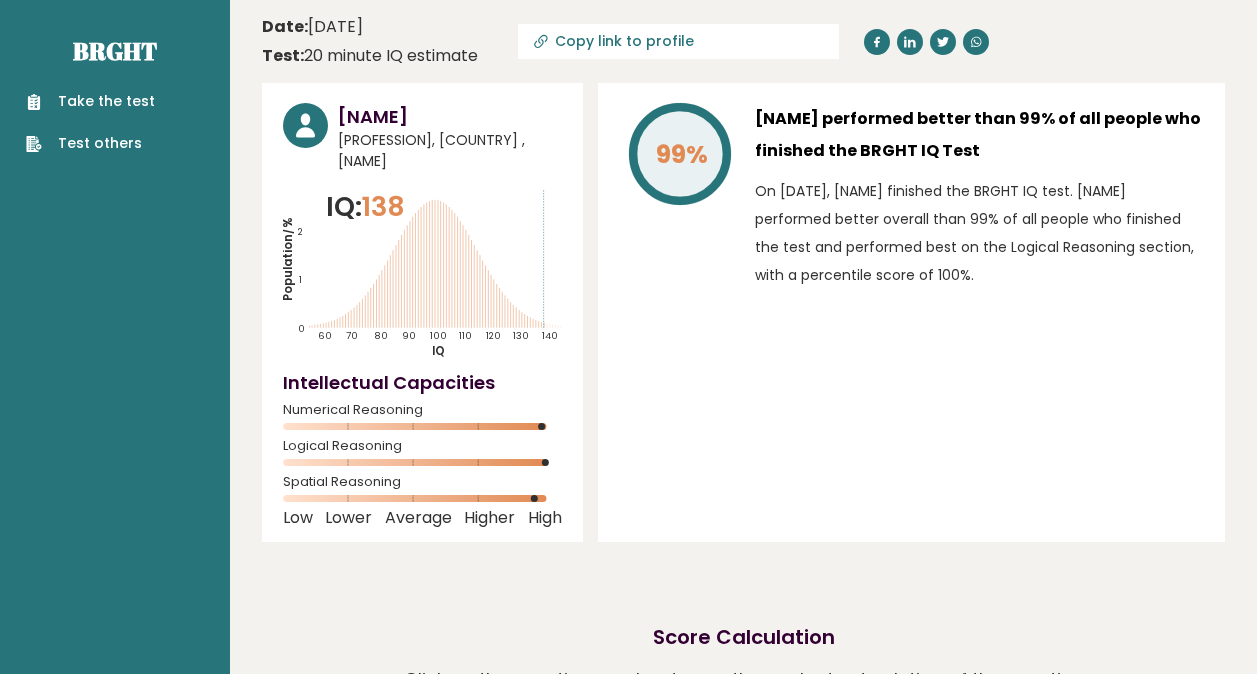 scroll, scrollTop: 0, scrollLeft: 0, axis: both 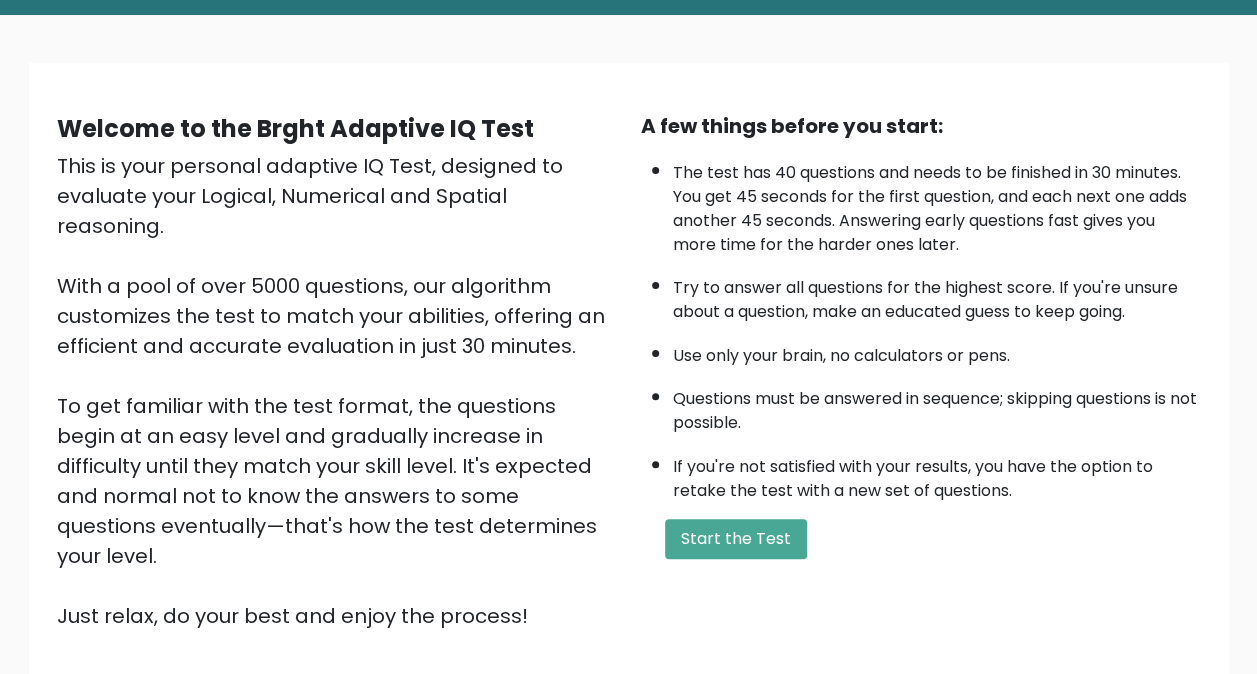 click on "Start the Test" at bounding box center (736, 539) 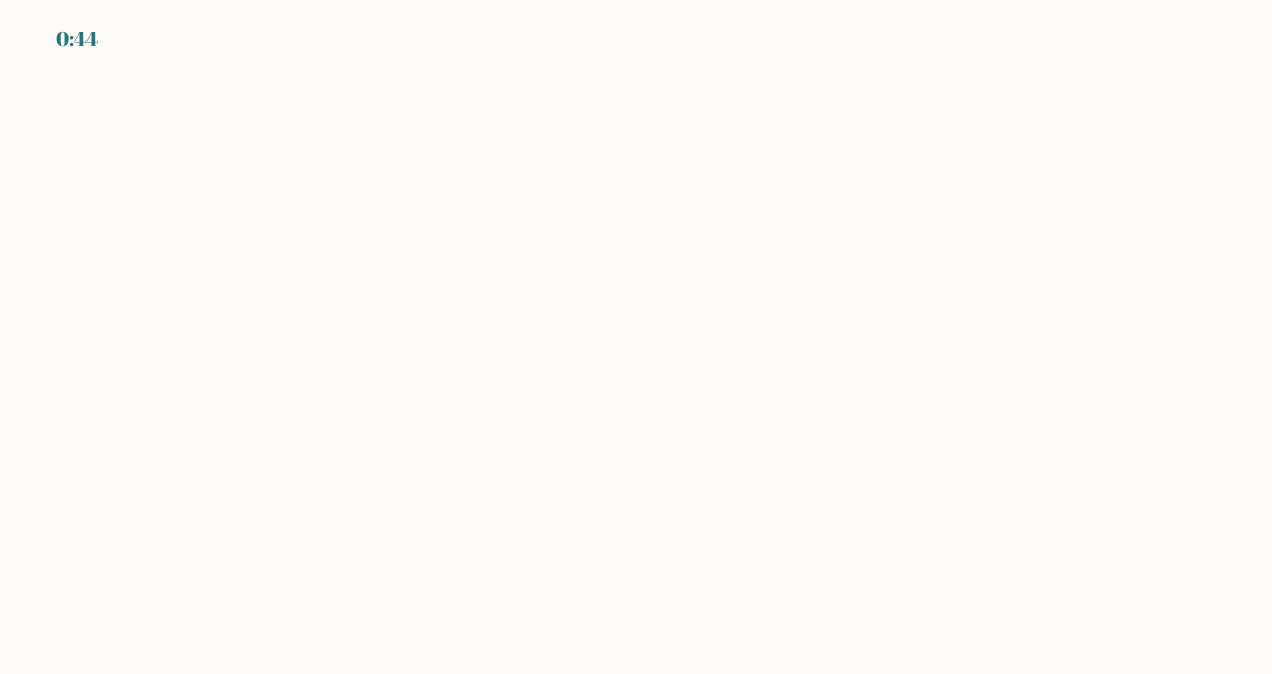 scroll, scrollTop: 0, scrollLeft: 0, axis: both 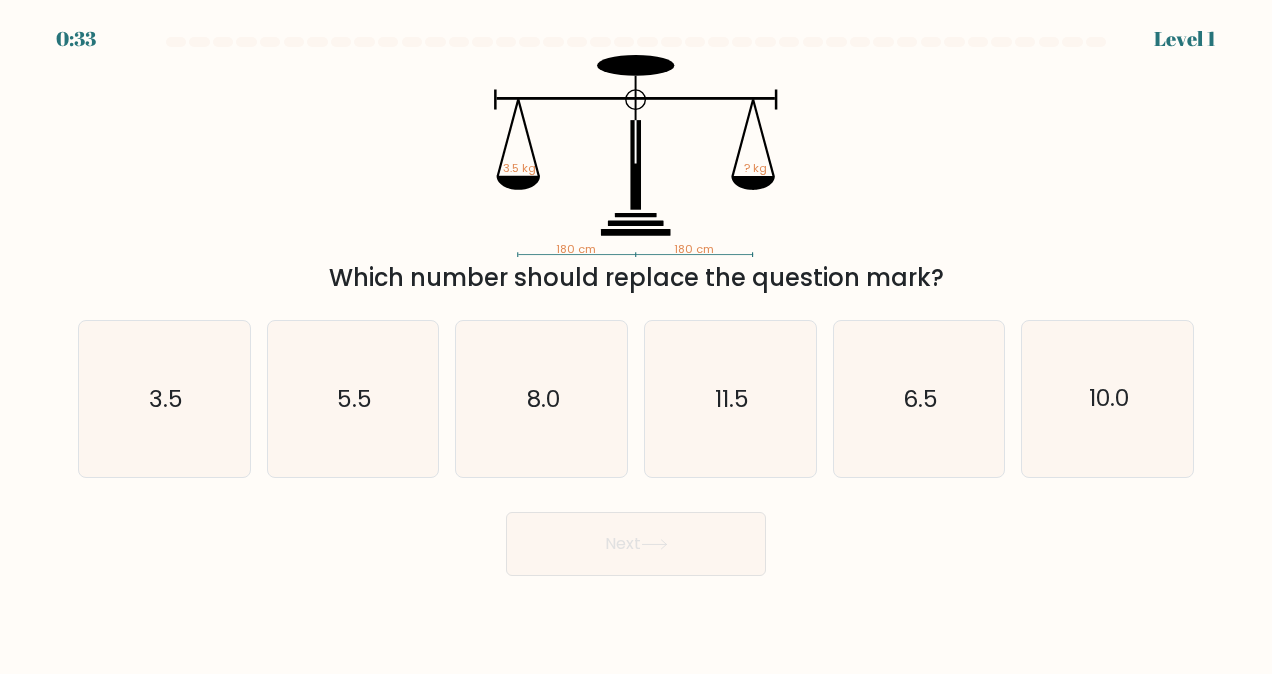 click on "3.5" 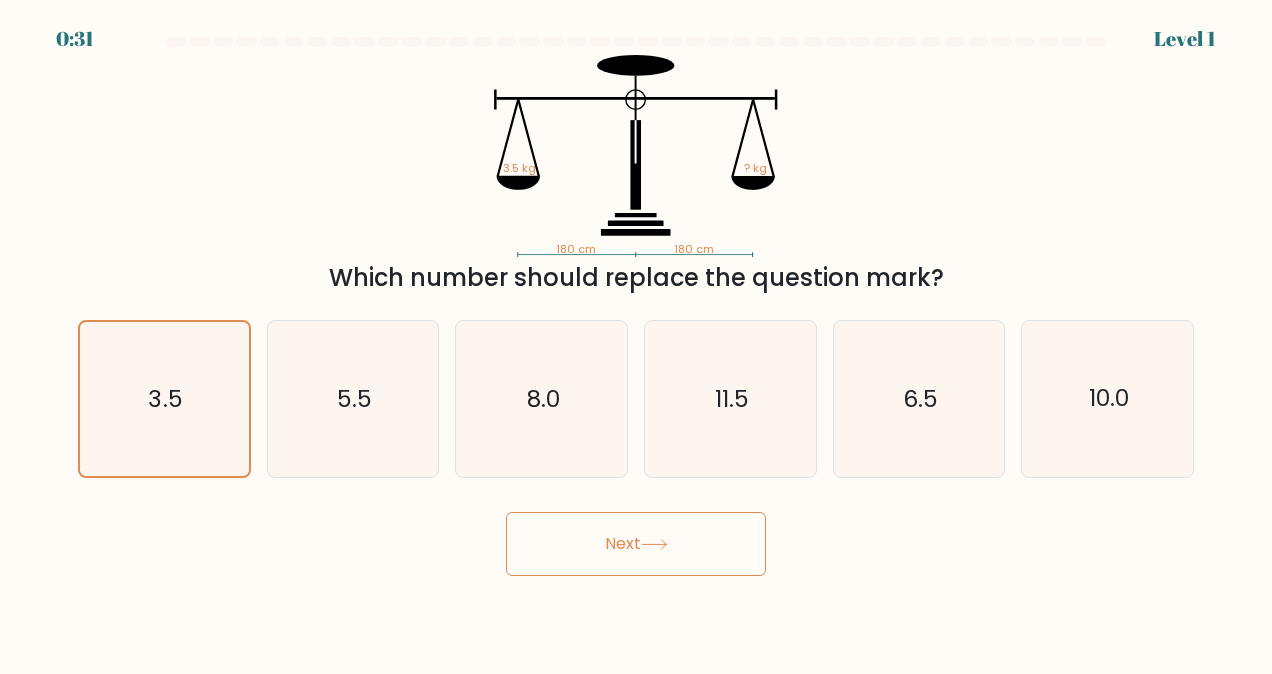 click on "Next" at bounding box center (636, 544) 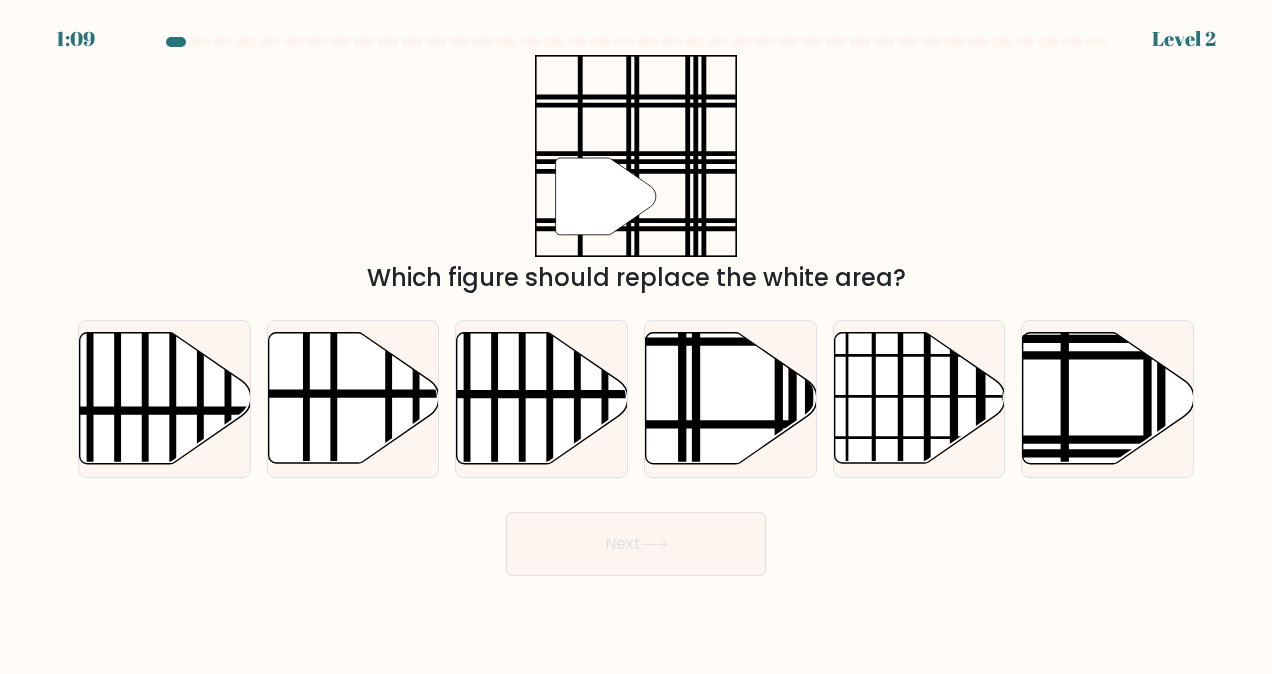 click 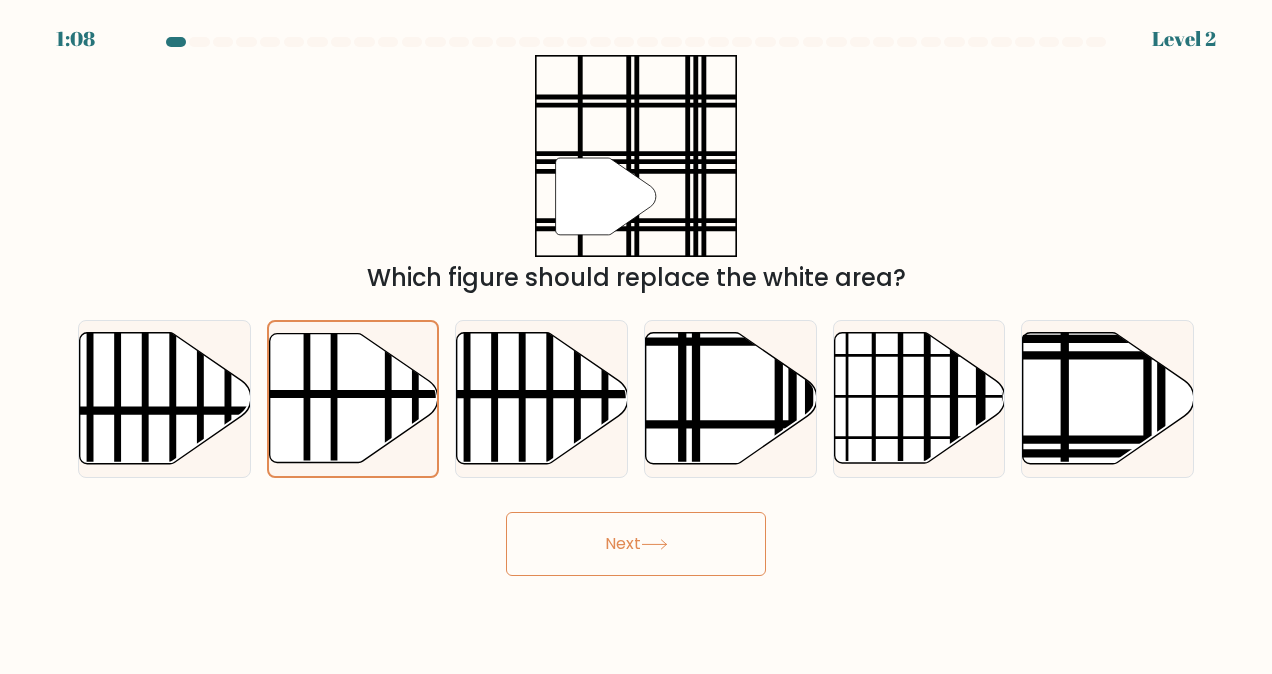 click on "Next" at bounding box center (636, 544) 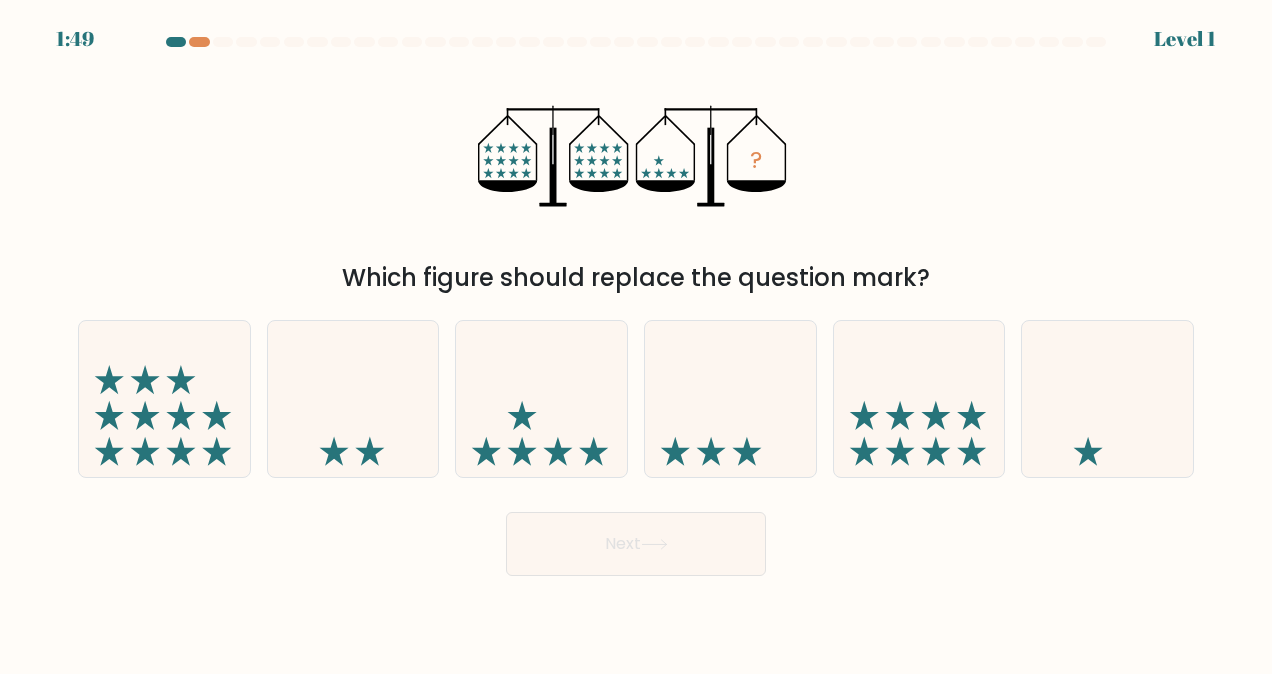 click 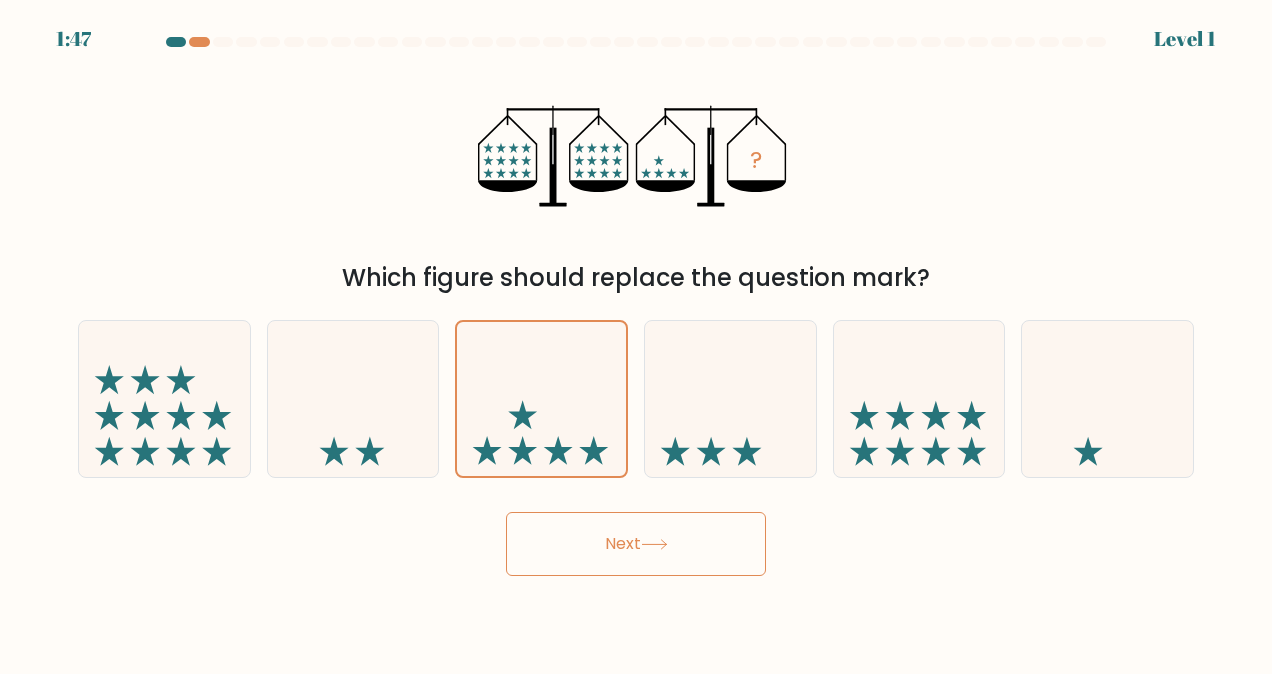 click on "Next" at bounding box center (636, 544) 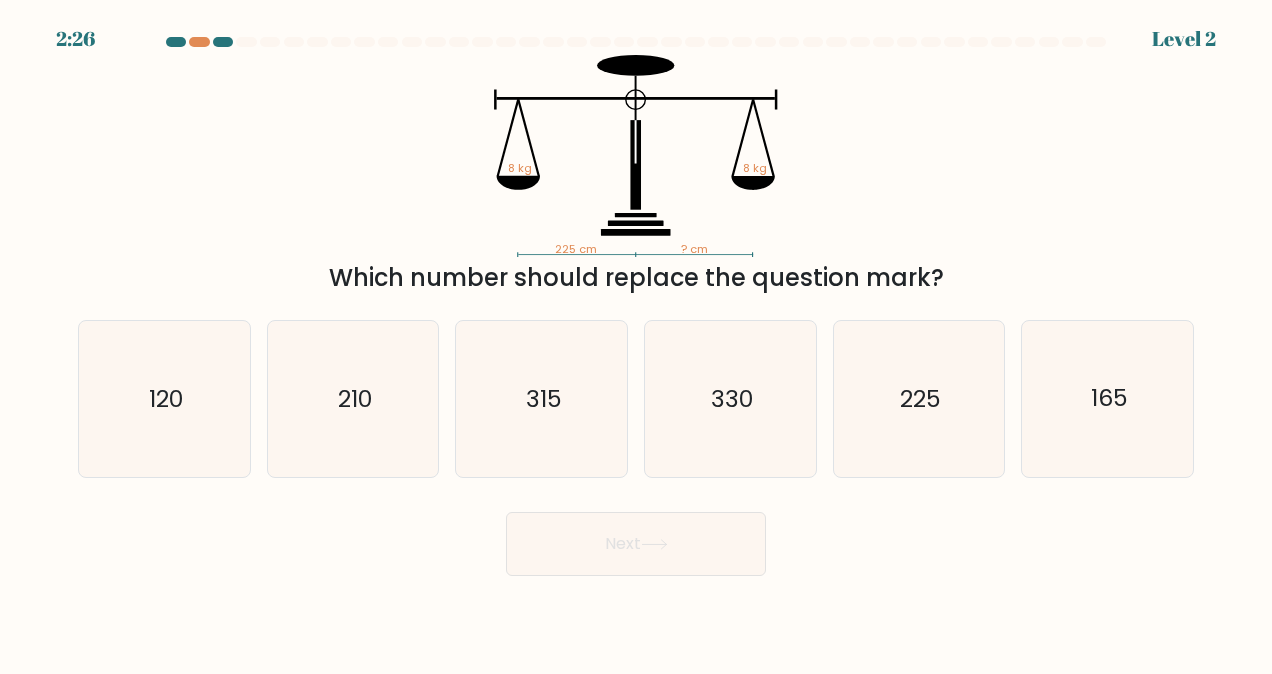 click on "225" 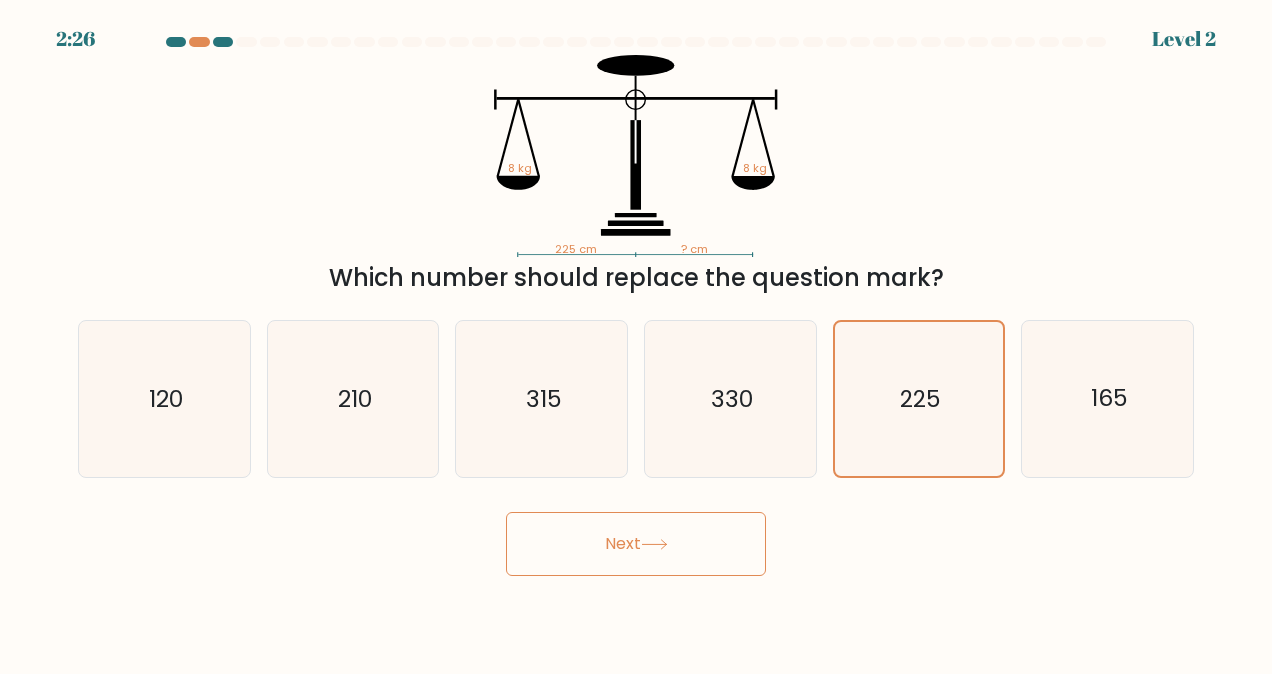 click on "Next" at bounding box center (636, 544) 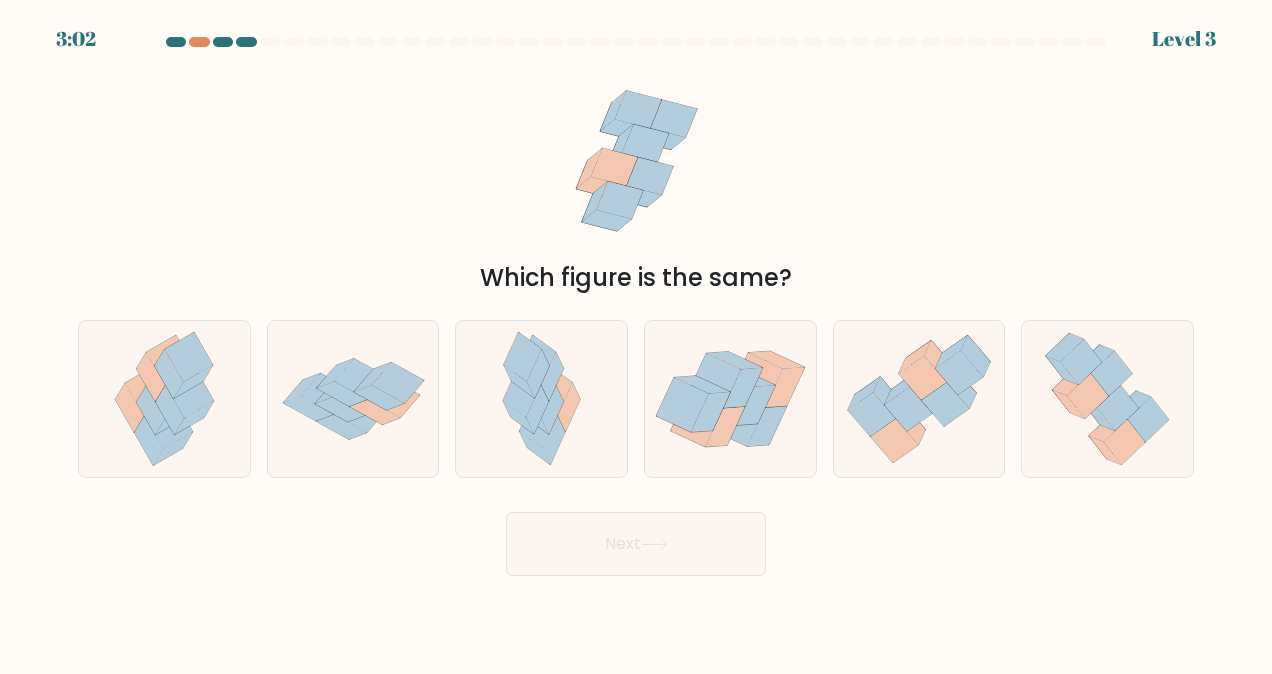 click 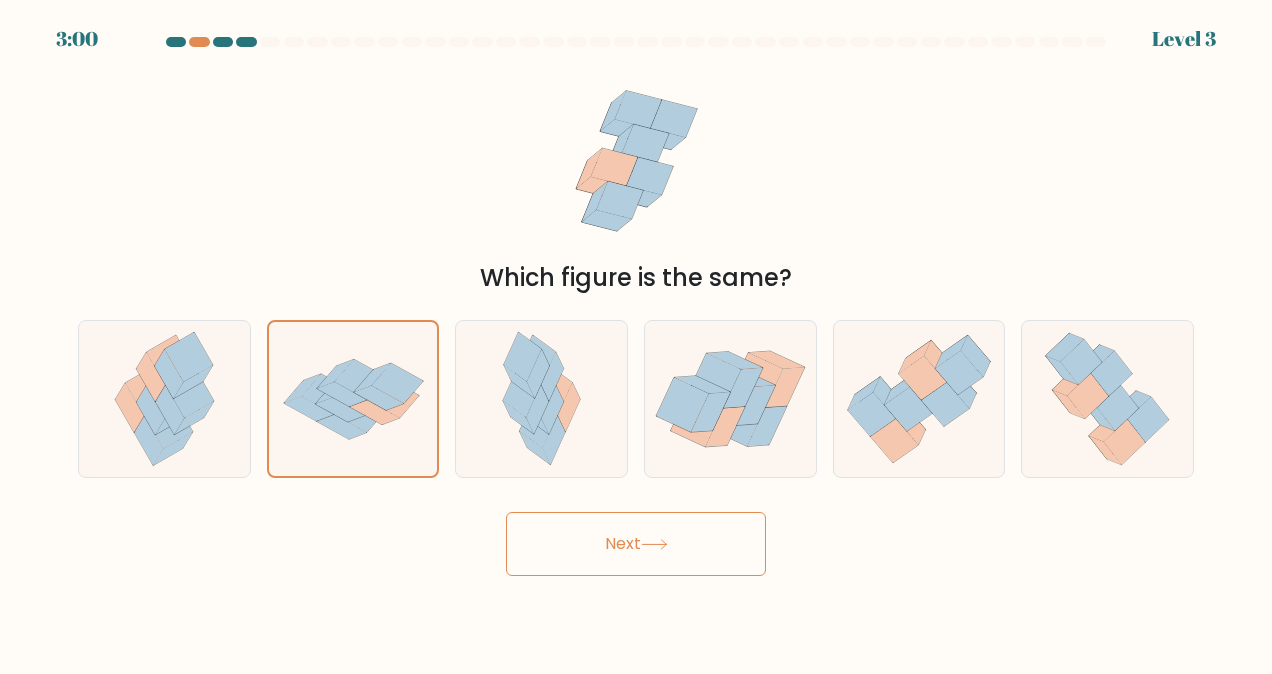 click on "Next" at bounding box center [636, 544] 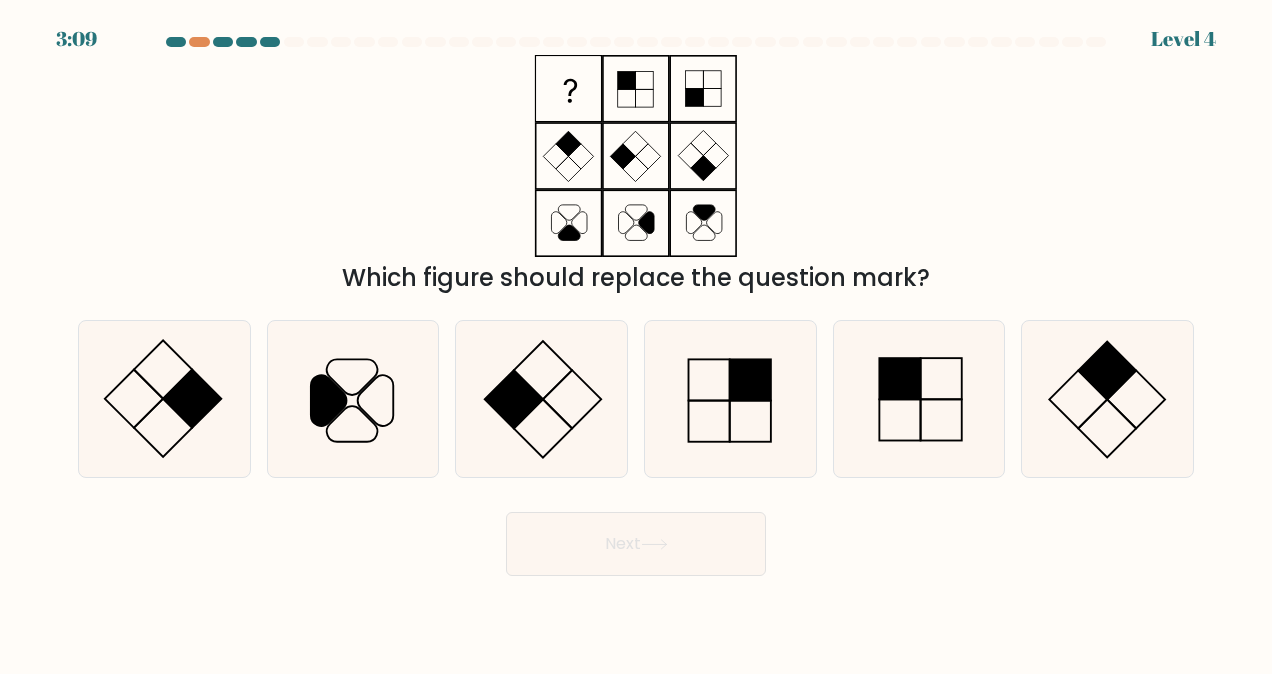 click 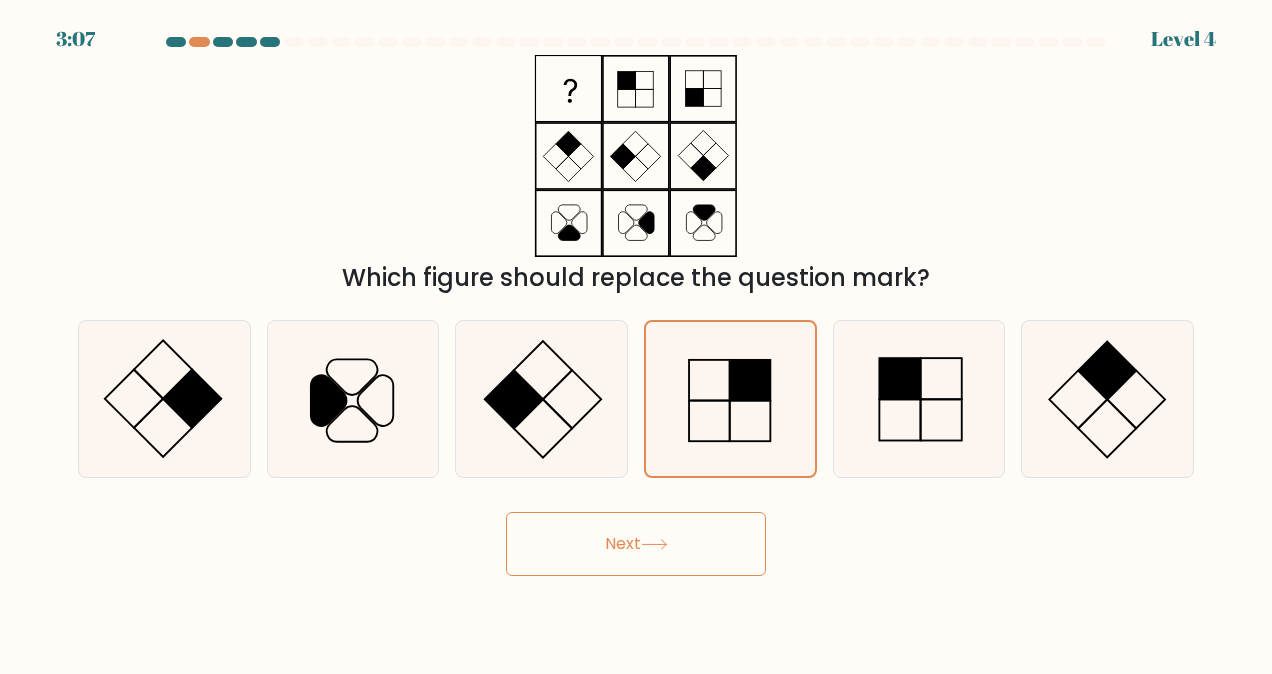 click on "Next" at bounding box center [636, 544] 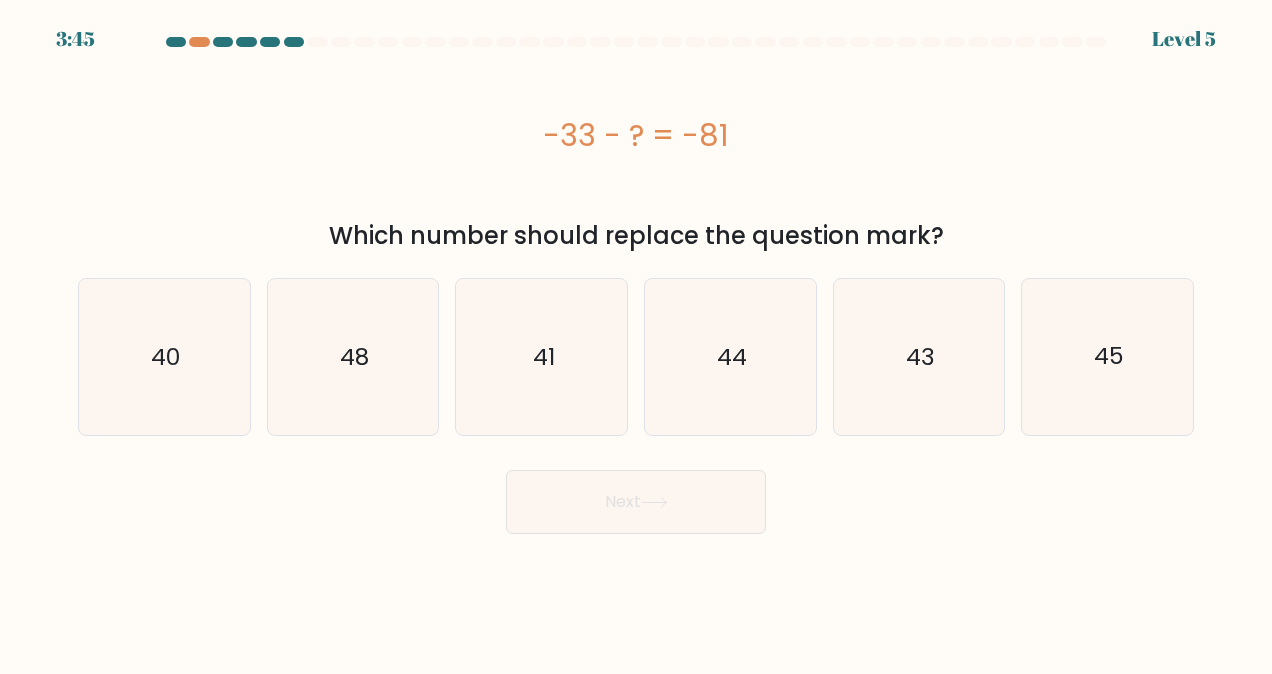click on "41" 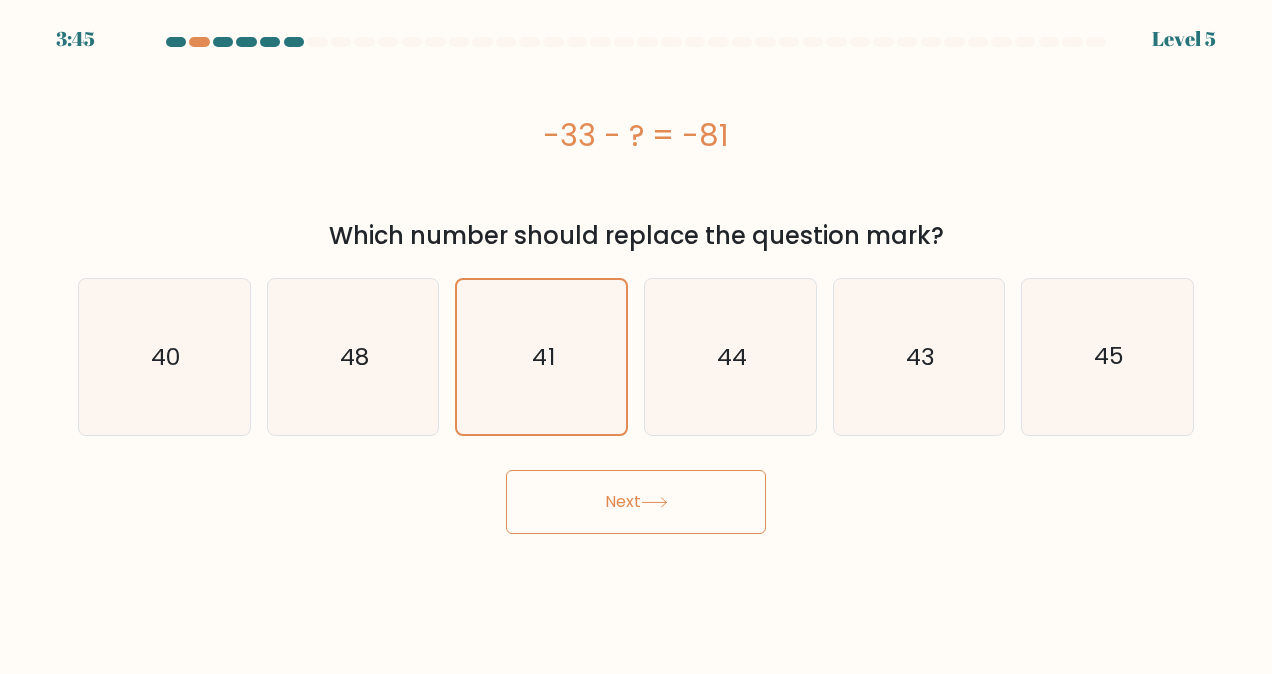 click on "Next" at bounding box center [636, 502] 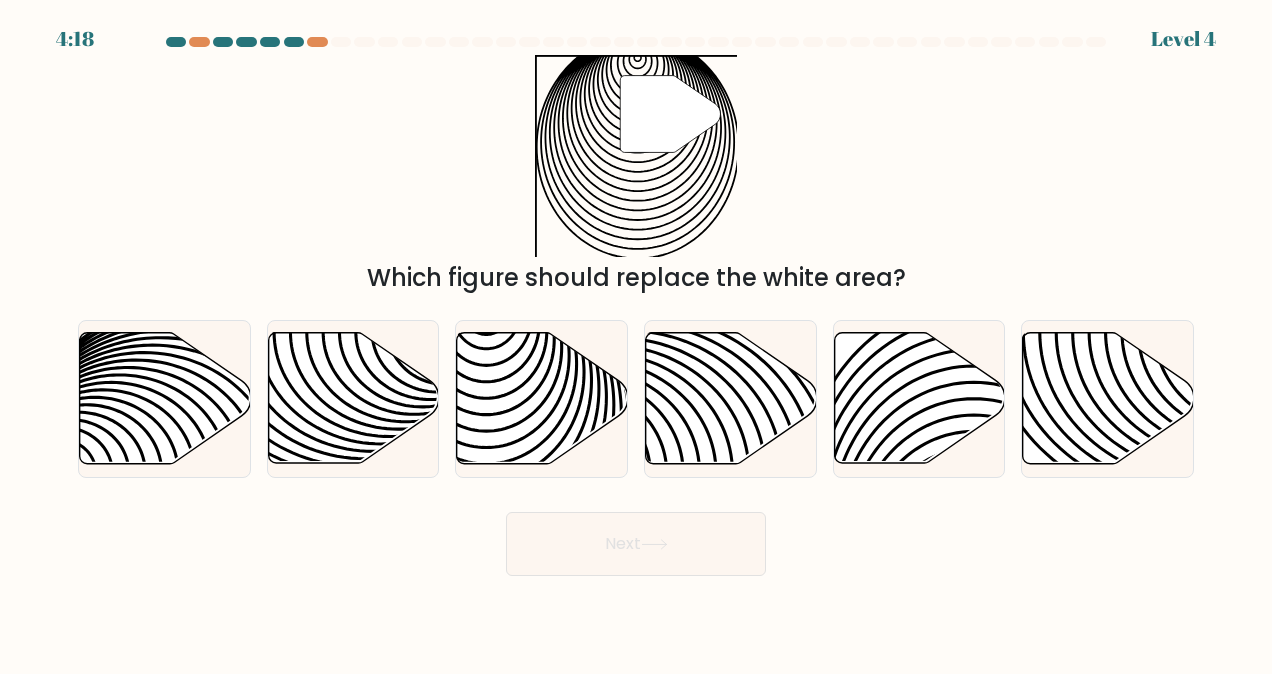 click 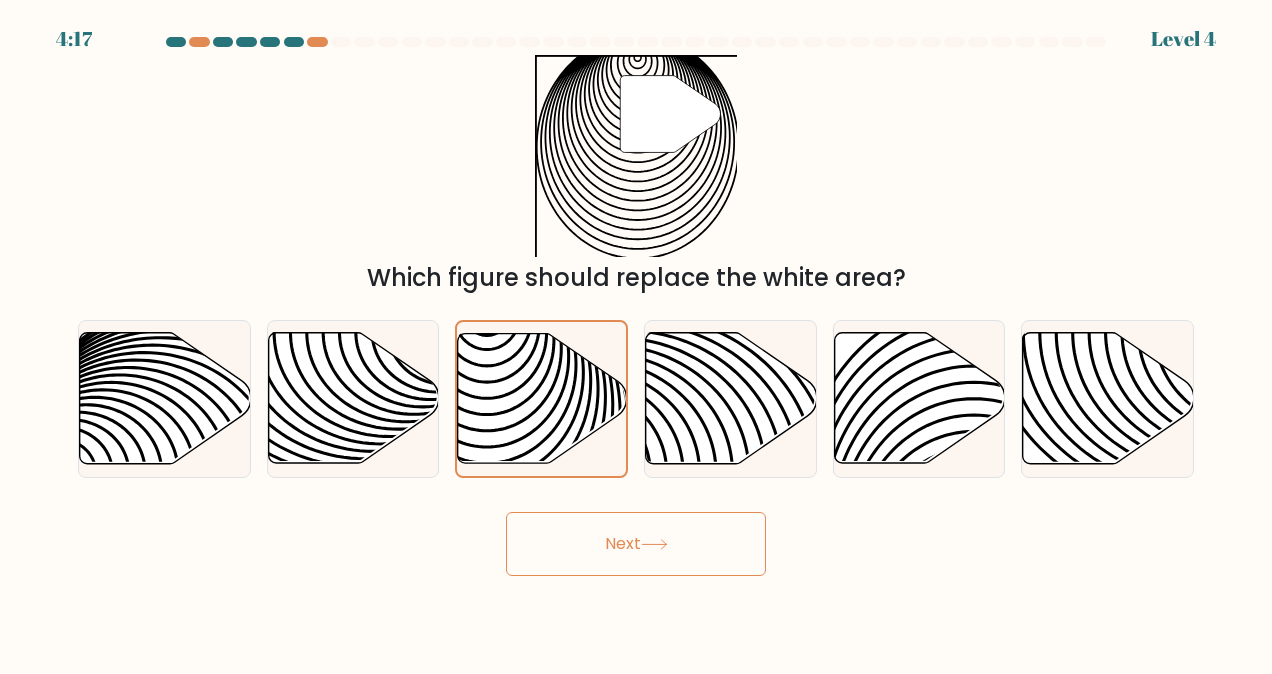 click on "Next" at bounding box center (636, 544) 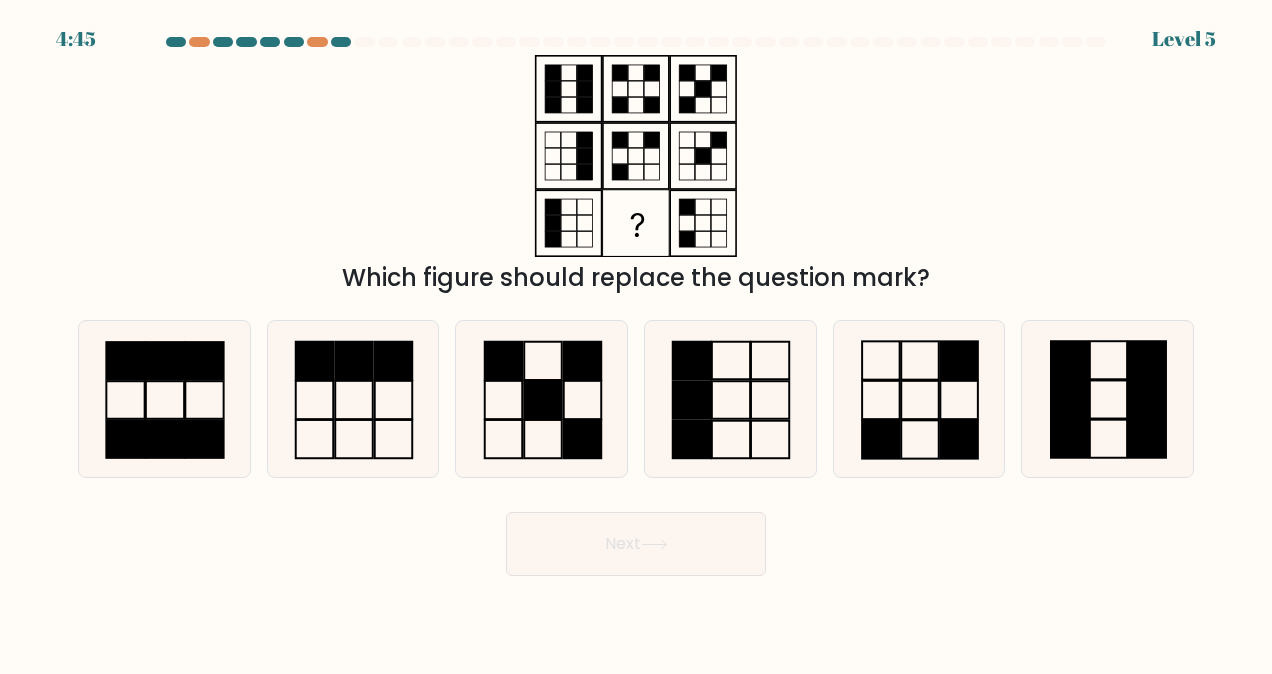 click 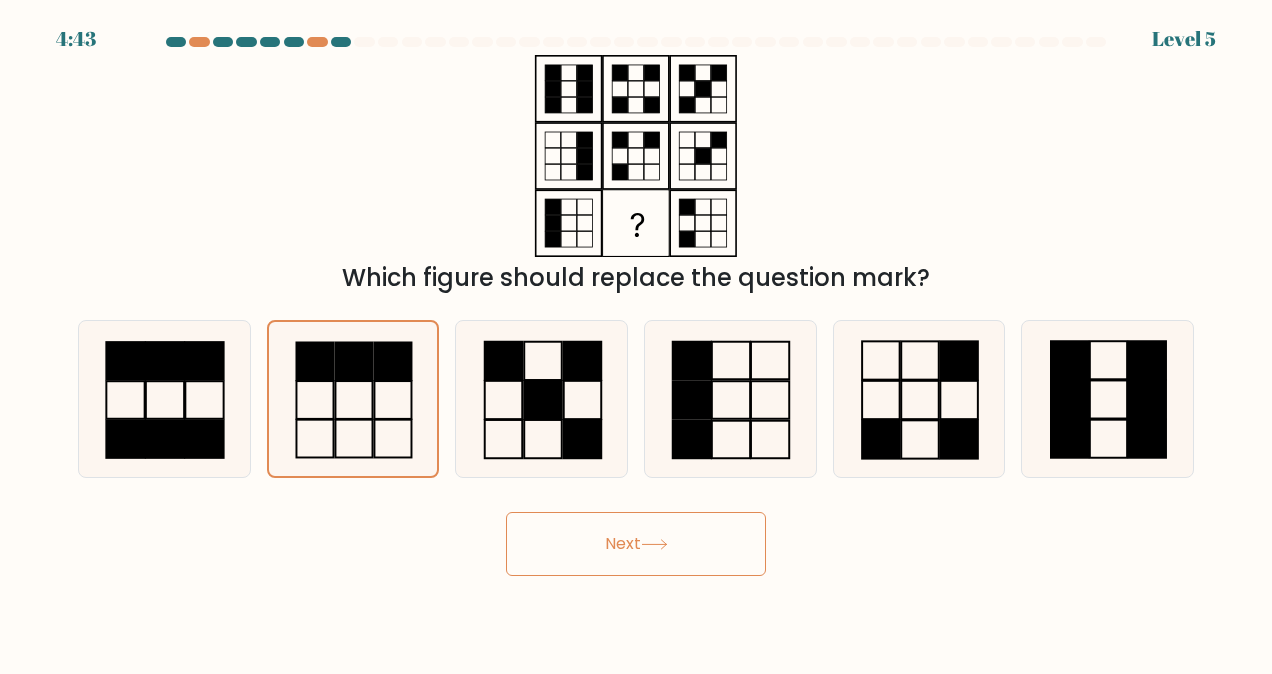click on "Next" at bounding box center [636, 544] 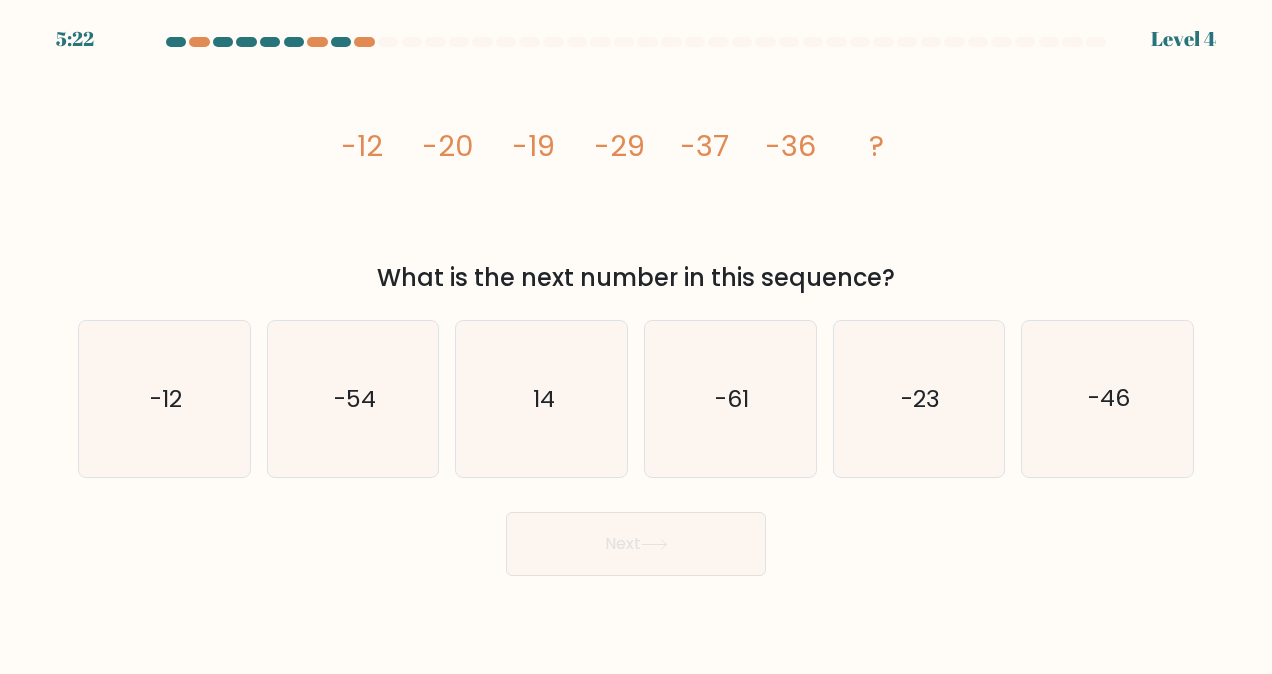 click on "-54" 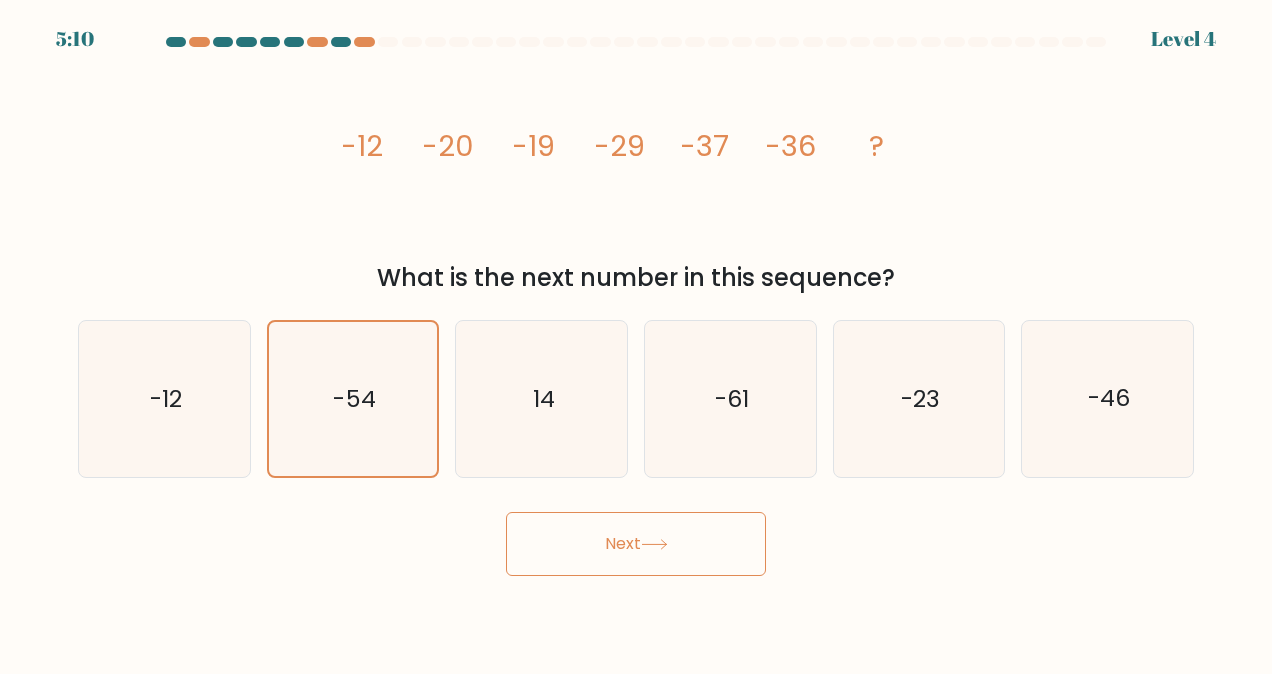 click on "-46" at bounding box center (1107, 399) 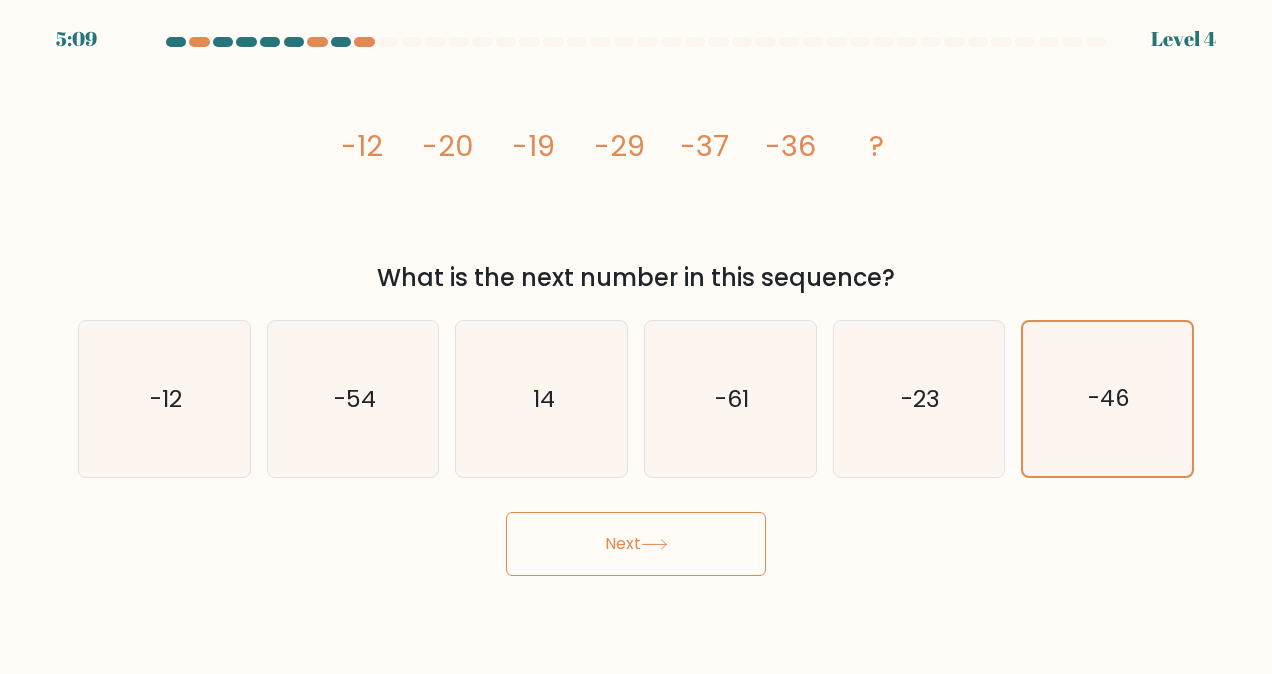 click on "Next" at bounding box center (636, 544) 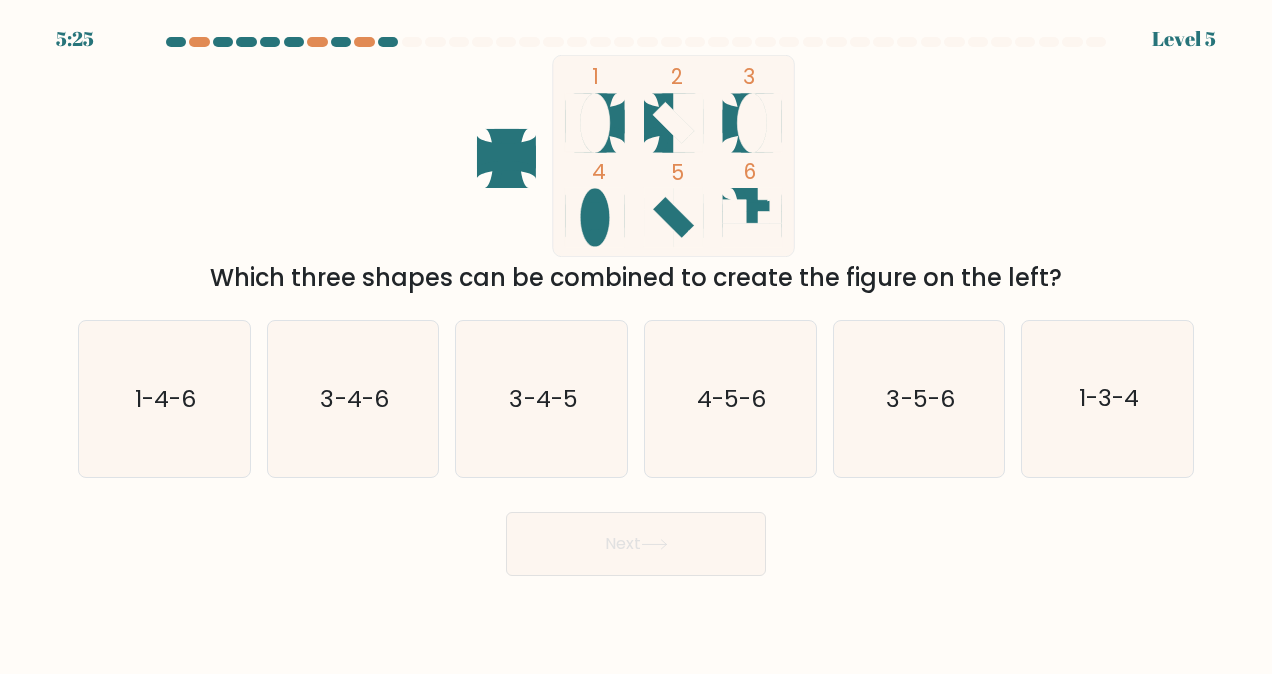click on "1-3-4" 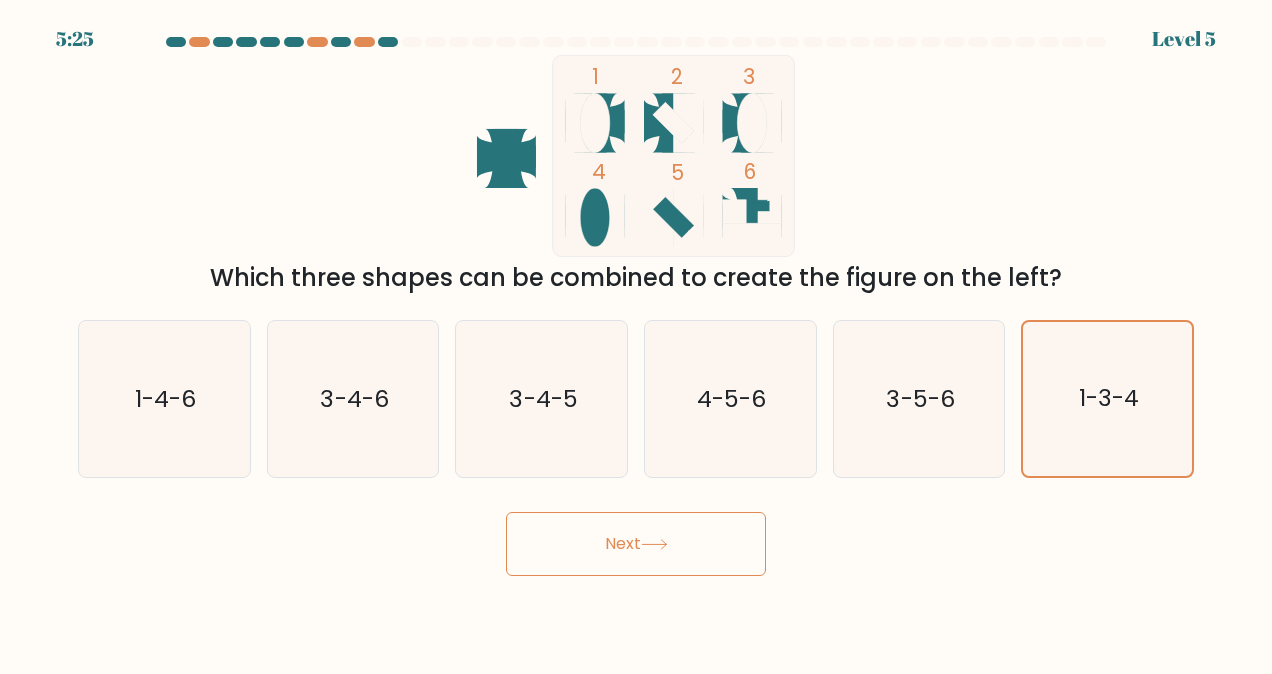 click on "Next" at bounding box center (636, 544) 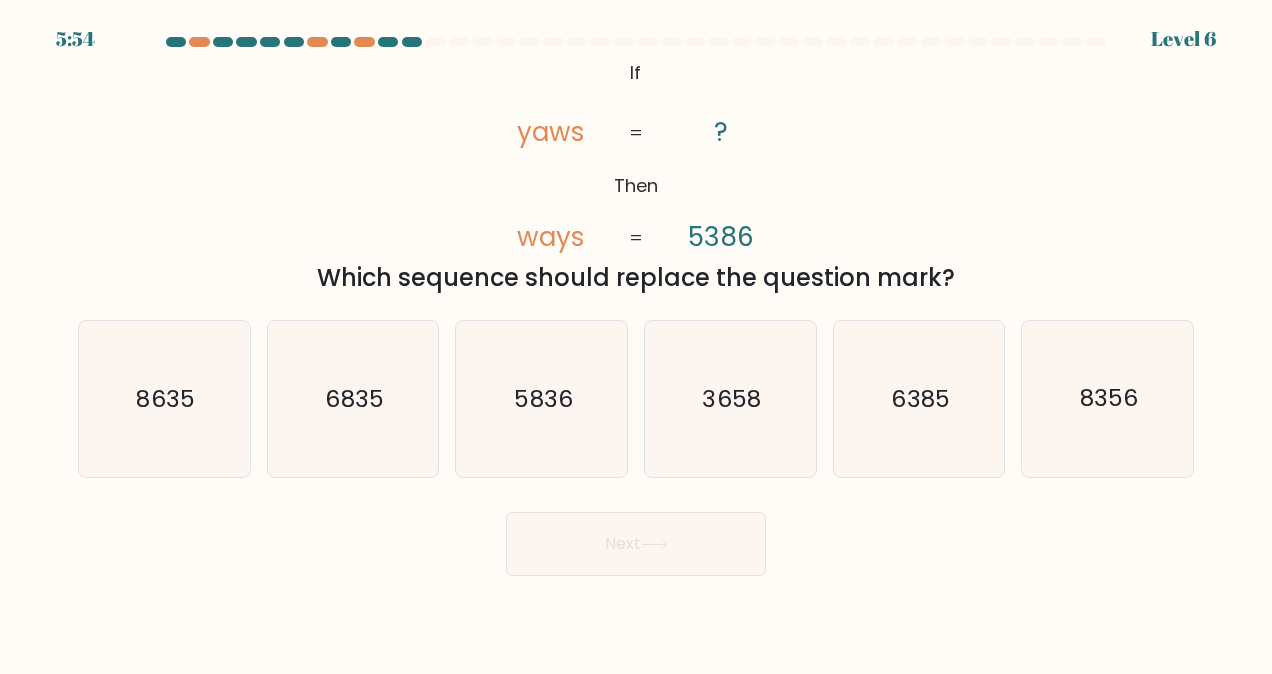 click on "6835" 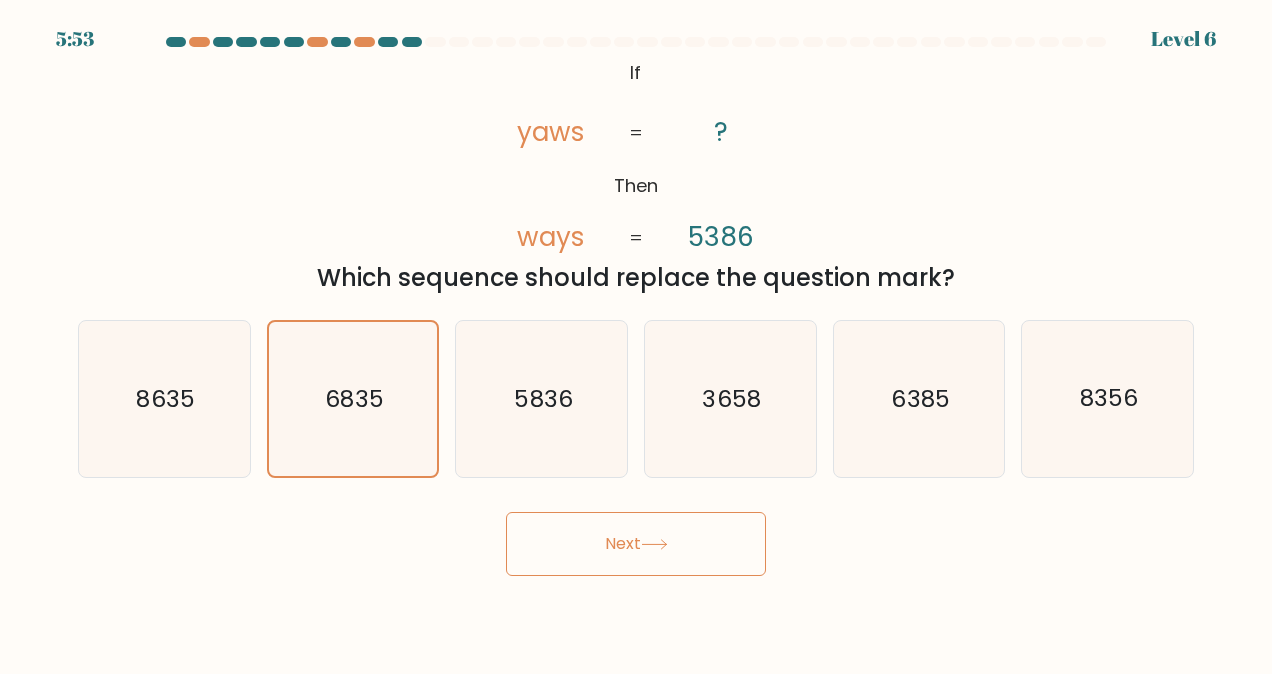click on "Next" at bounding box center (636, 544) 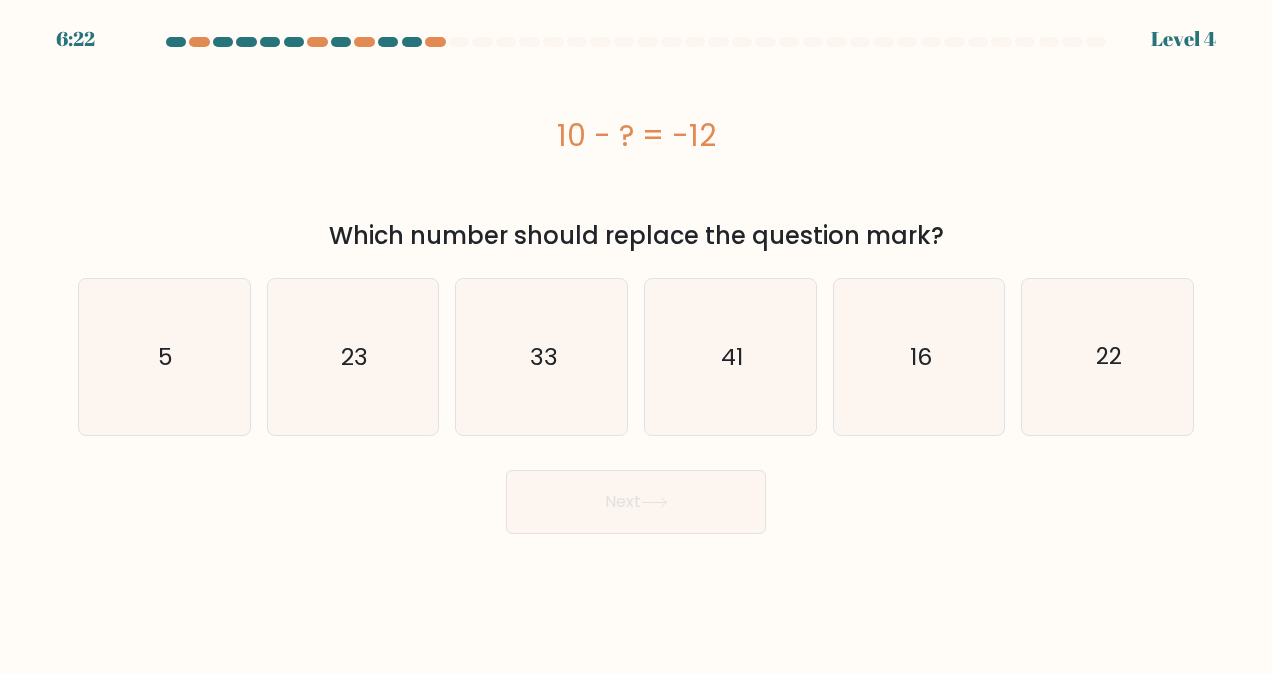 click on "22" 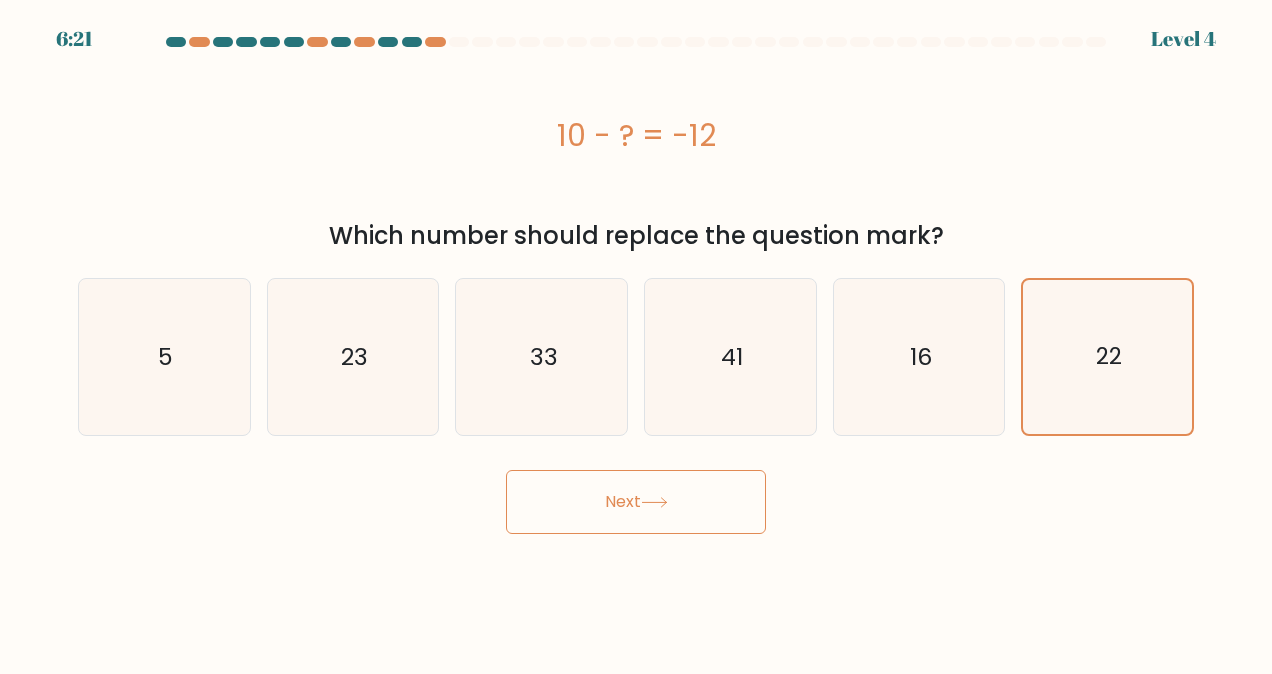 click on "Next" at bounding box center (636, 502) 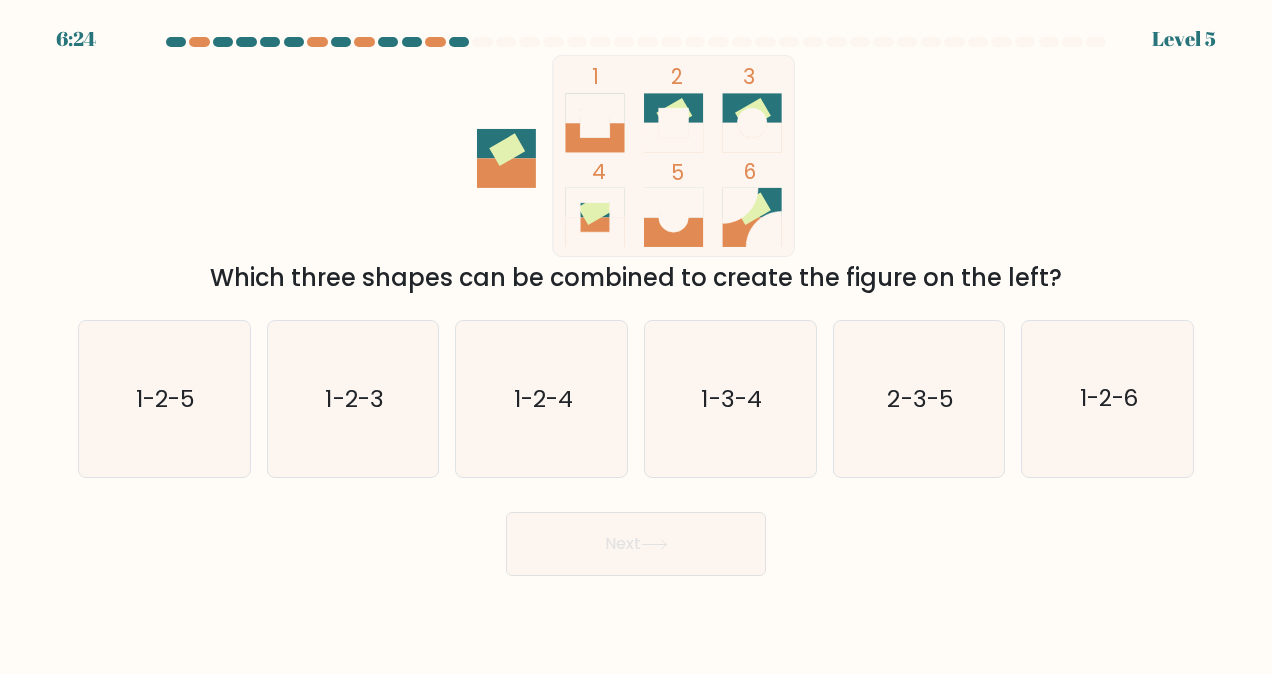 click on "1-3-4" 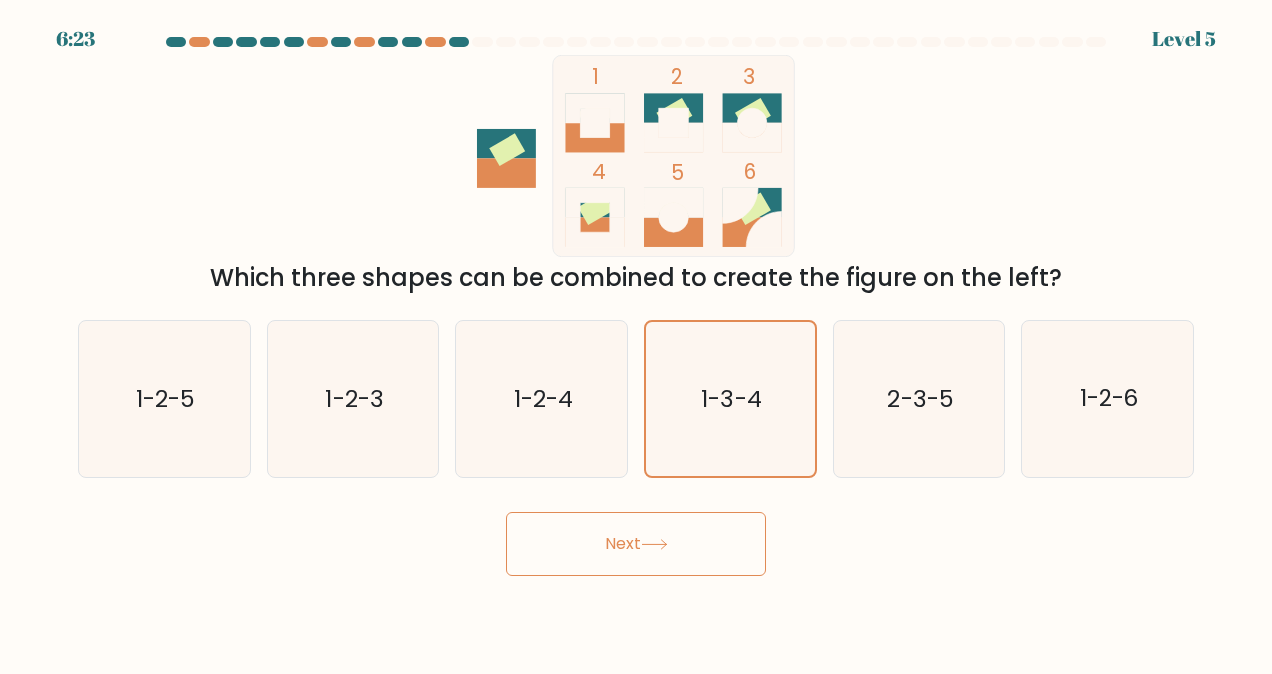 click on "Next" at bounding box center (636, 544) 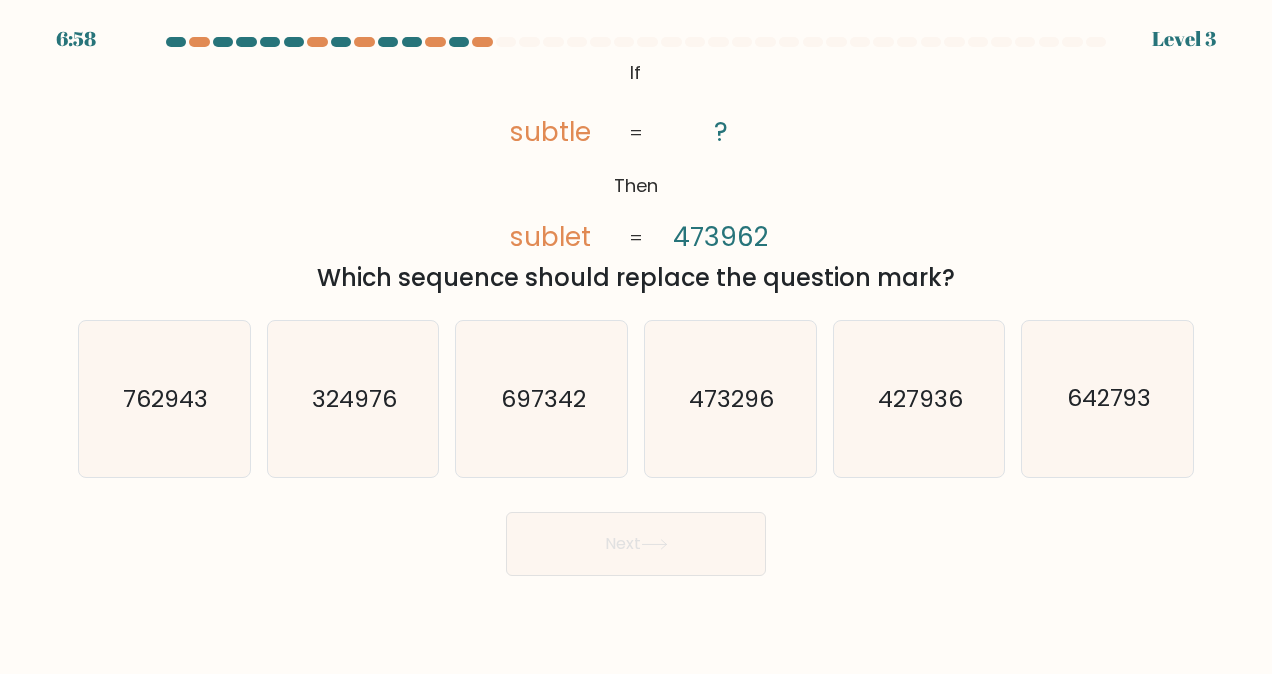 drag, startPoint x: 490, startPoint y: 70, endPoint x: 930, endPoint y: 272, distance: 484.15286 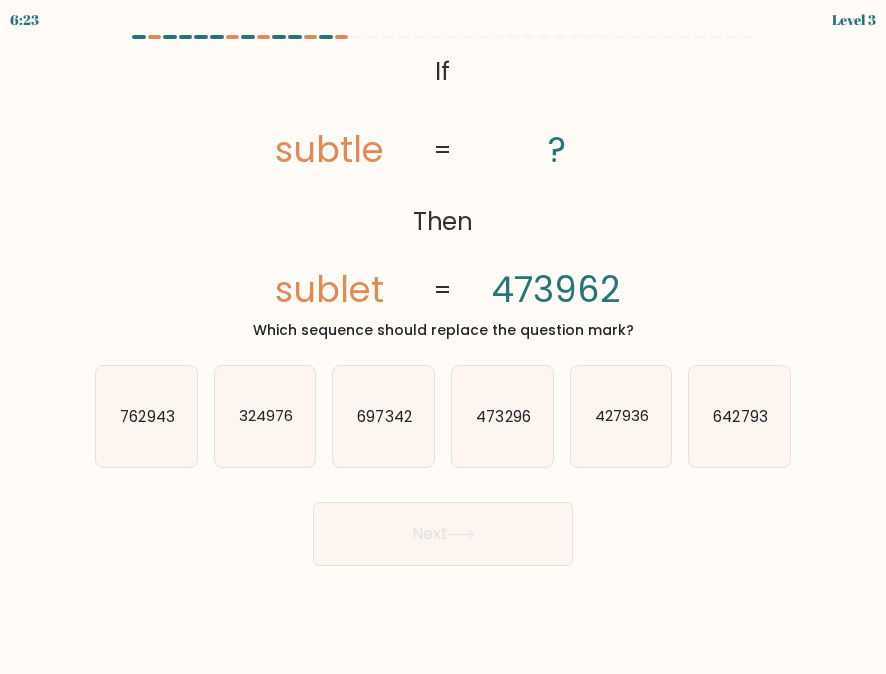 click on "473296" 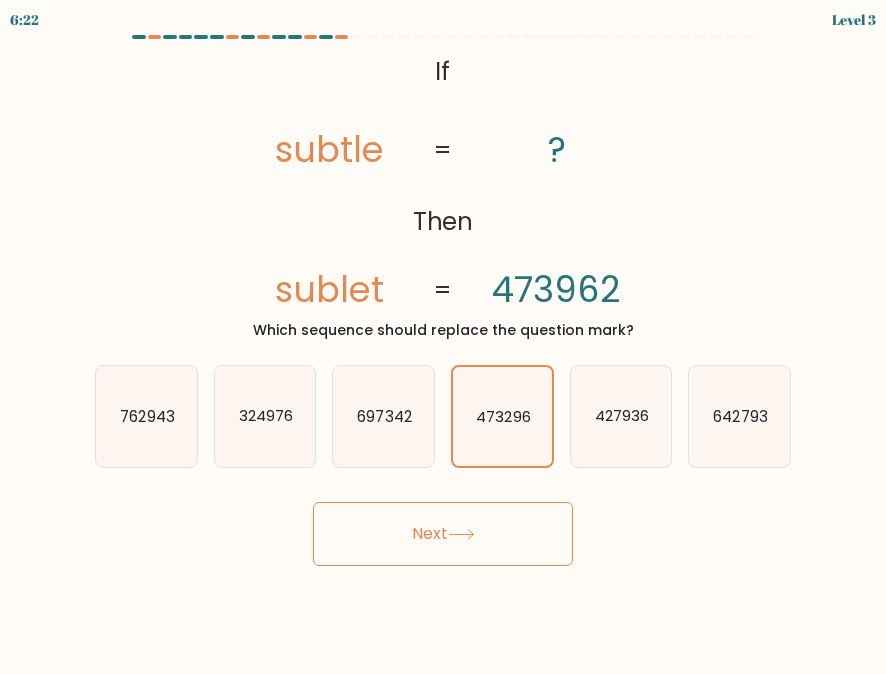 click on "Next" at bounding box center [443, 534] 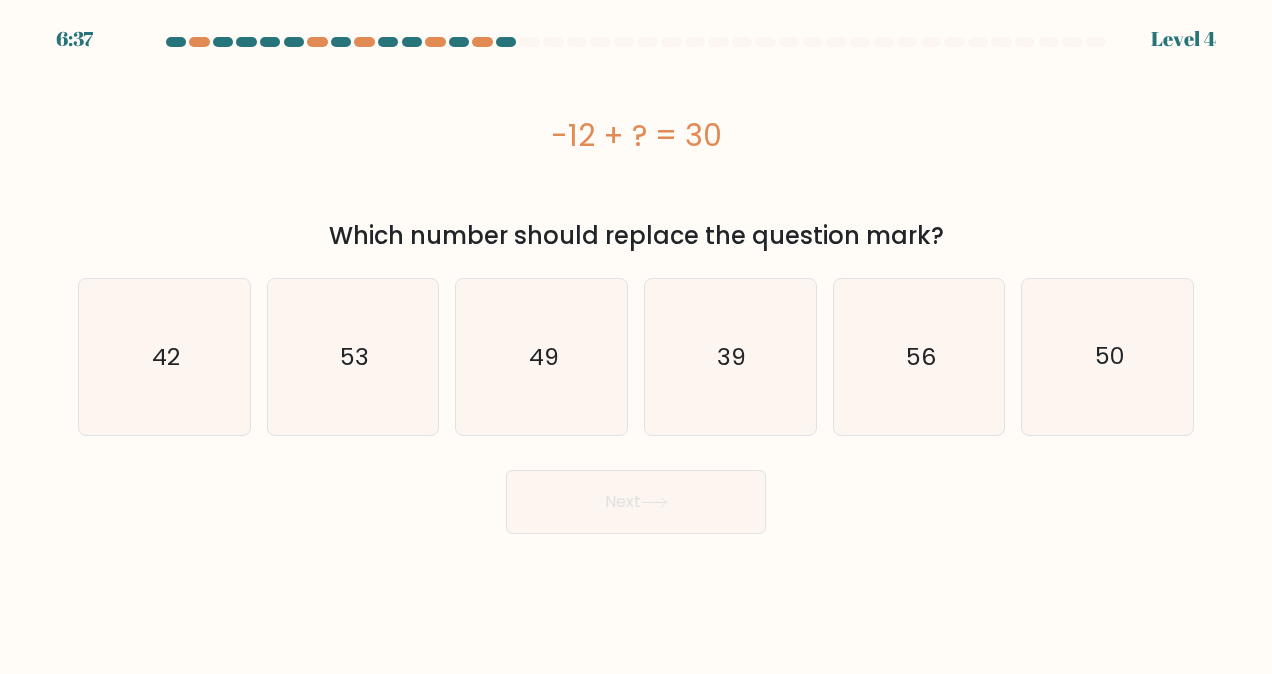 click on "42" 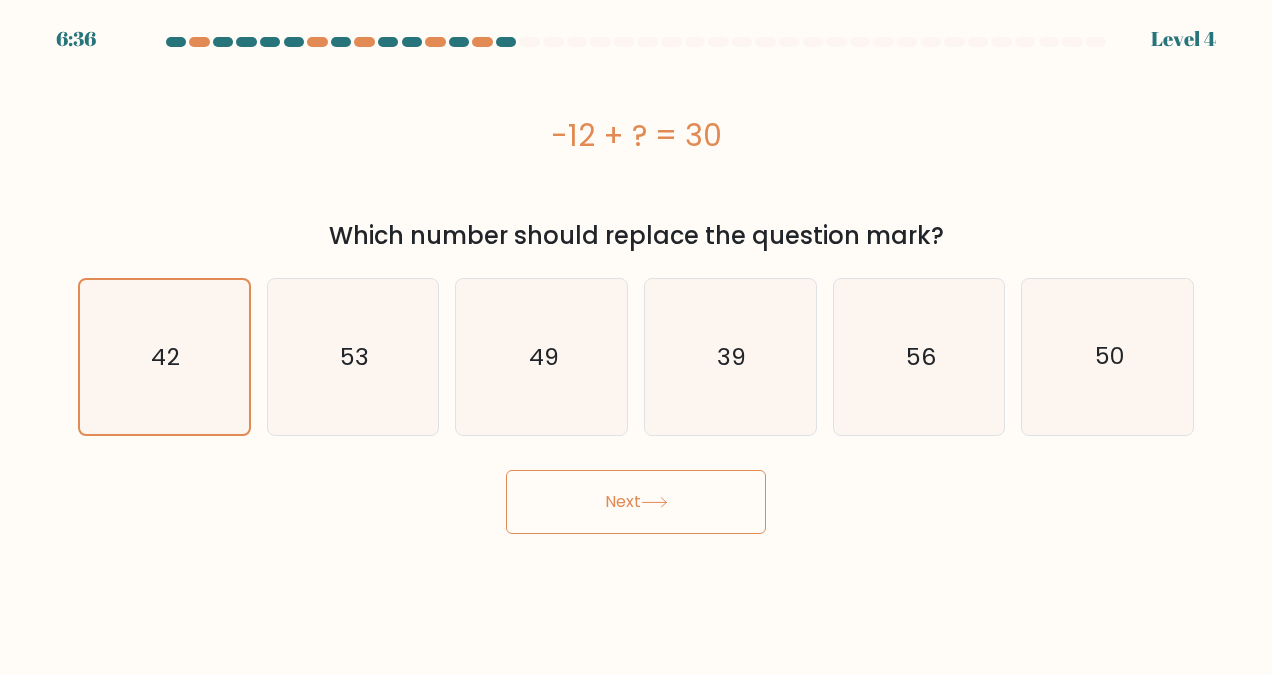 click on "Next" at bounding box center [636, 502] 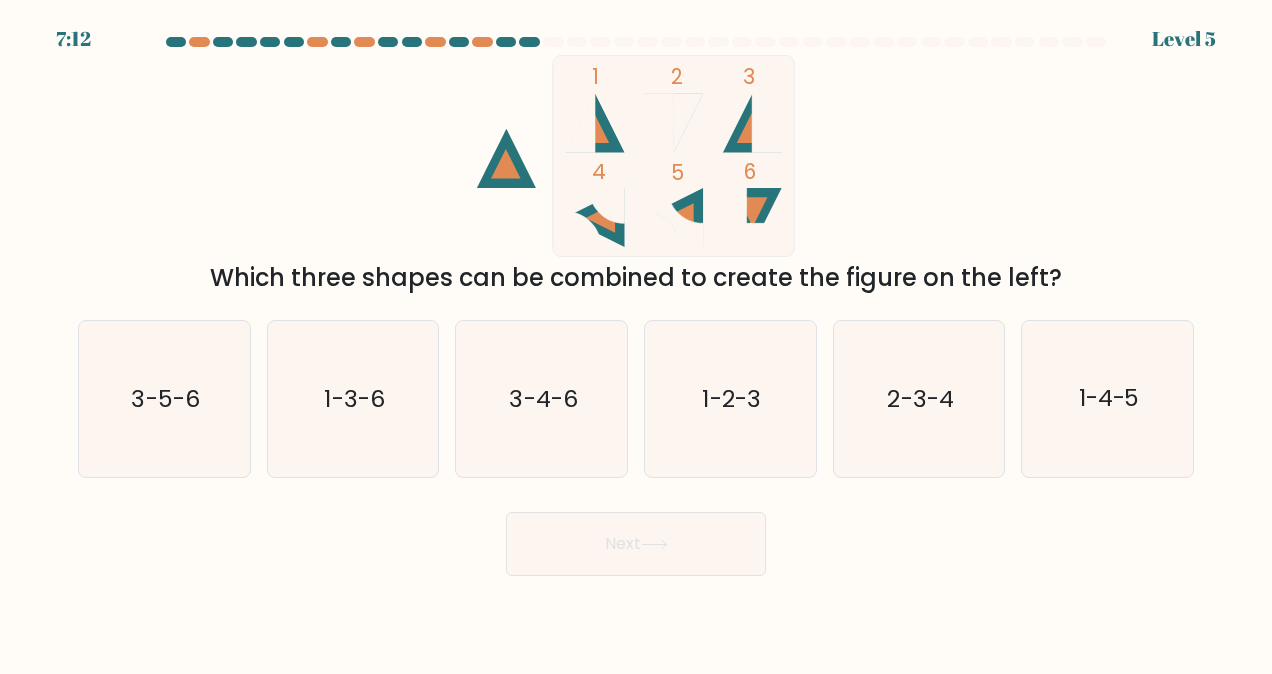 click on "1-2-3" 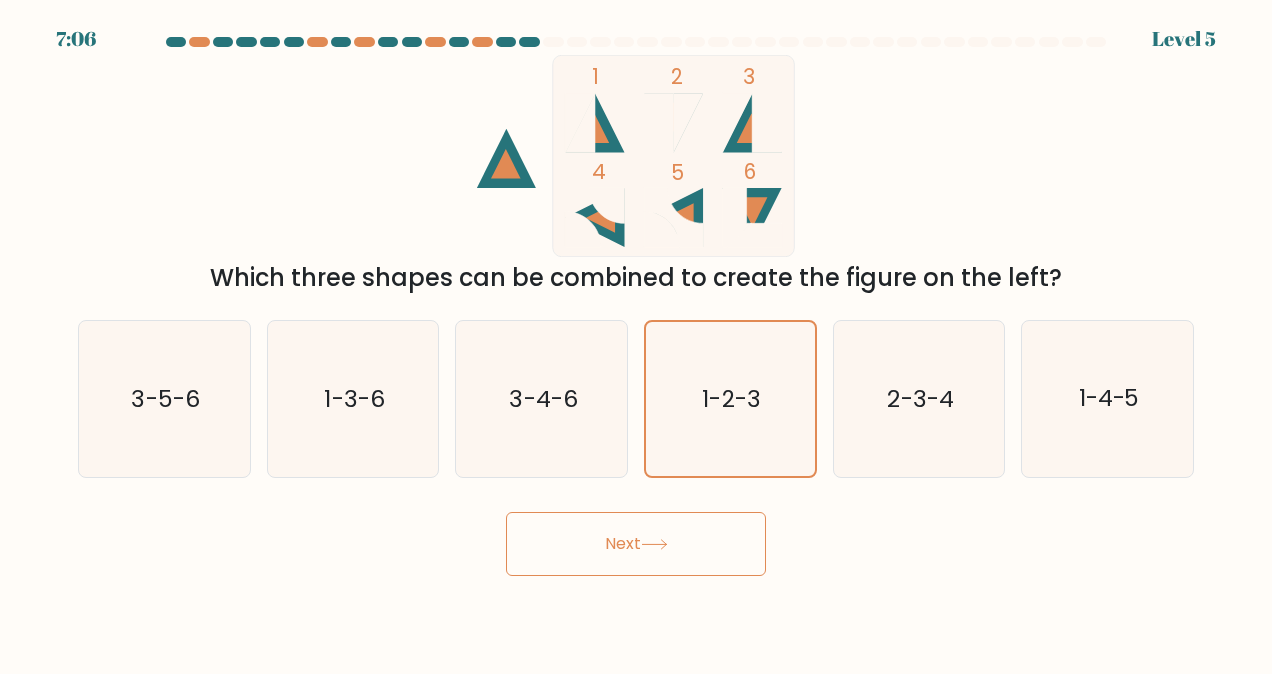 click on "Next" at bounding box center (636, 544) 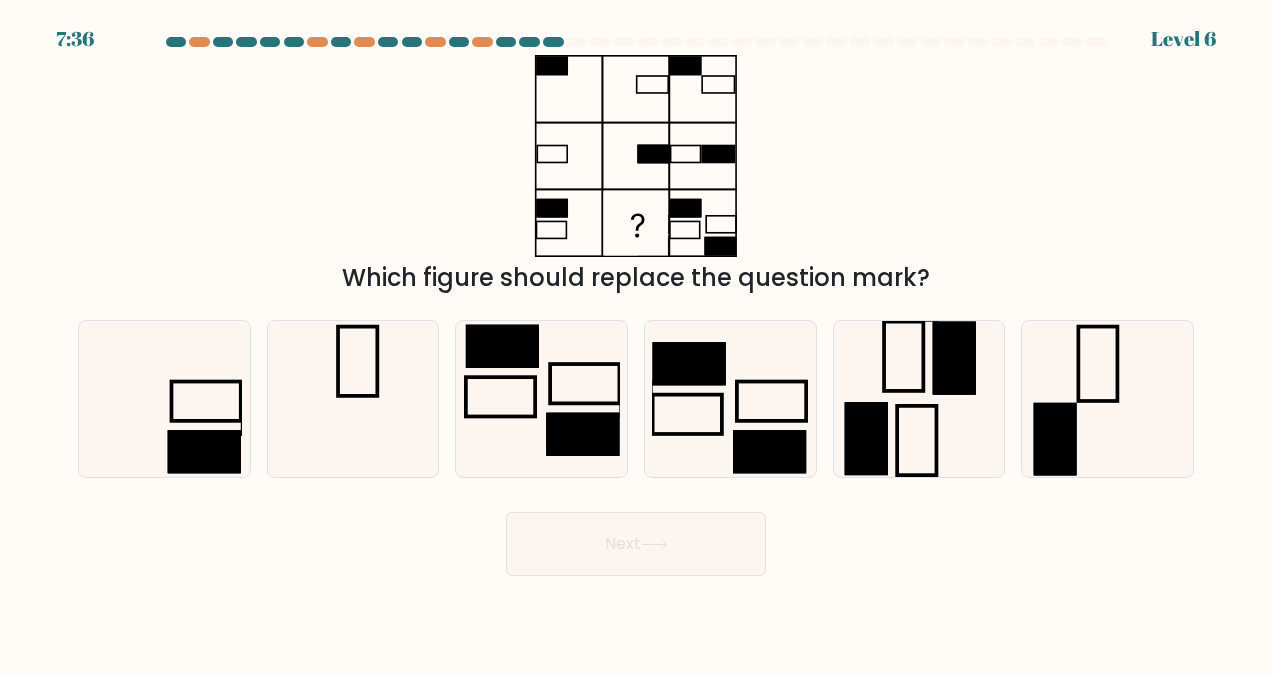 drag, startPoint x: 432, startPoint y: 70, endPoint x: 938, endPoint y: 290, distance: 551.7572 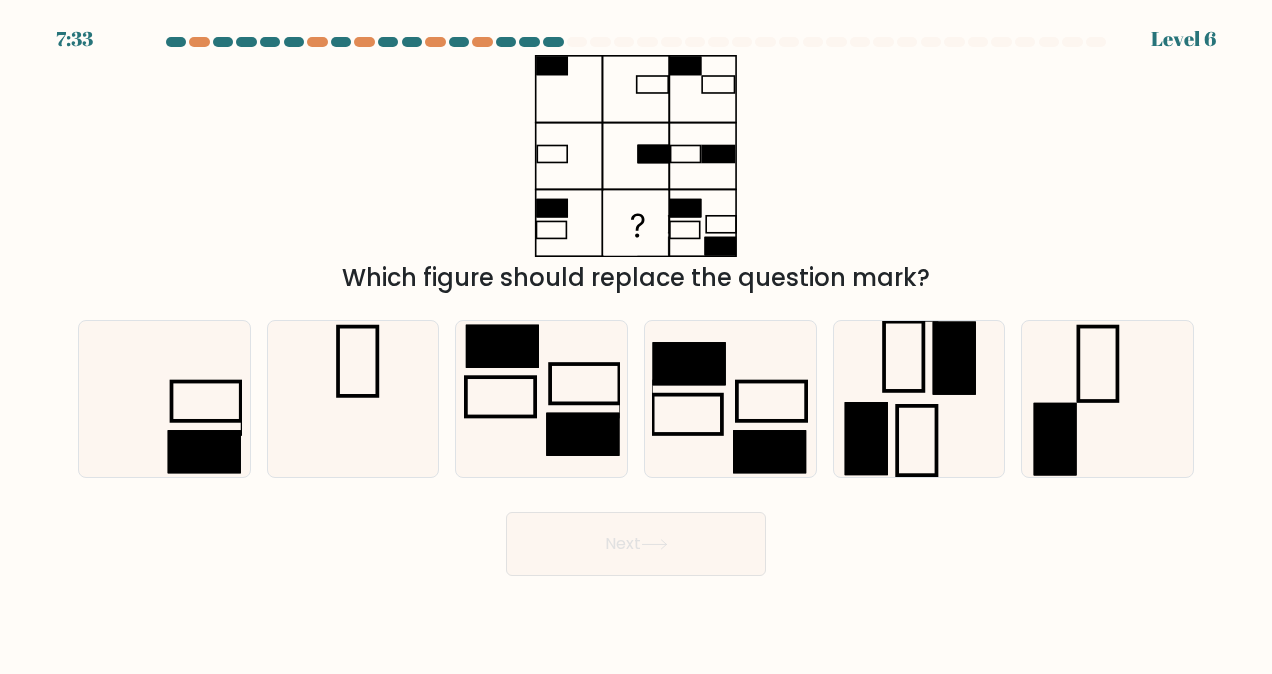 drag, startPoint x: 938, startPoint y: 290, endPoint x: 910, endPoint y: 176, distance: 117.388245 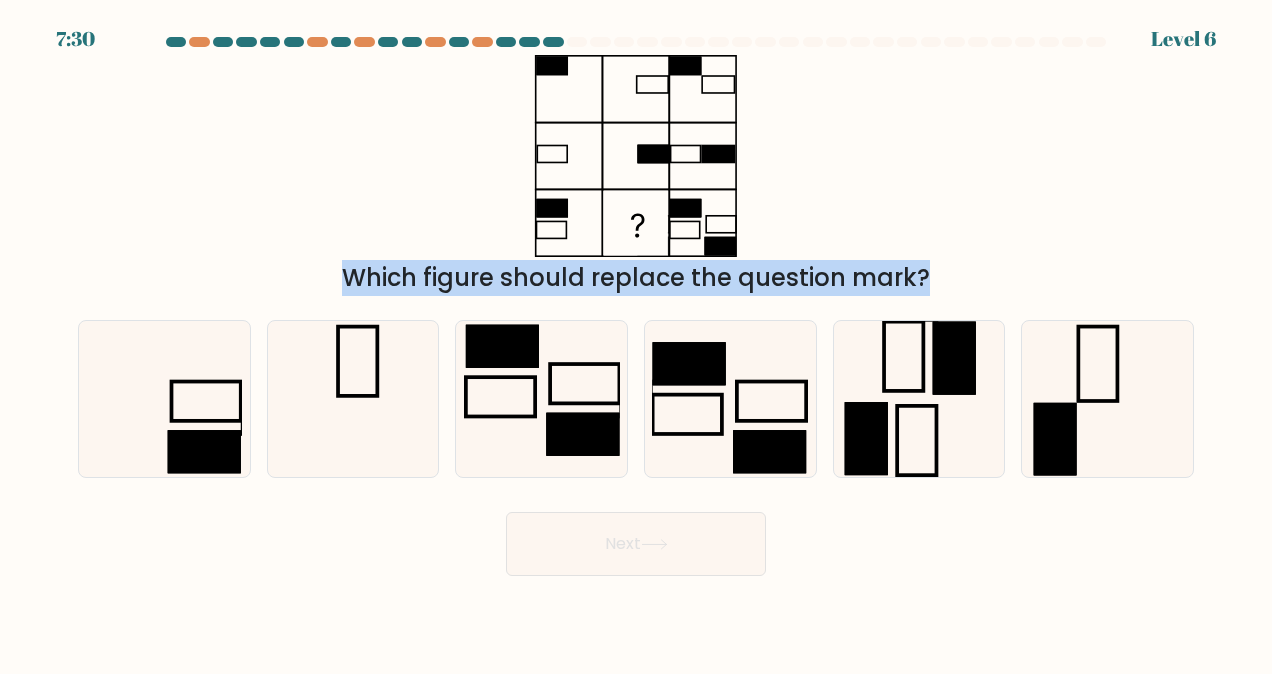 drag, startPoint x: 384, startPoint y: 52, endPoint x: 1218, endPoint y: 511, distance: 951.9648 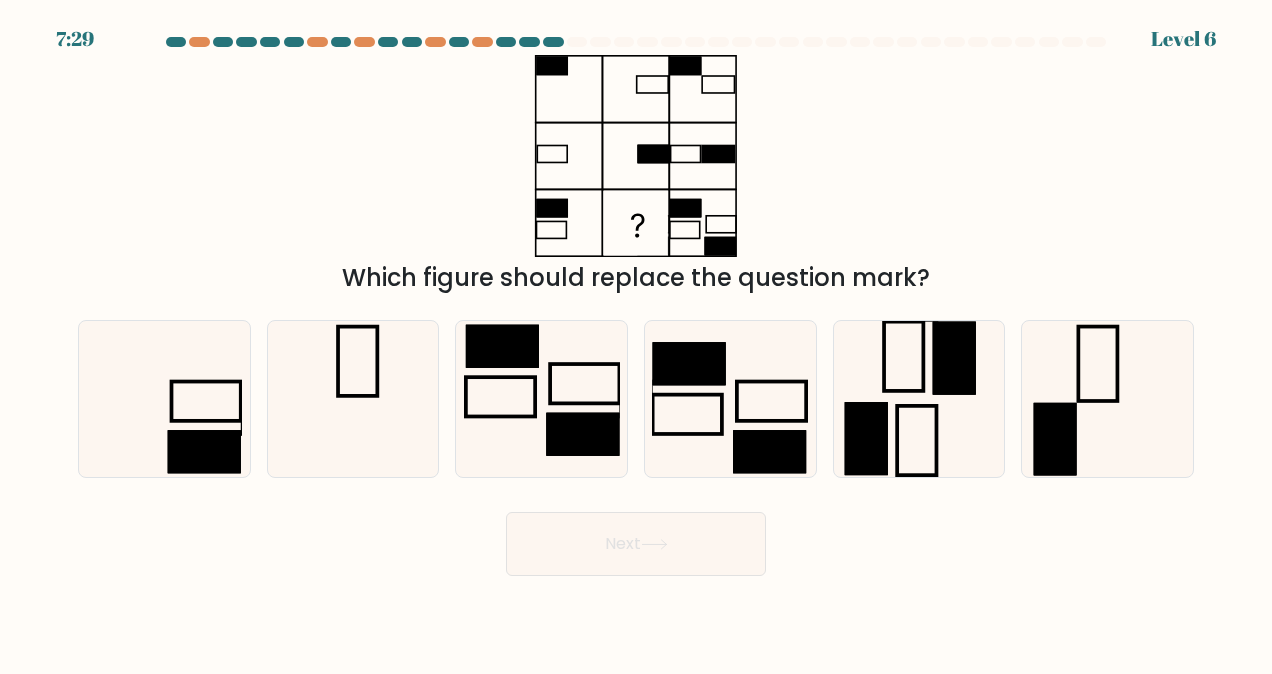 drag, startPoint x: 1218, startPoint y: 511, endPoint x: 1100, endPoint y: 410, distance: 155.32225 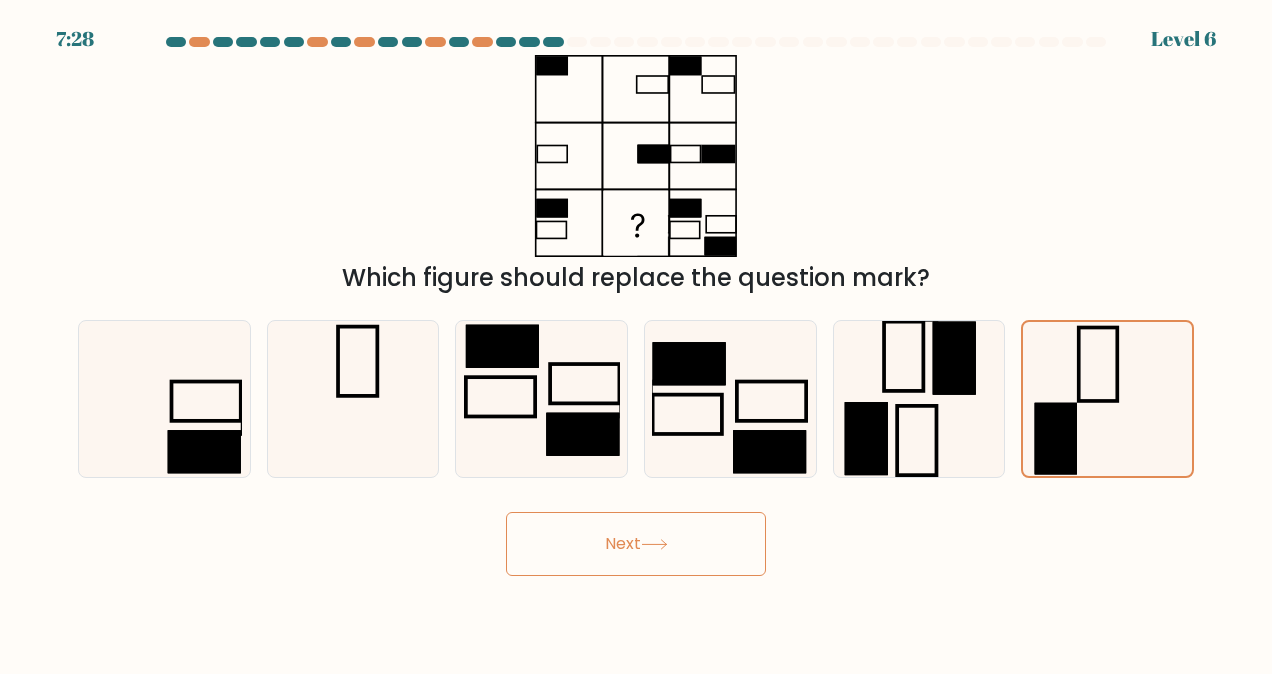 click on "Next" at bounding box center [636, 539] 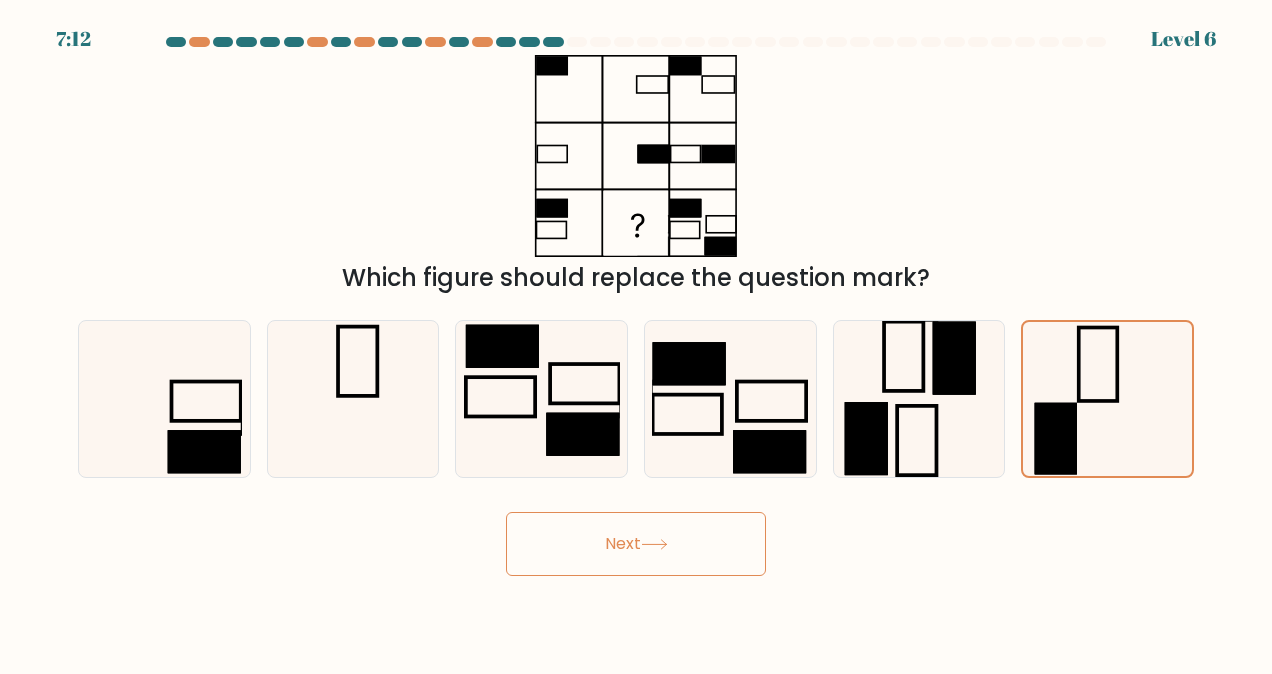 click 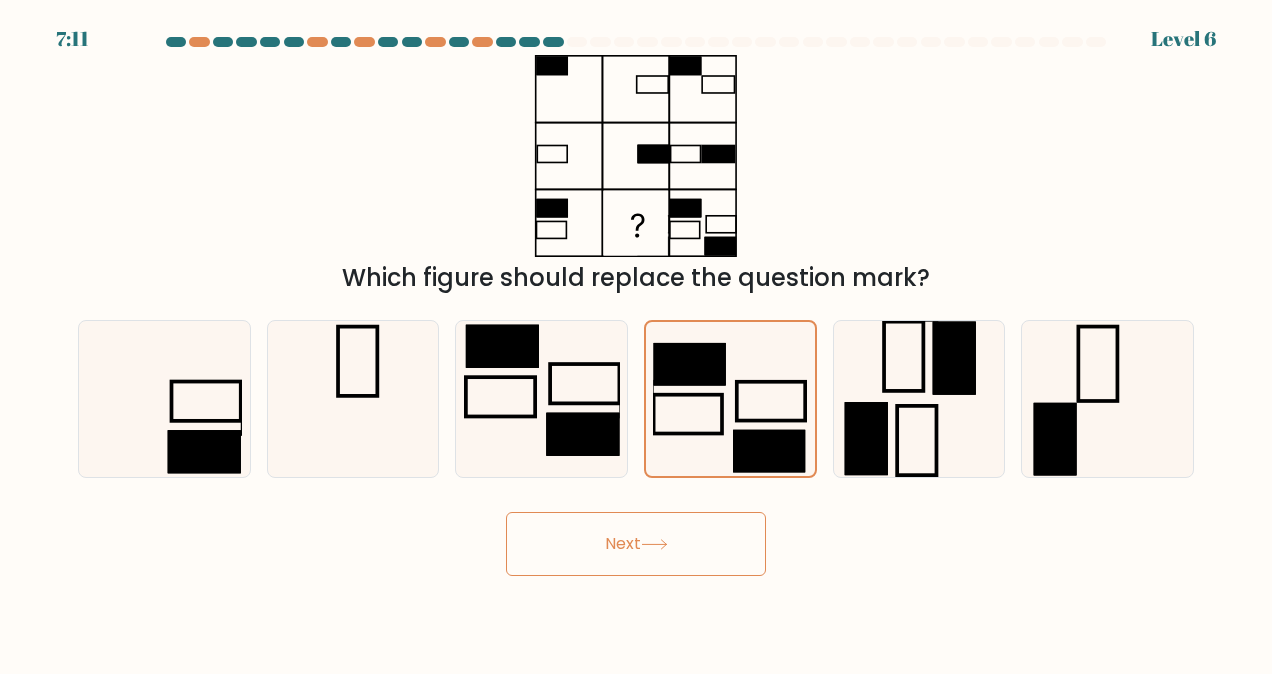 click on "Next" at bounding box center (636, 544) 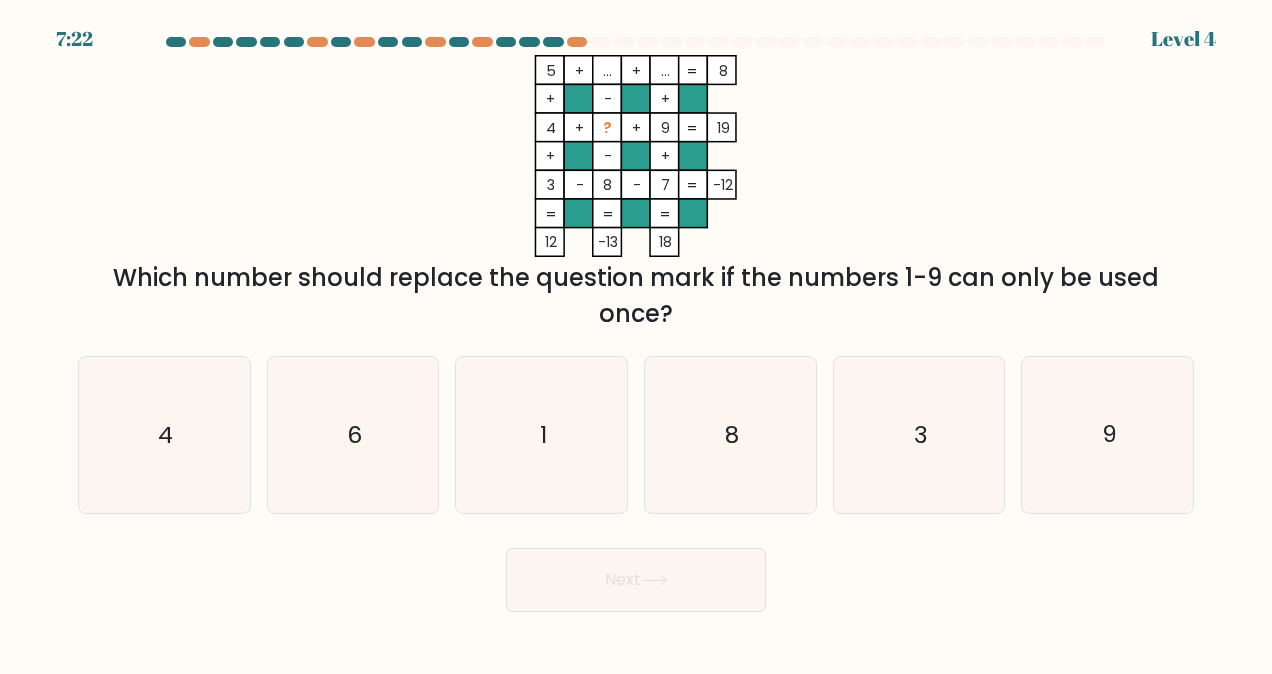click on "1" 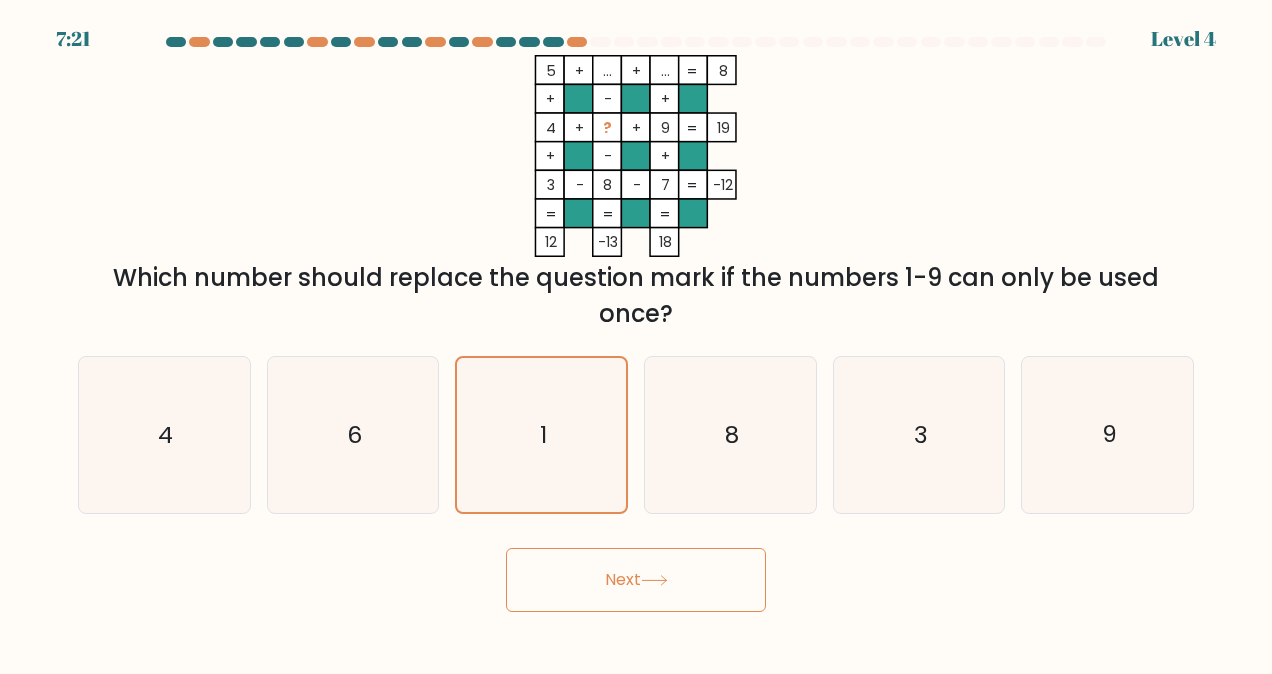 click on "Next" at bounding box center [636, 580] 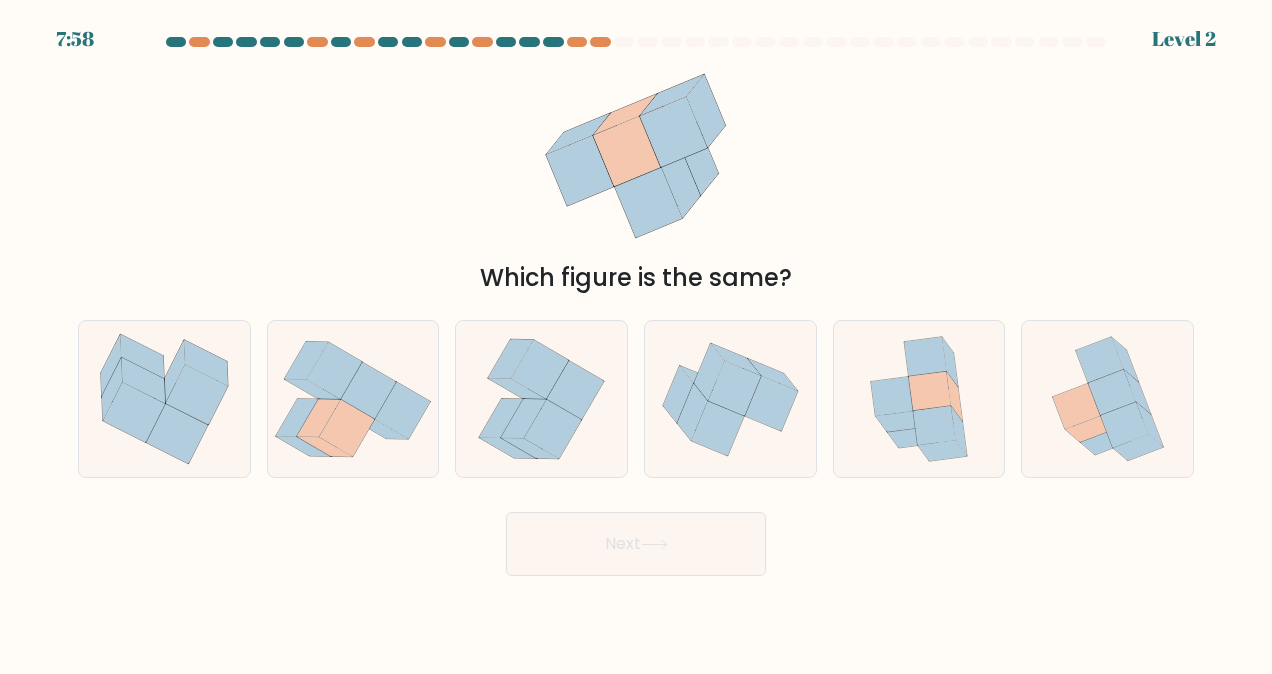 click 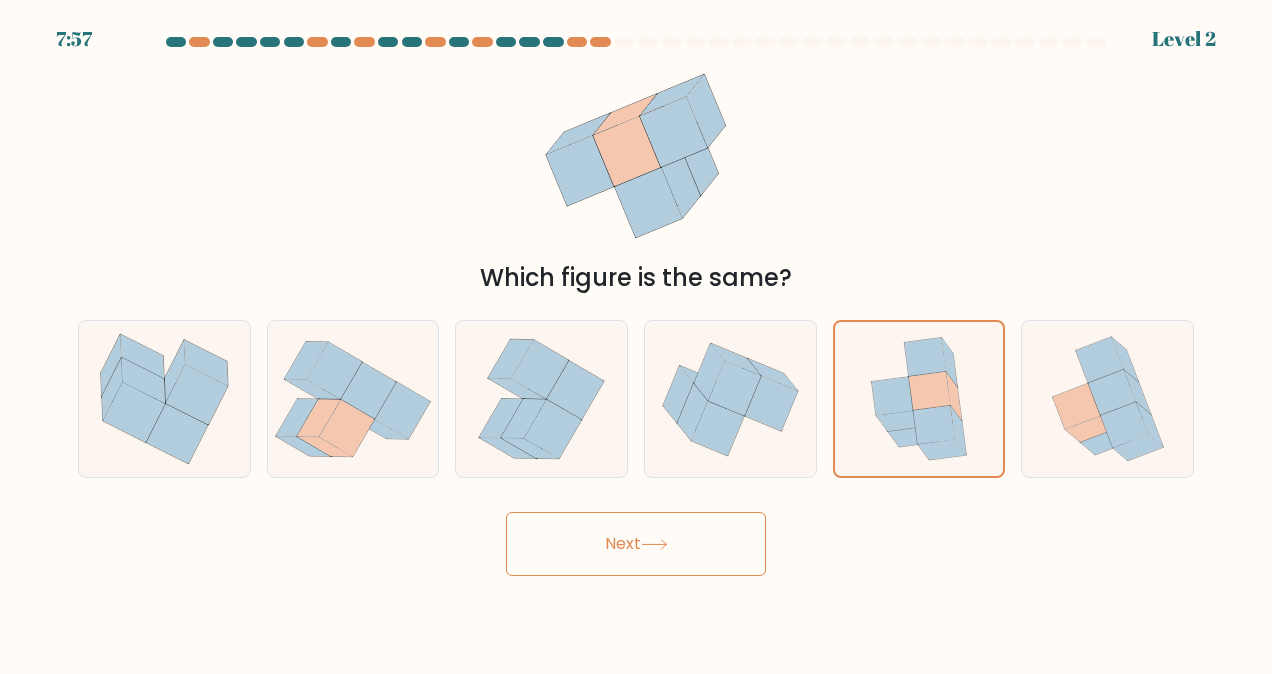 click on "Next" at bounding box center (636, 544) 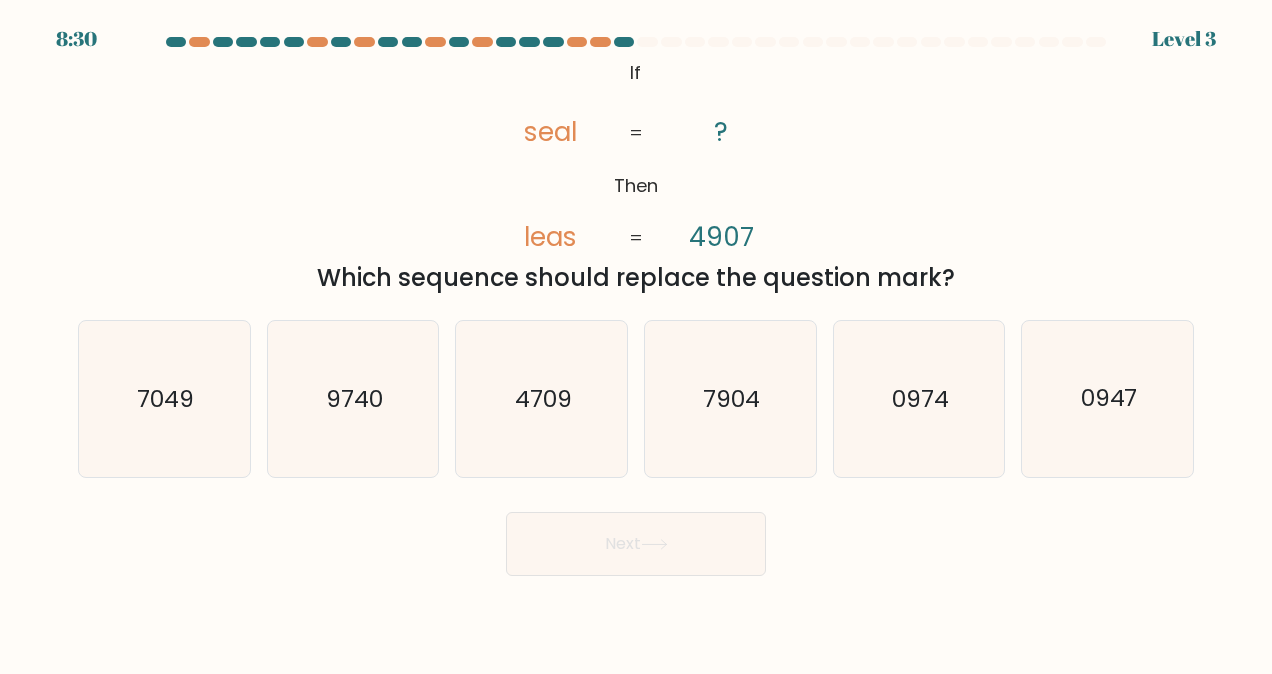 click on "7049" 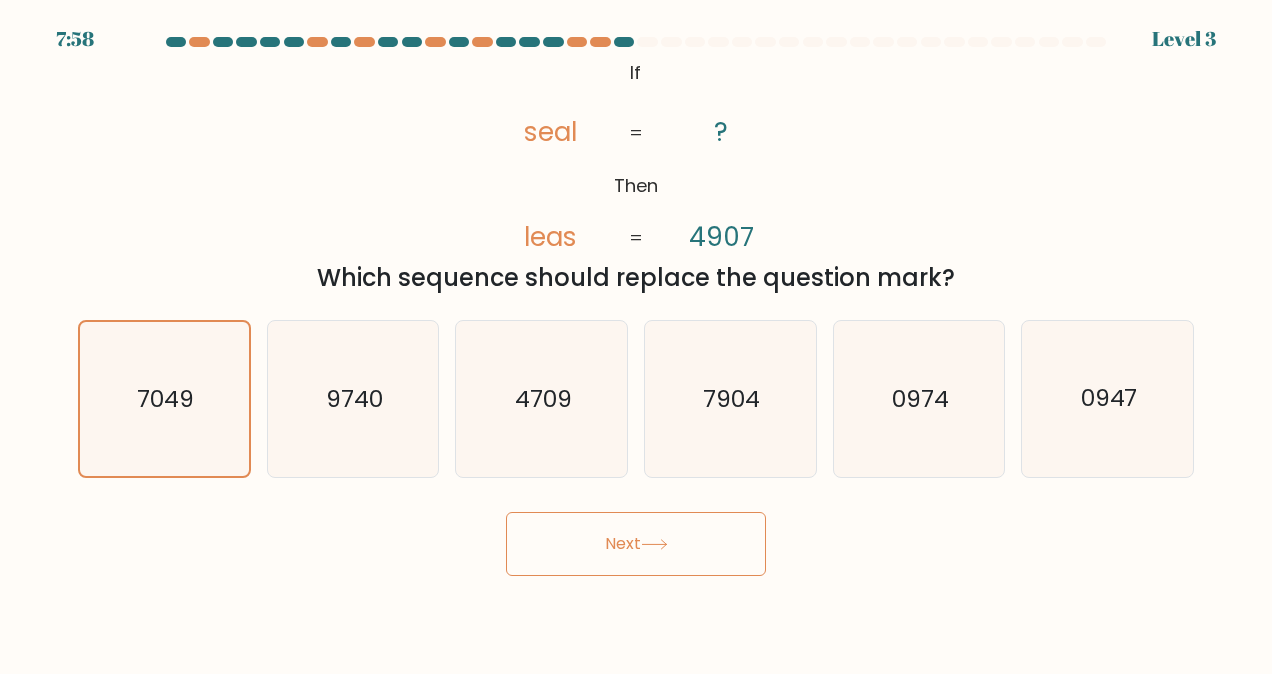 click on "@import url('https://fonts.googleapis.com/css?family=Abril+Fatface:400,100,100italic,300,300italic,400italic,500,500italic,700,700italic,900,900italic');           If       Then       seal       leas       ?       4907       =       =
Which sequence should replace the question mark?" at bounding box center [636, 175] 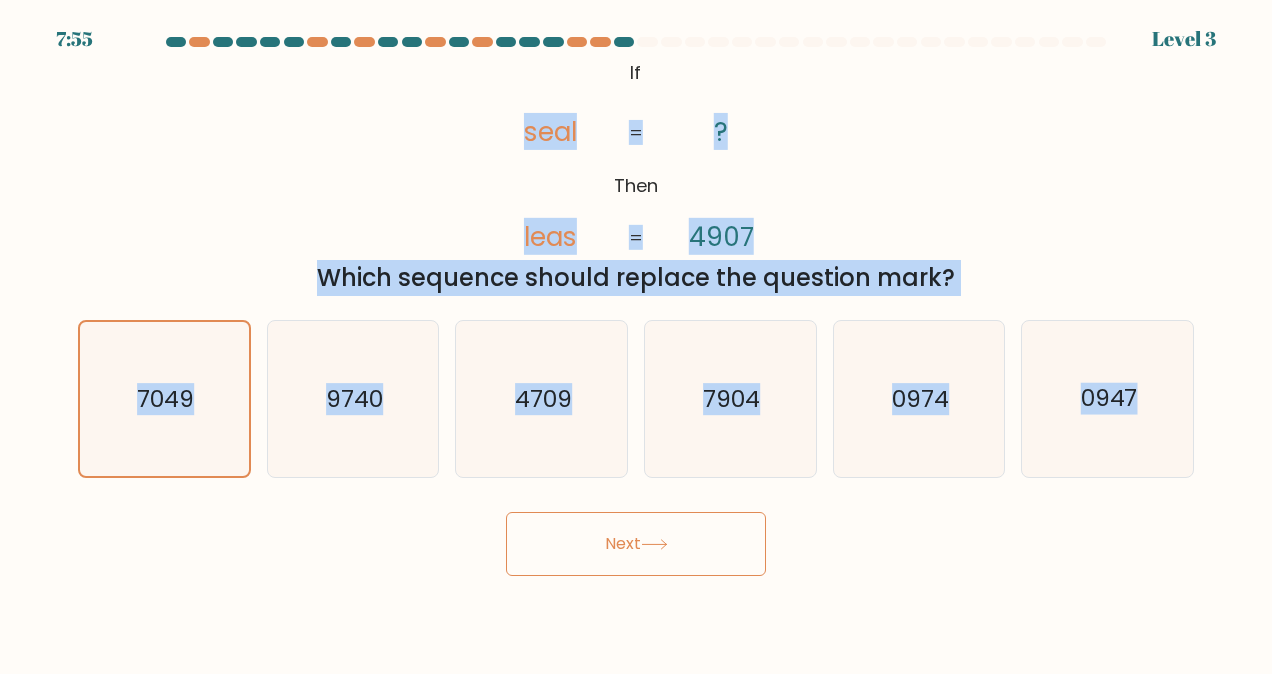 drag, startPoint x: 858, startPoint y: 213, endPoint x: 1218, endPoint y: 502, distance: 461.6503 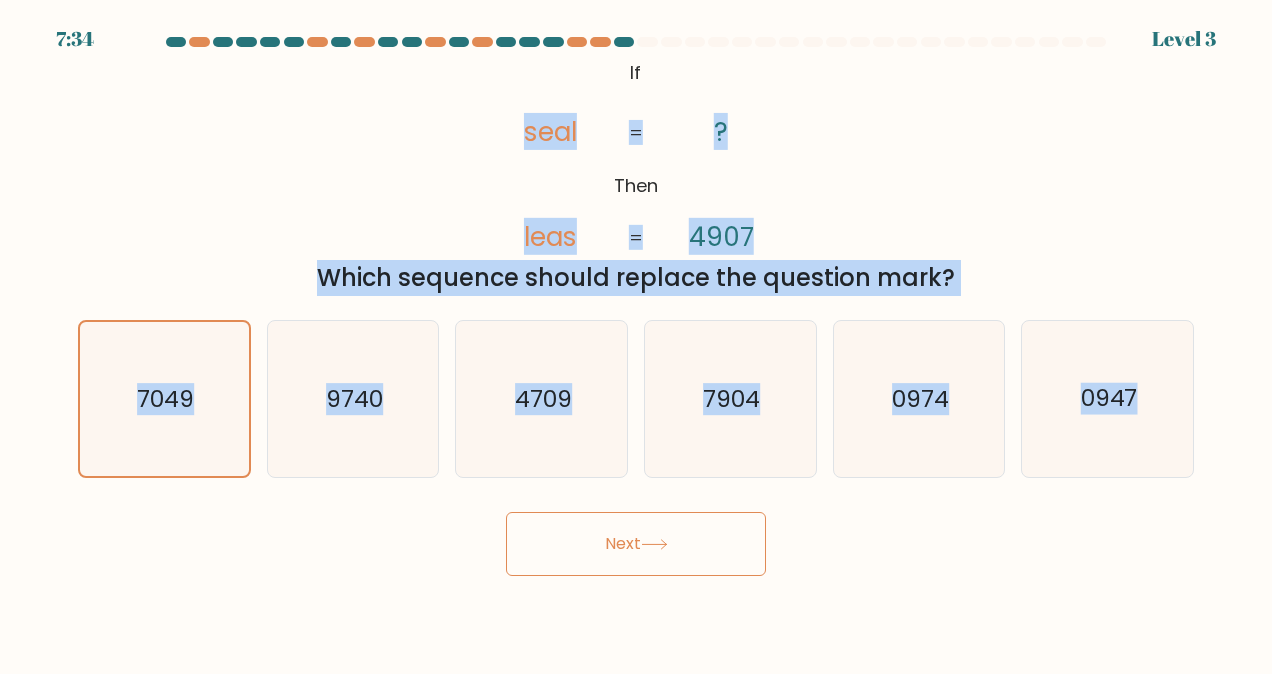 click on "@import url('https://fonts.googleapis.com/css?family=Abril+Fatface:400,100,100italic,300,300italic,400italic,500,500italic,700,700italic,900,900italic');           If       Then       seal       leas       ?       4907       =       =
Which sequence should replace the question mark?" at bounding box center [636, 175] 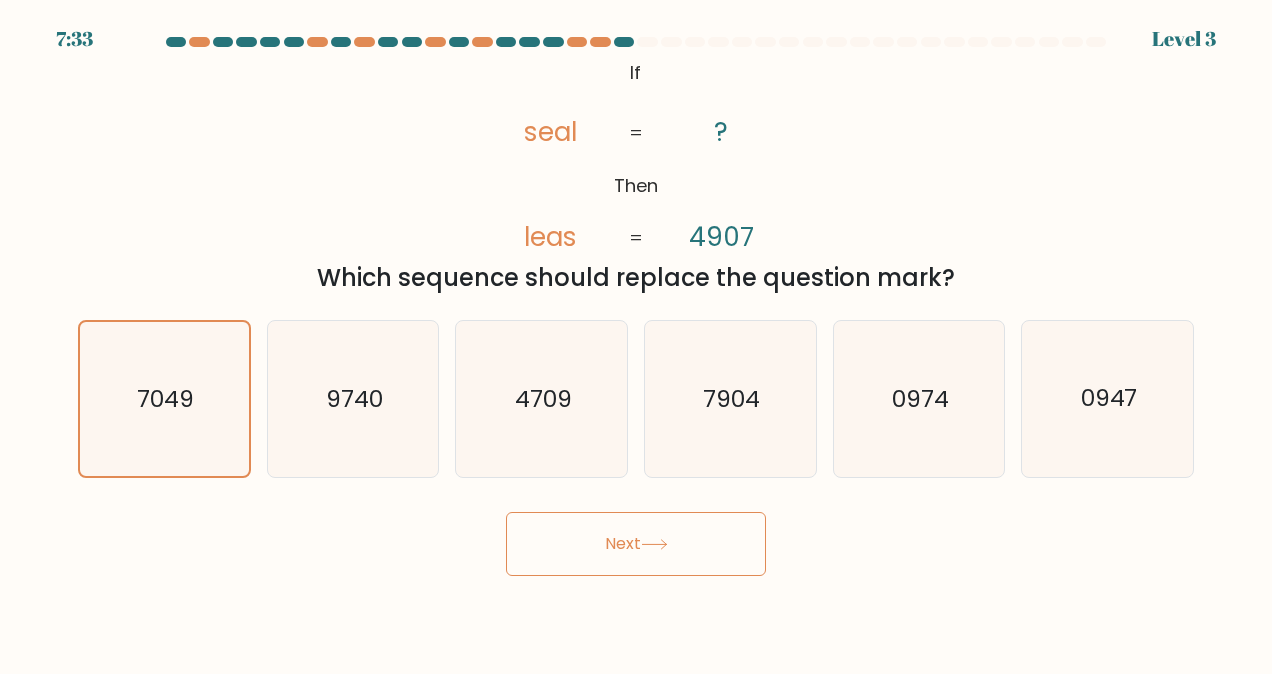 click on "4709" 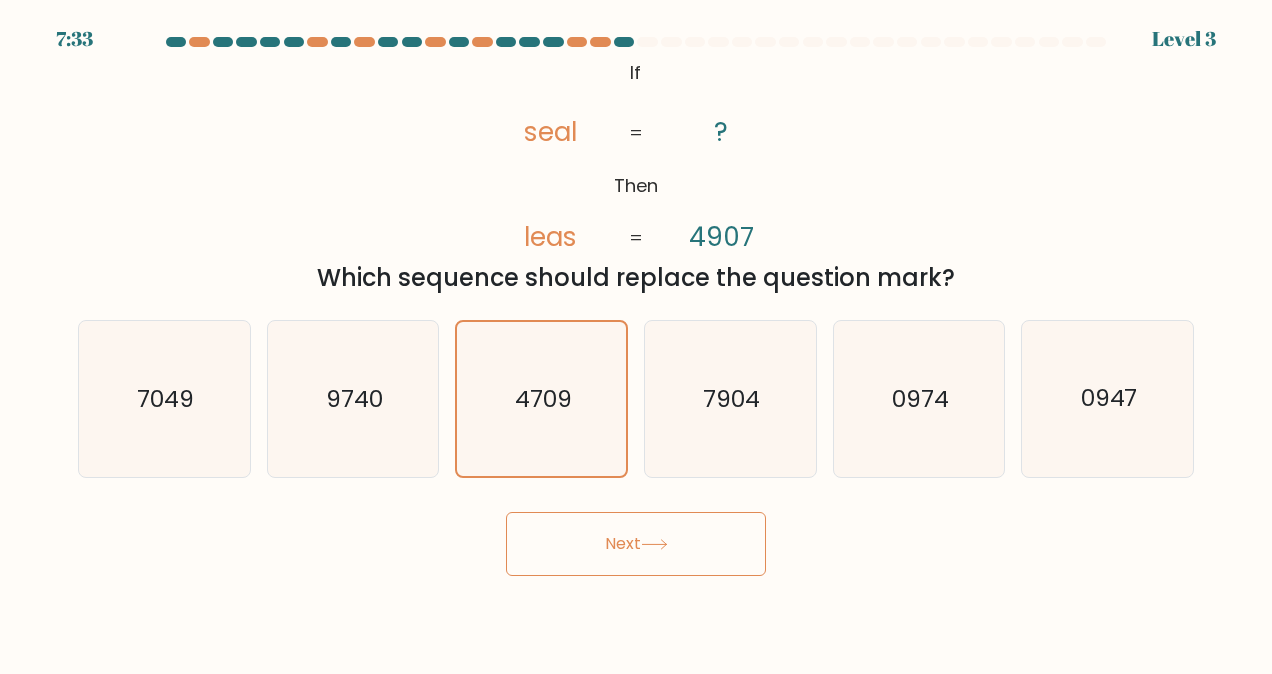 click on "Next" at bounding box center [636, 544] 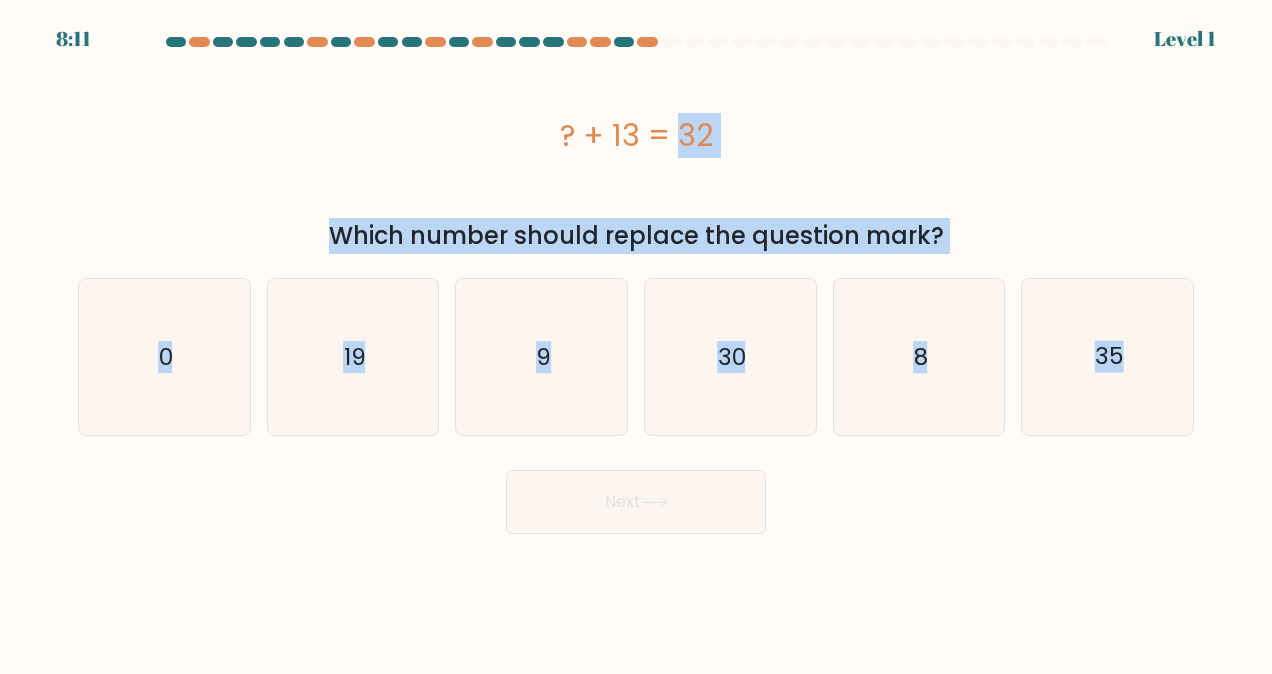 drag, startPoint x: 500, startPoint y: 128, endPoint x: 1185, endPoint y: 514, distance: 786.2703 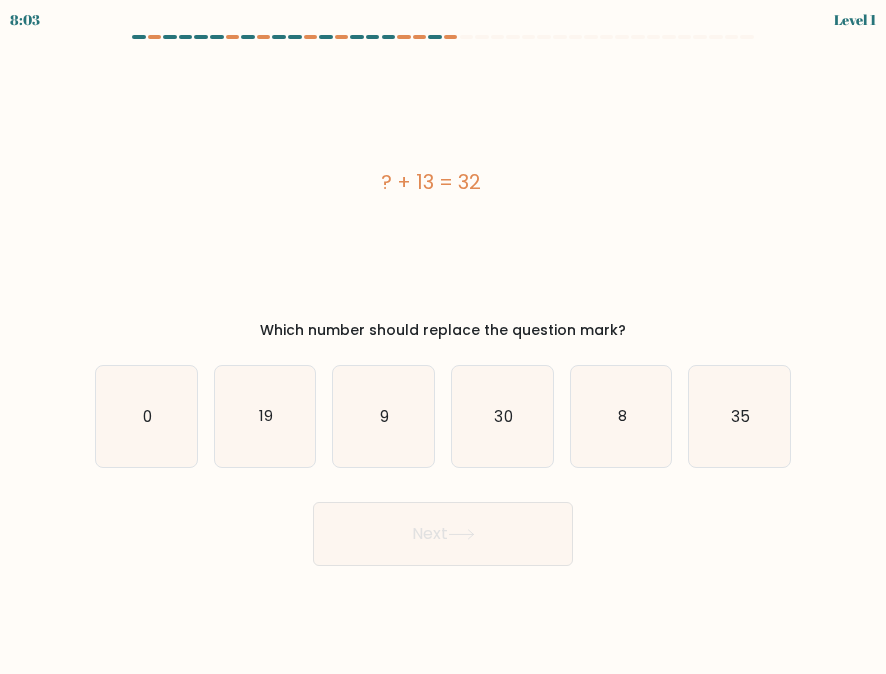 click on "Next" at bounding box center [443, 529] 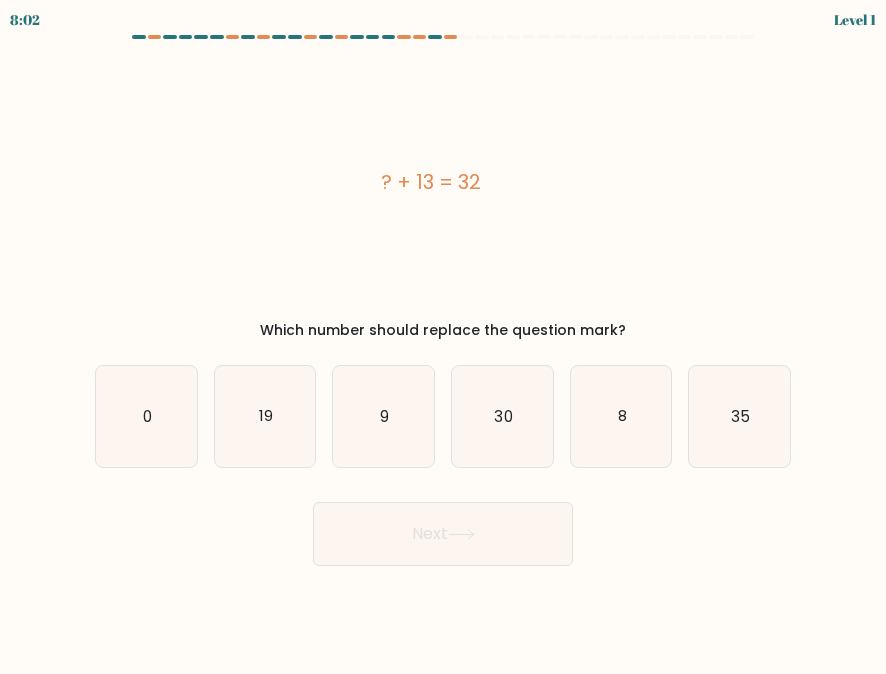 click on "19" 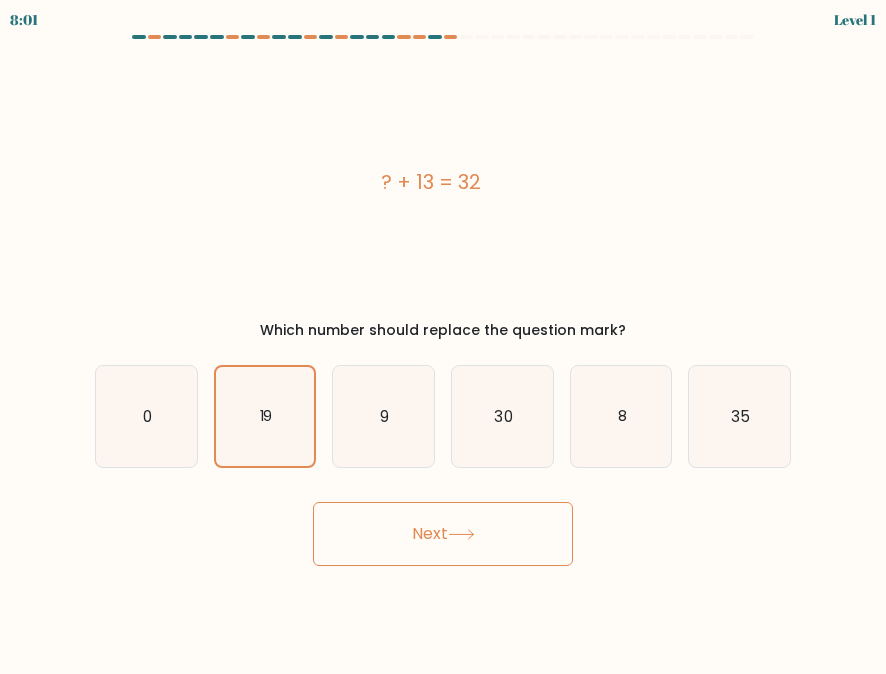 click on "Next" at bounding box center [443, 534] 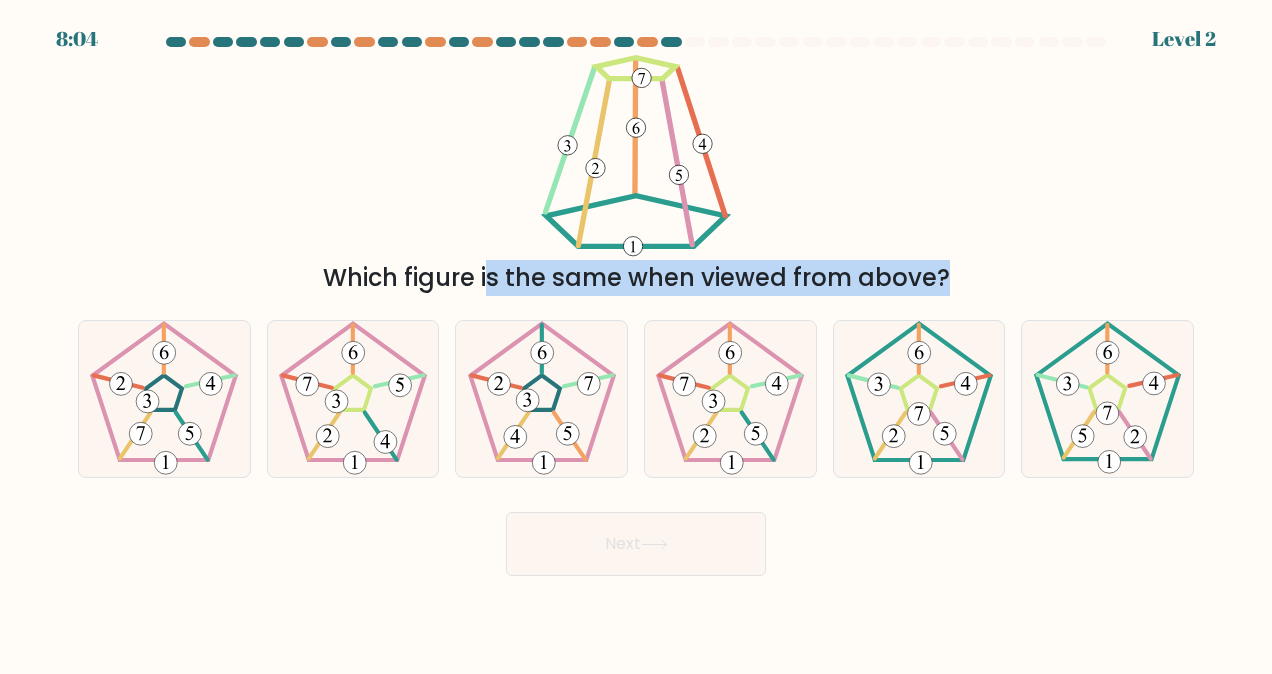 drag, startPoint x: 246, startPoint y: 84, endPoint x: 1230, endPoint y: 486, distance: 1062.9487 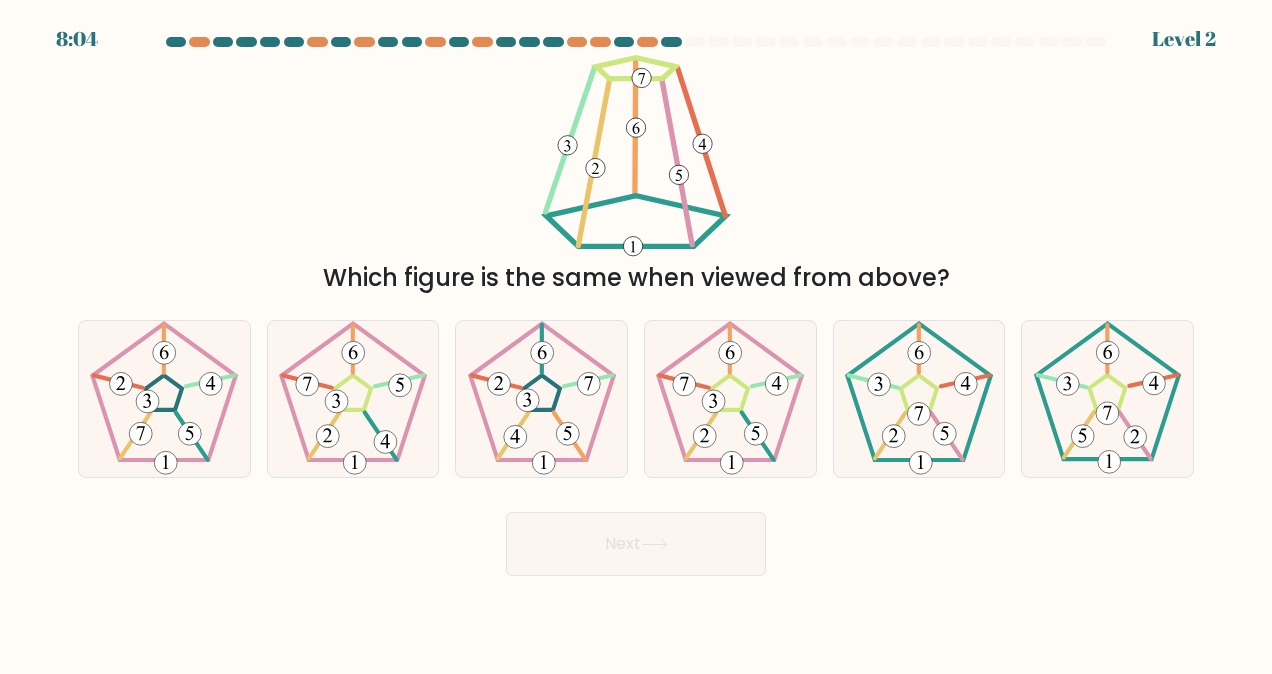 drag, startPoint x: 1230, startPoint y: 486, endPoint x: 1080, endPoint y: 230, distance: 296.70862 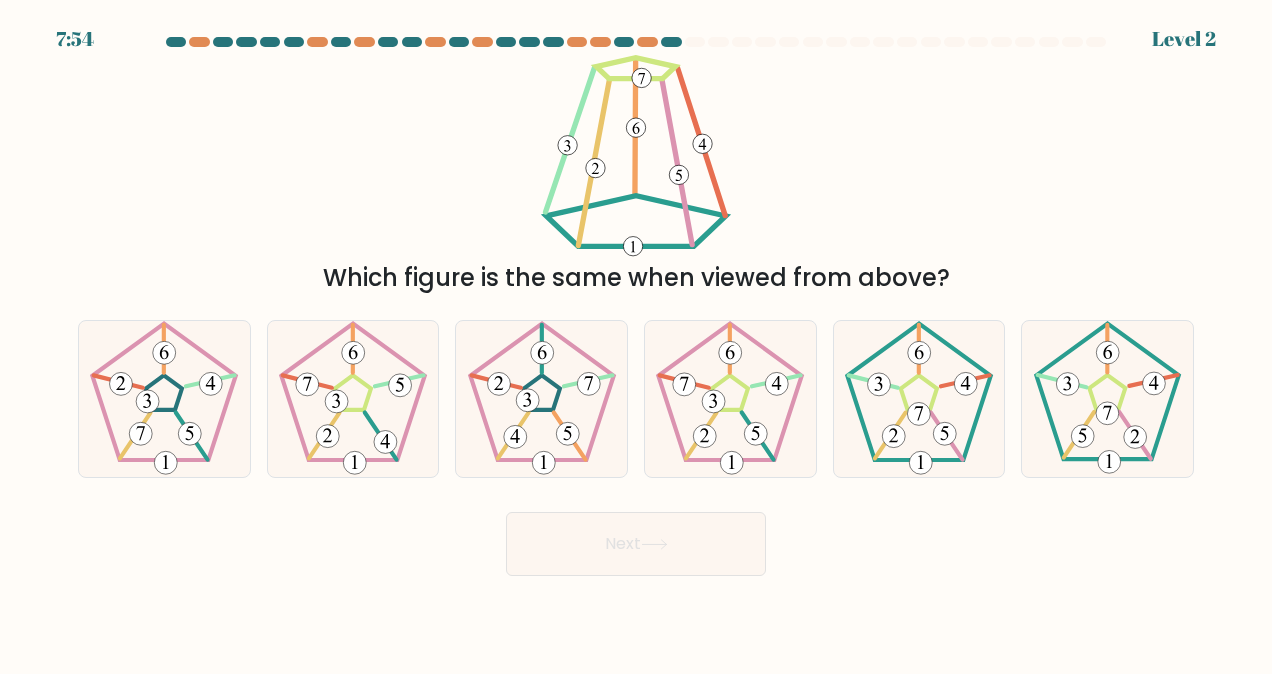 click 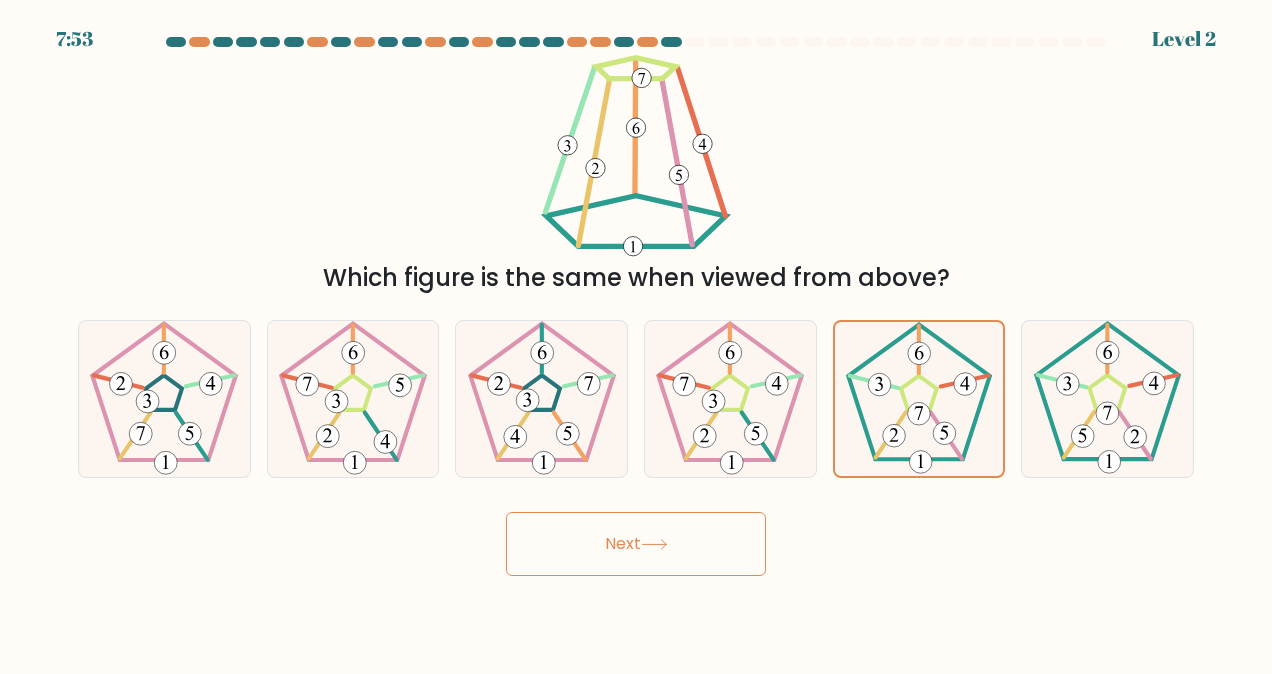 click on "Next" at bounding box center (636, 544) 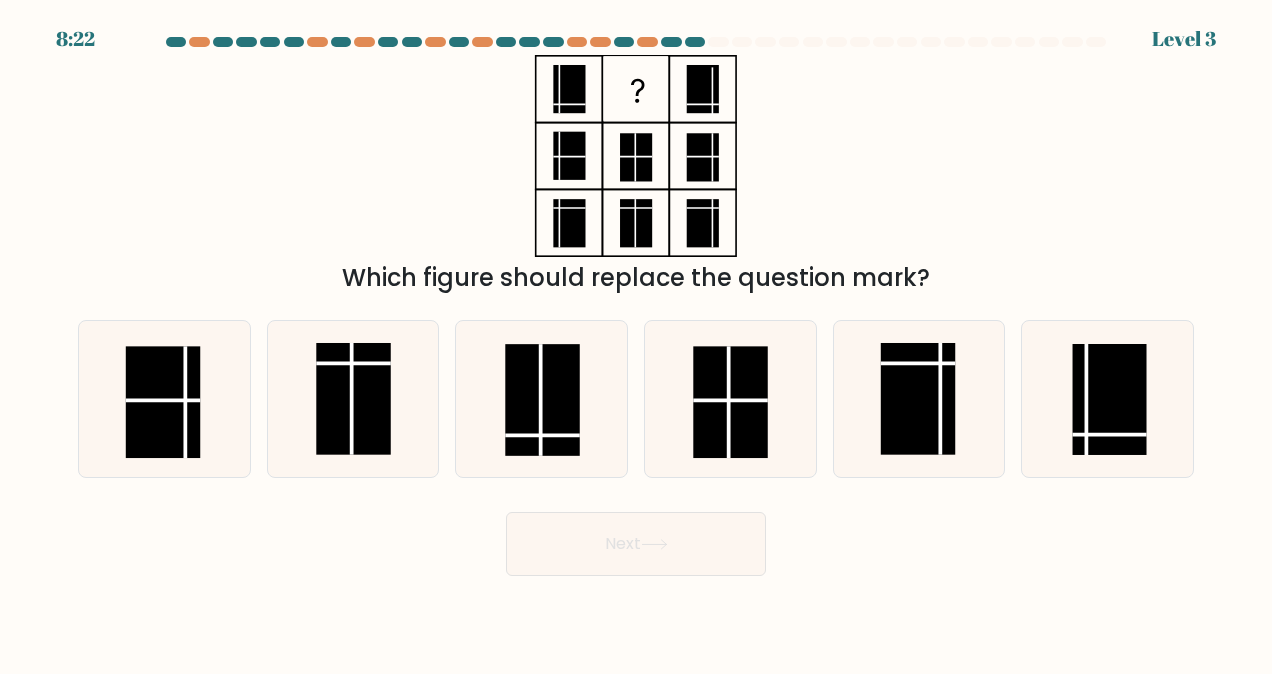 click 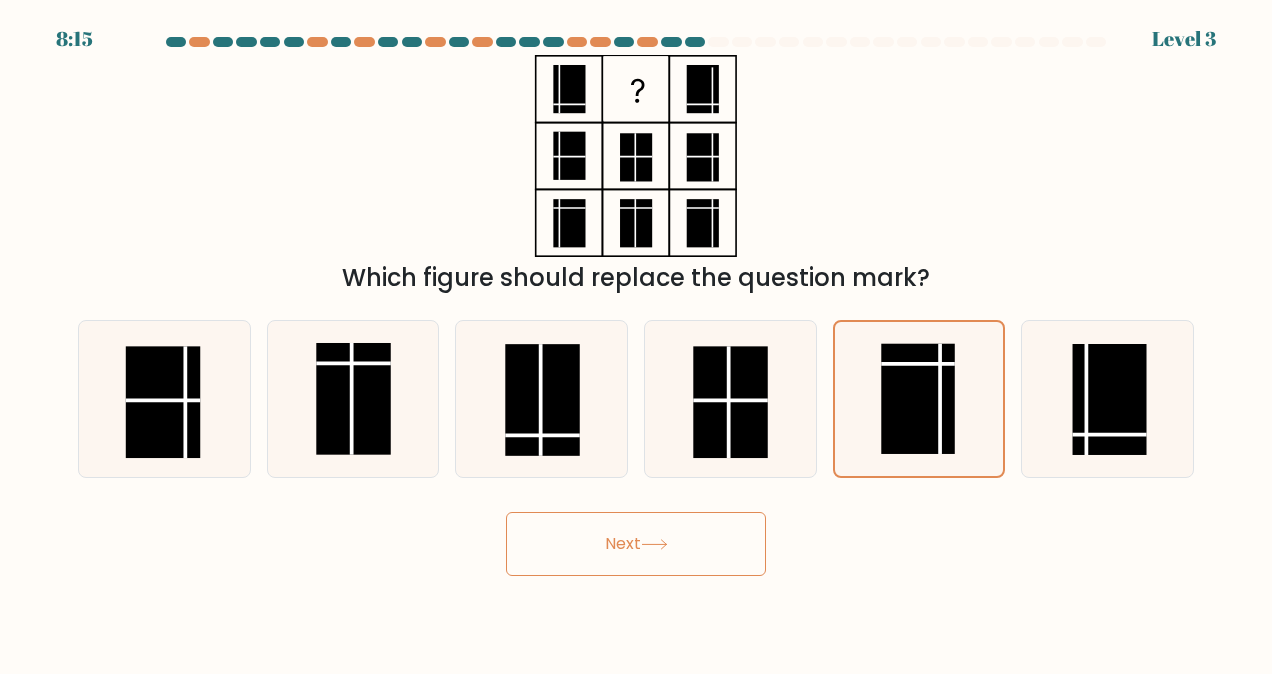 click 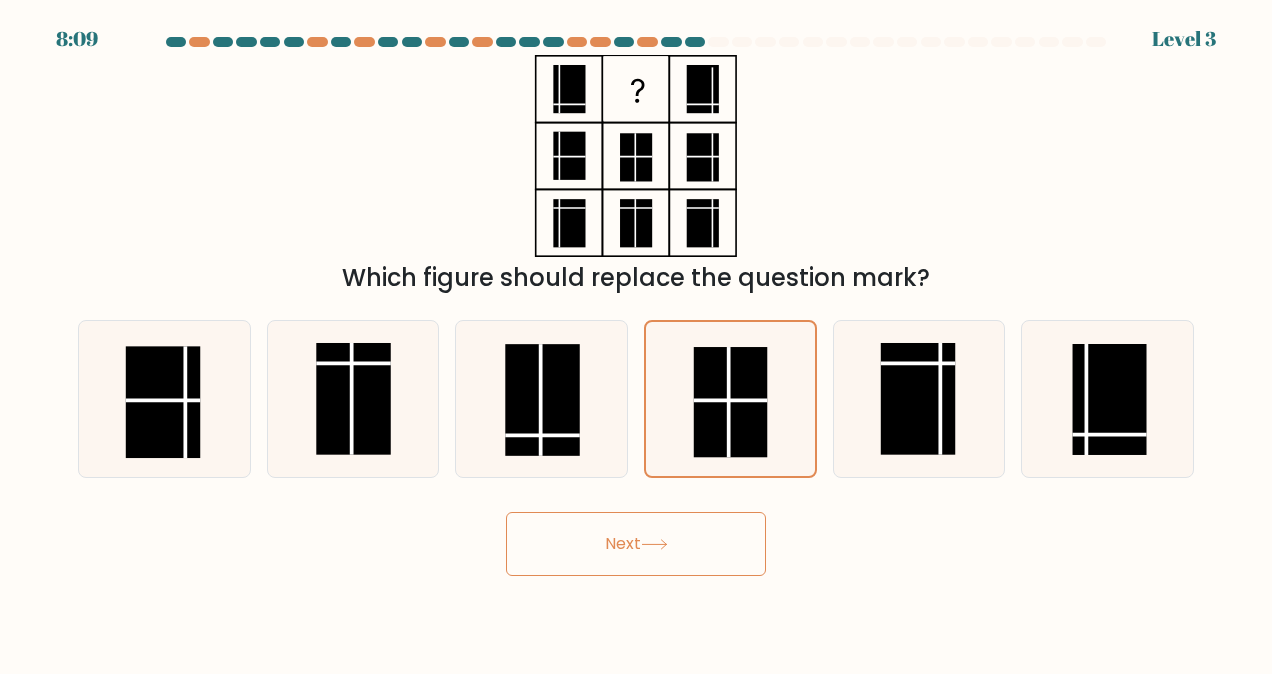 click on "Next" at bounding box center [636, 544] 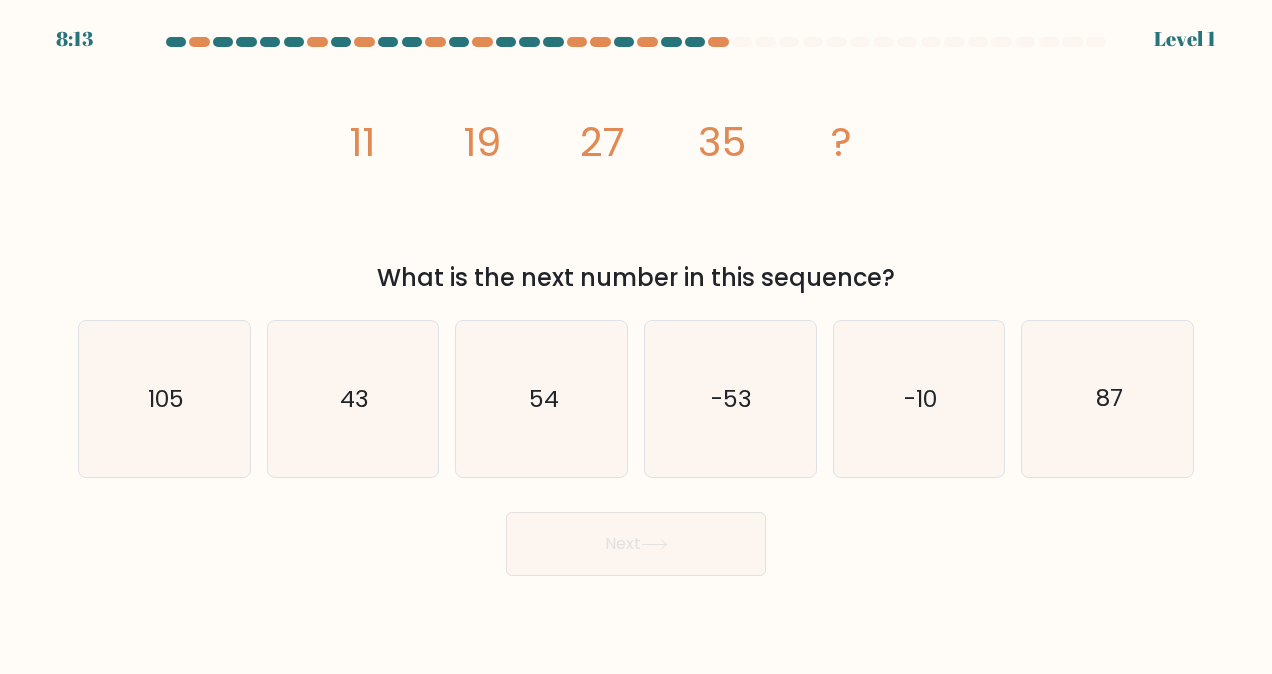 click on "54" 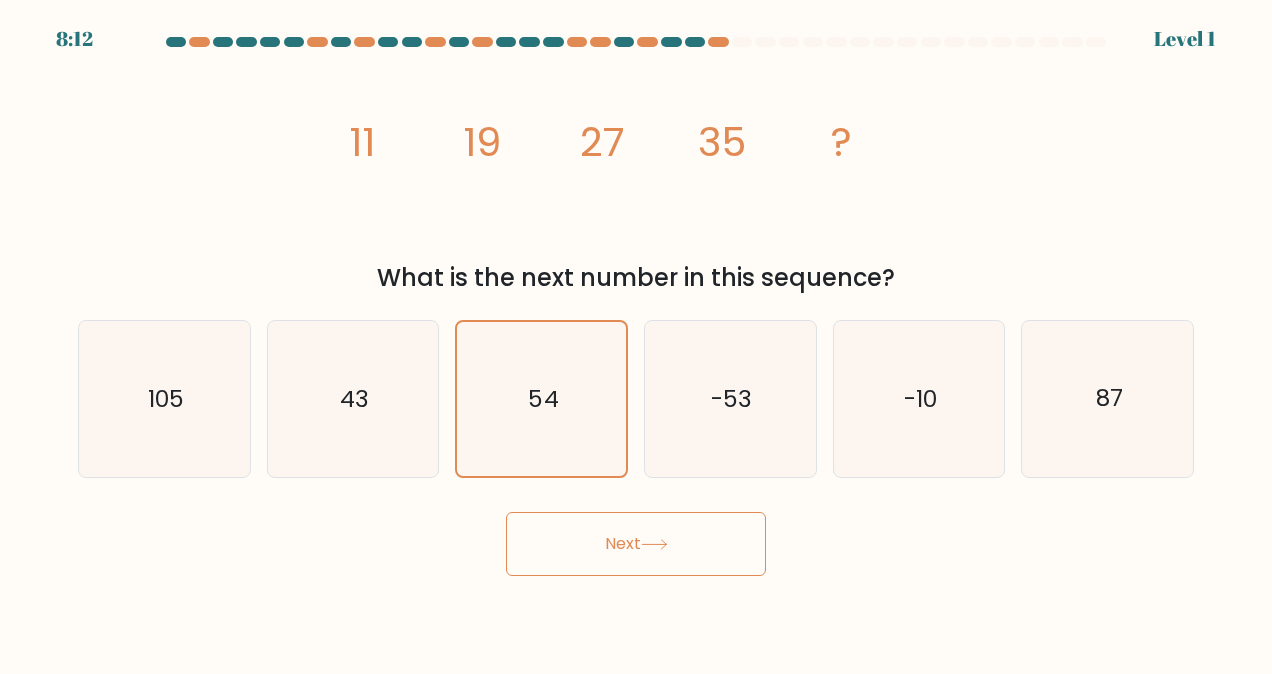 click on "43" 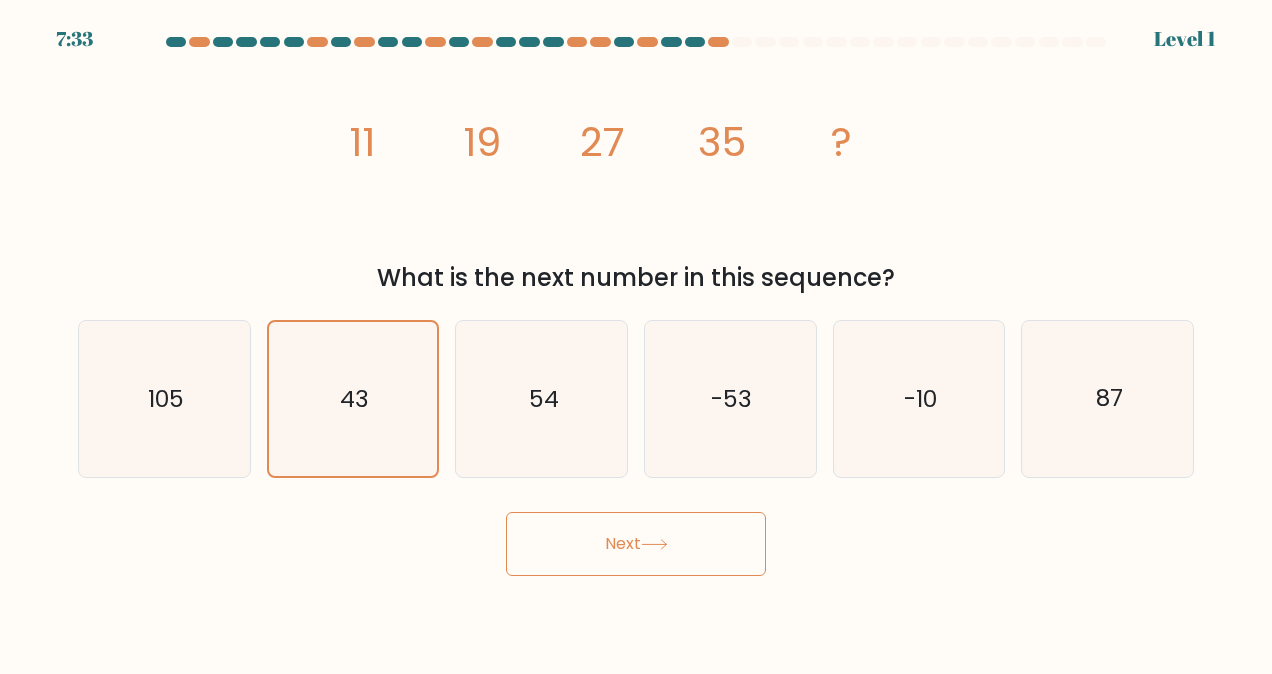 click on "Next" at bounding box center [636, 544] 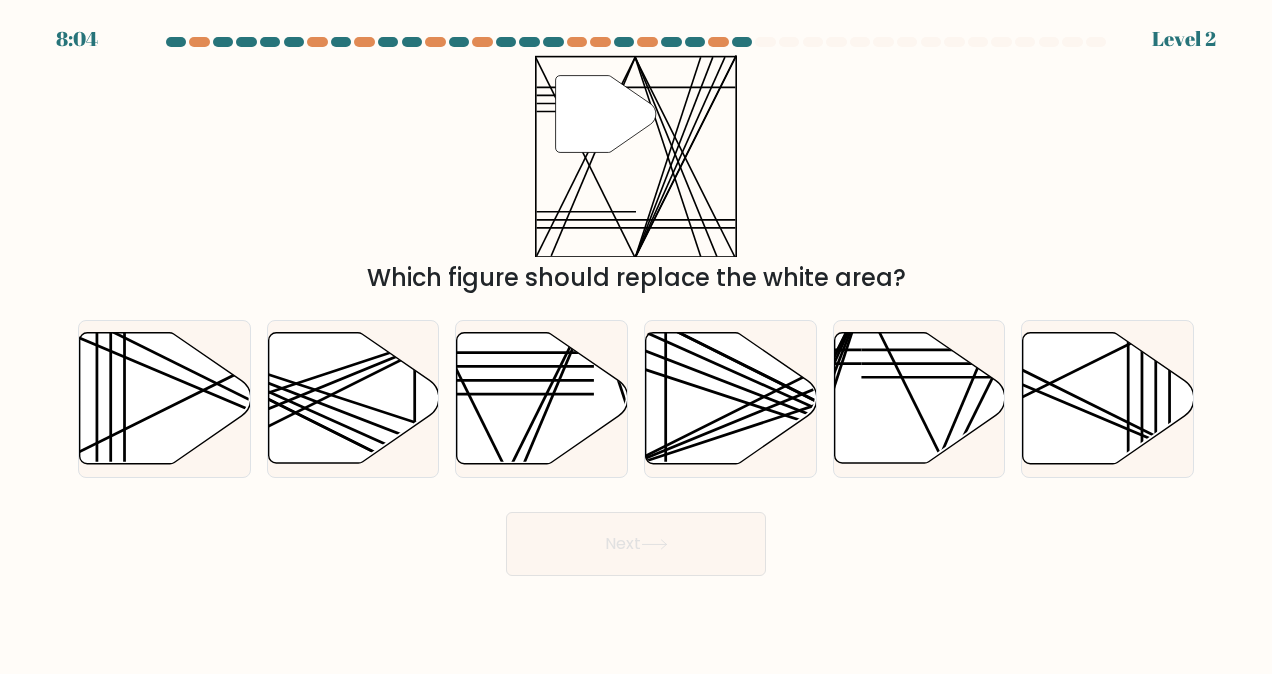 click 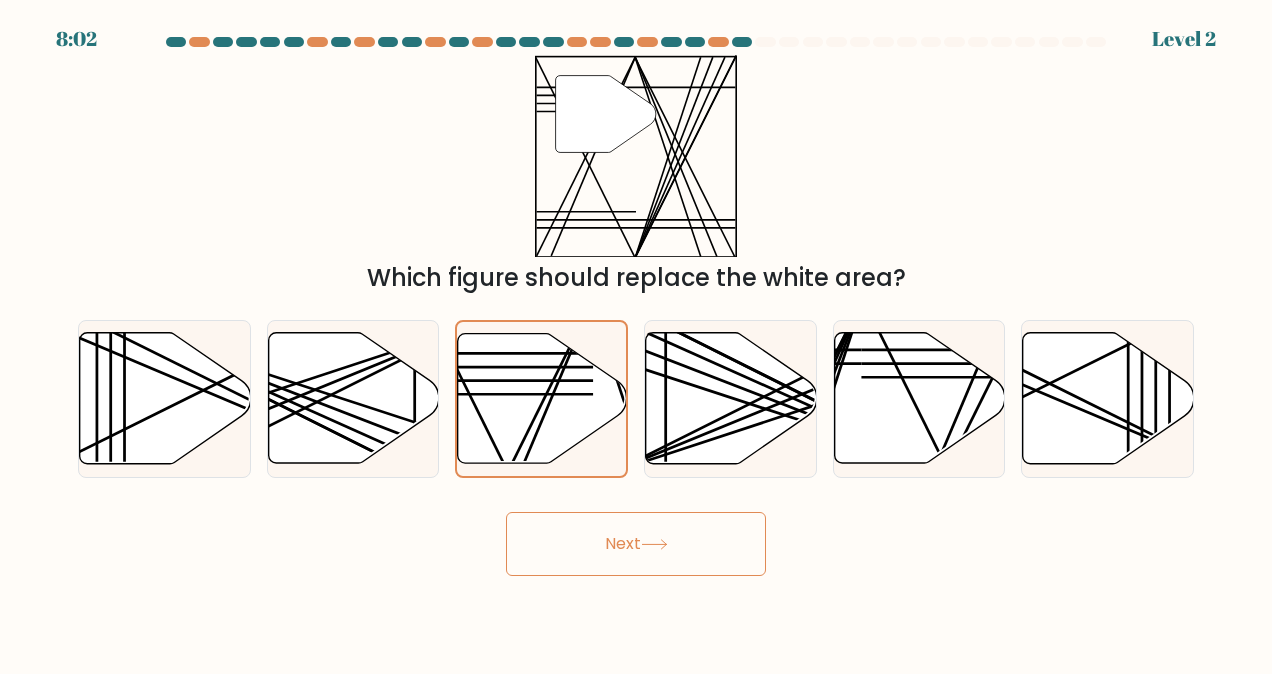 click on "Next" at bounding box center [636, 544] 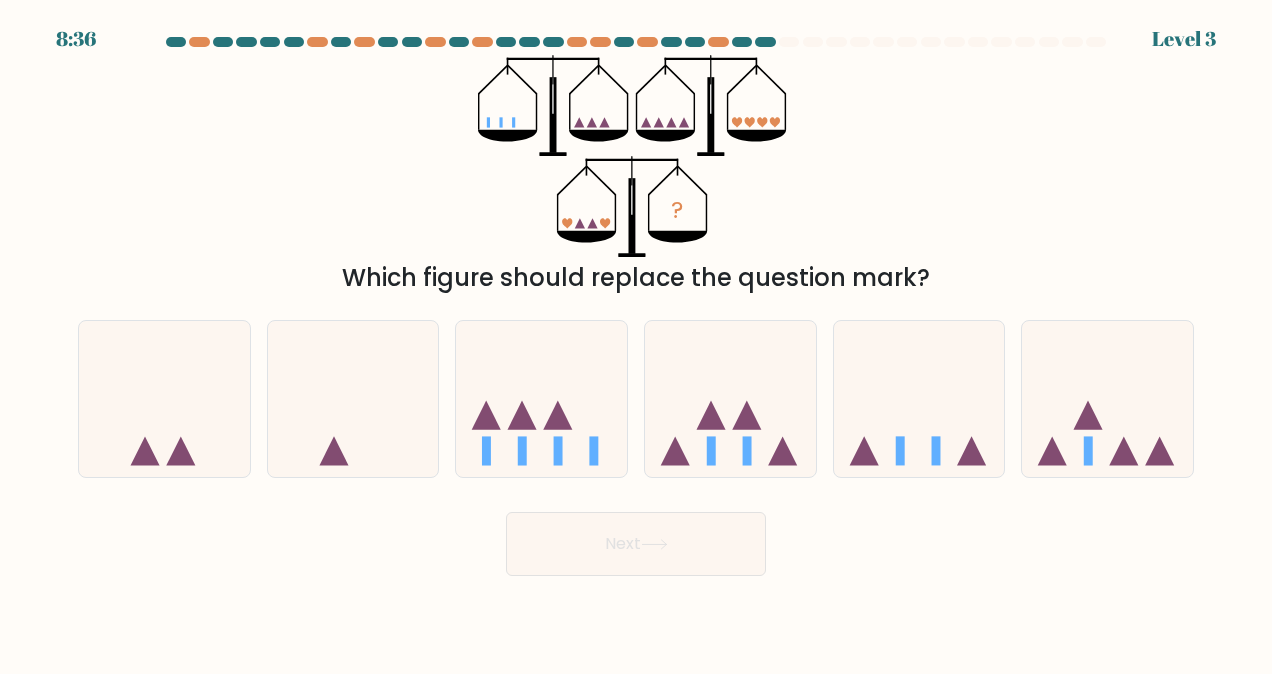 click on "?" 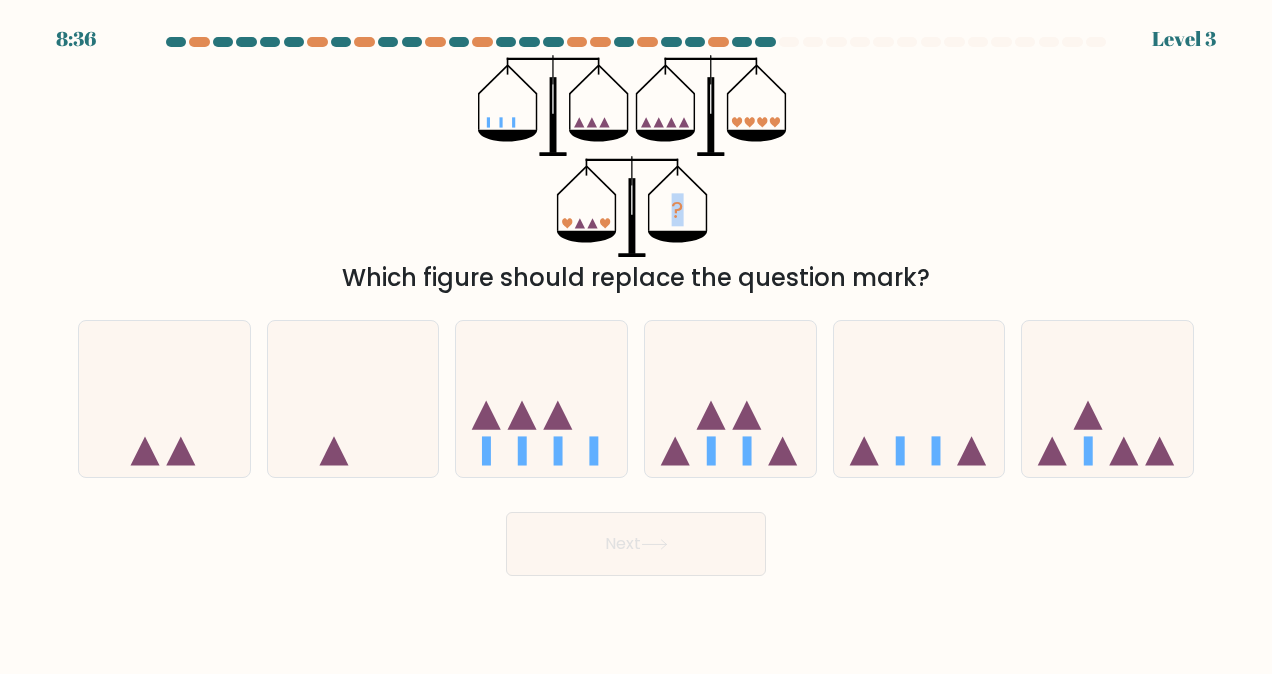 click on "?" 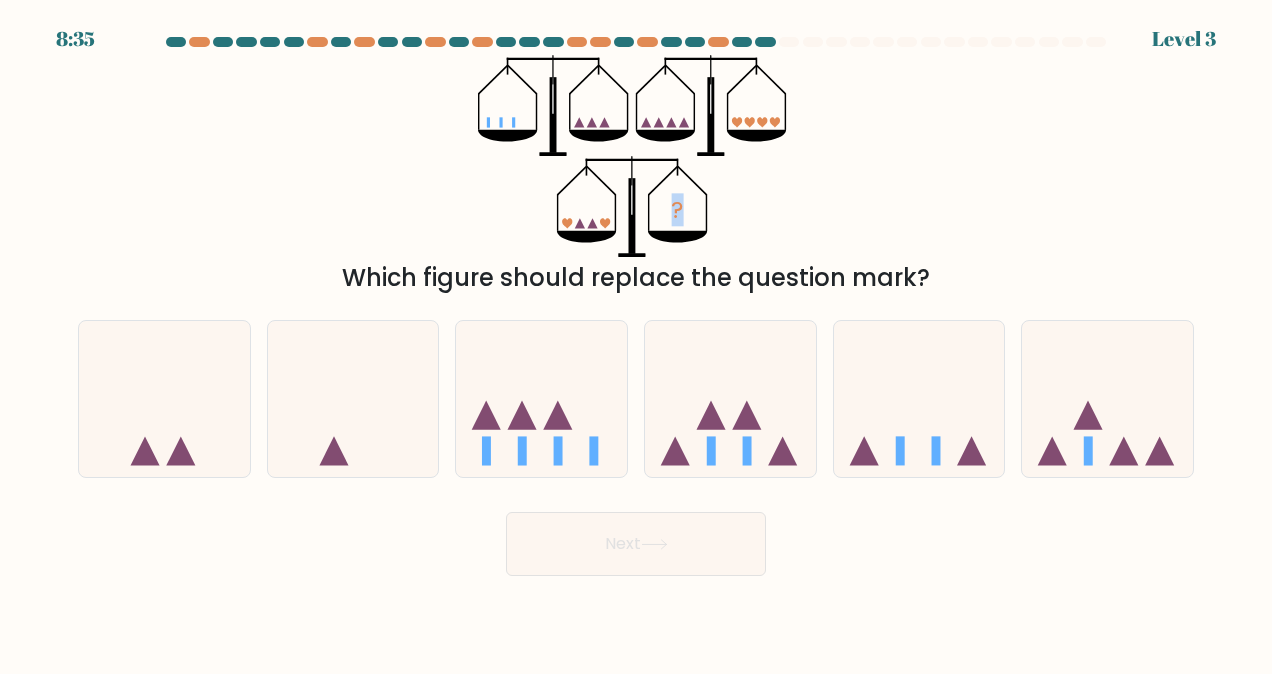 drag, startPoint x: 507, startPoint y: 128, endPoint x: 752, endPoint y: 166, distance: 247.92943 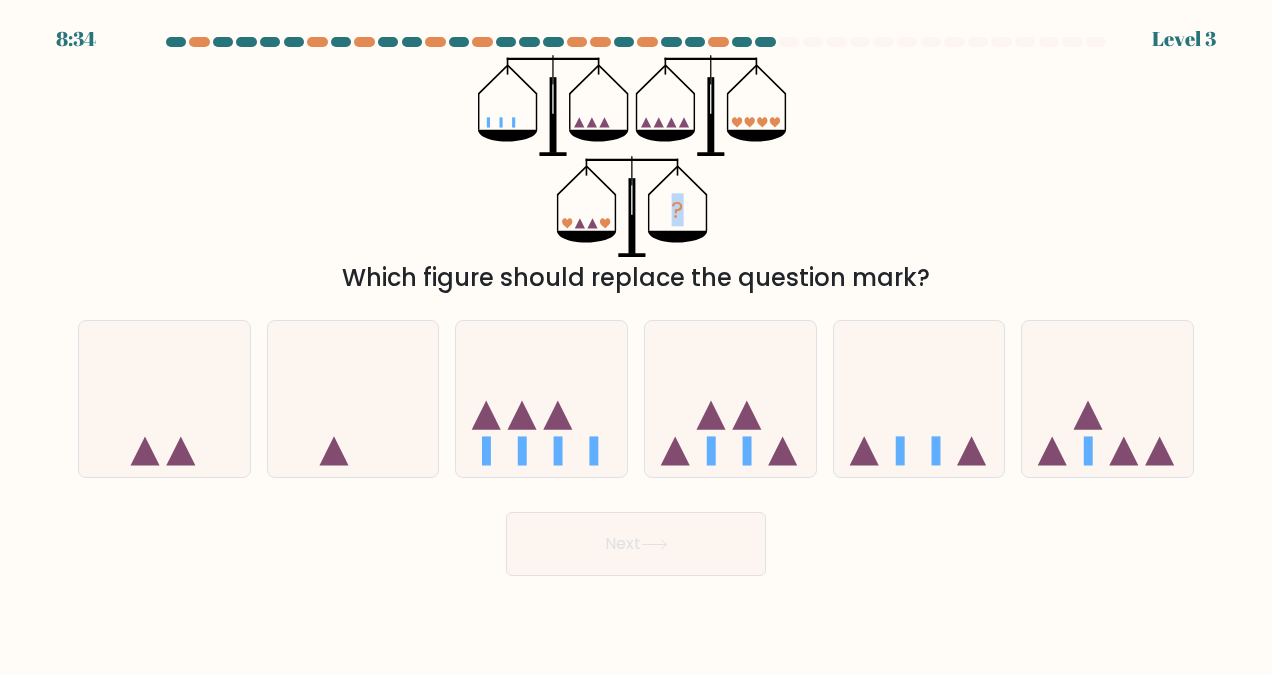 click on "?" 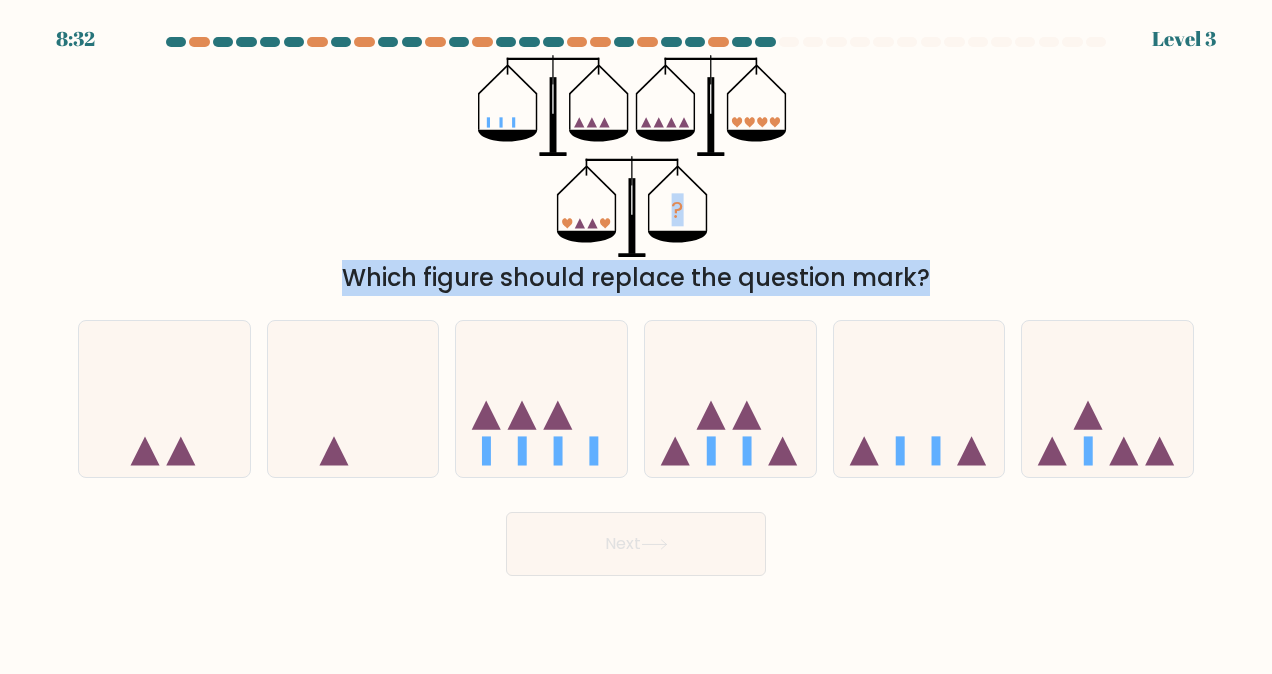 drag, startPoint x: 447, startPoint y: 76, endPoint x: 1176, endPoint y: 628, distance: 914.40967 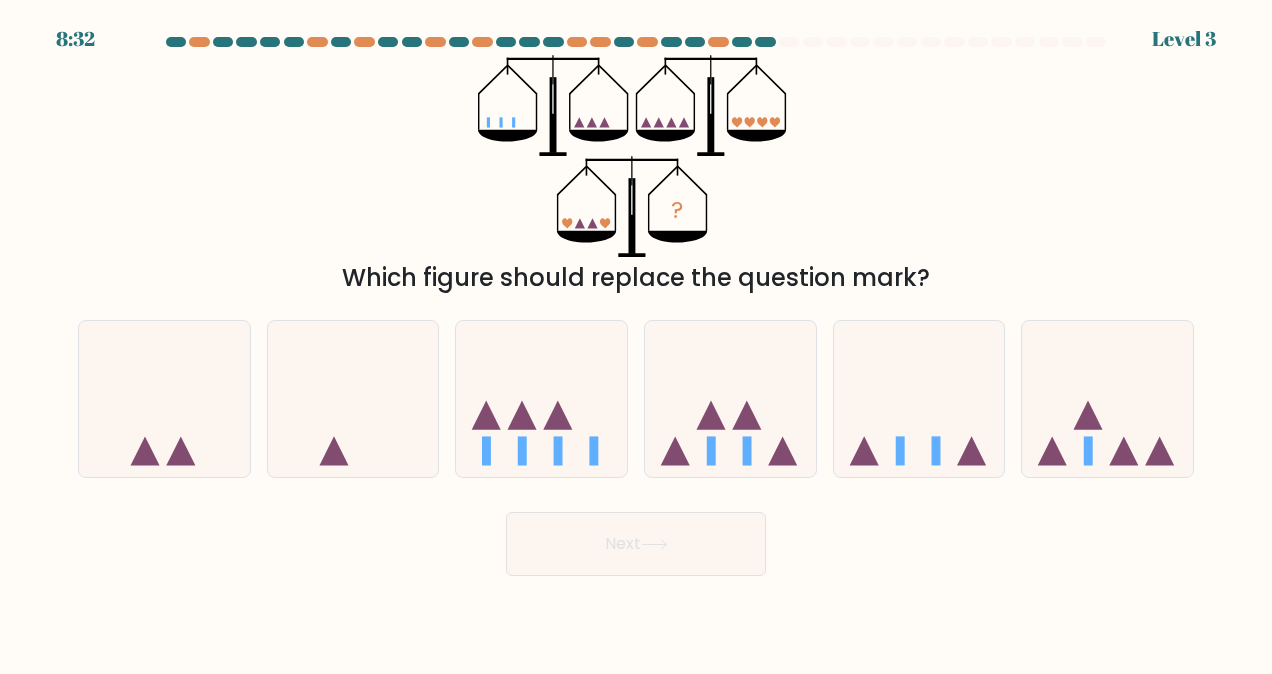 click on "8:32
Level 3" at bounding box center [636, 337] 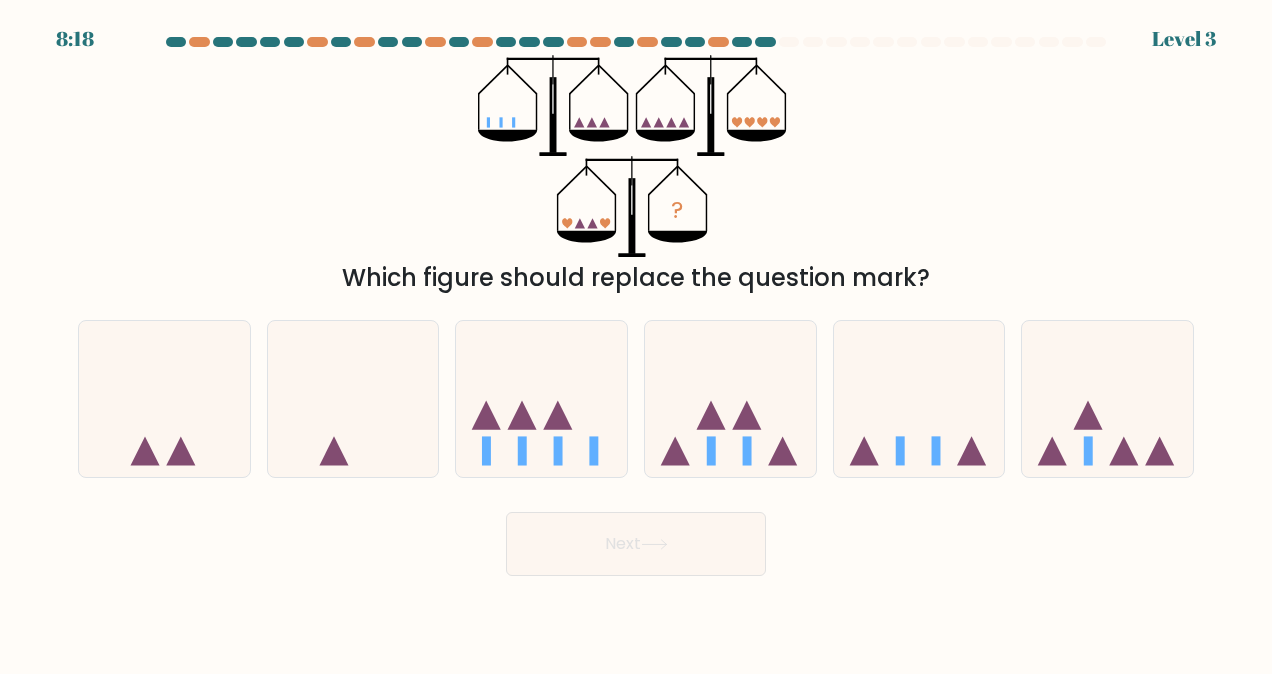 click 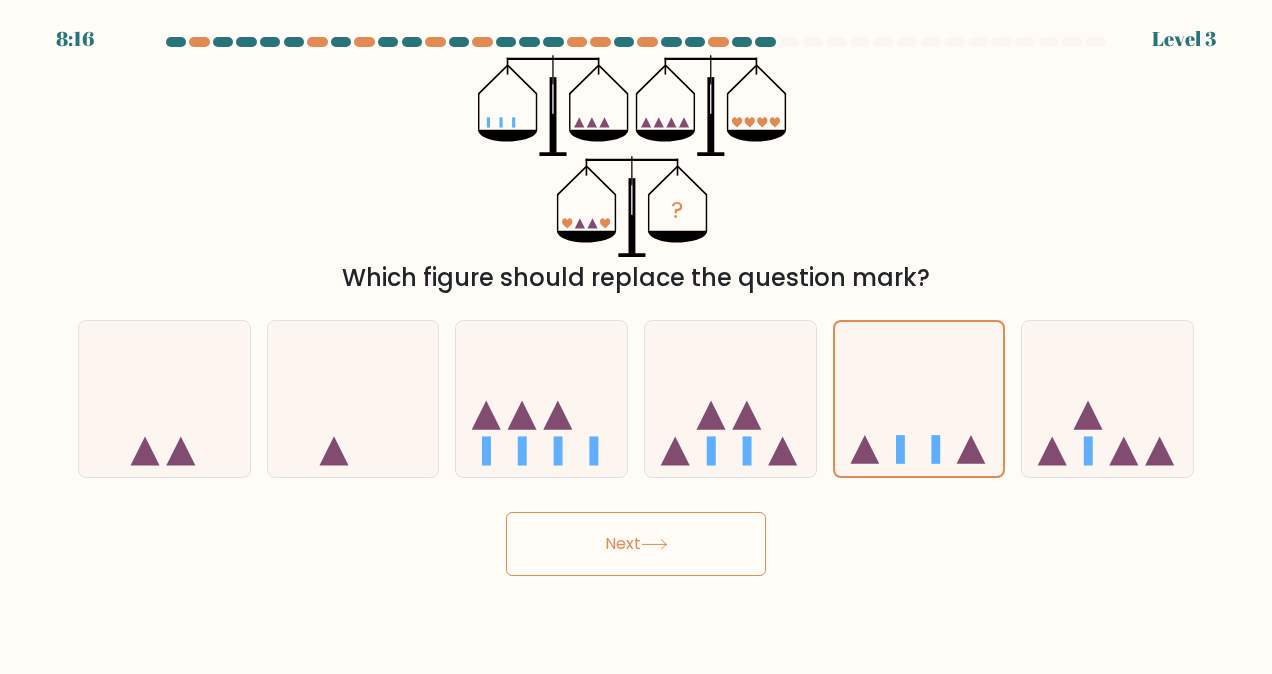 click on "Next" at bounding box center [636, 544] 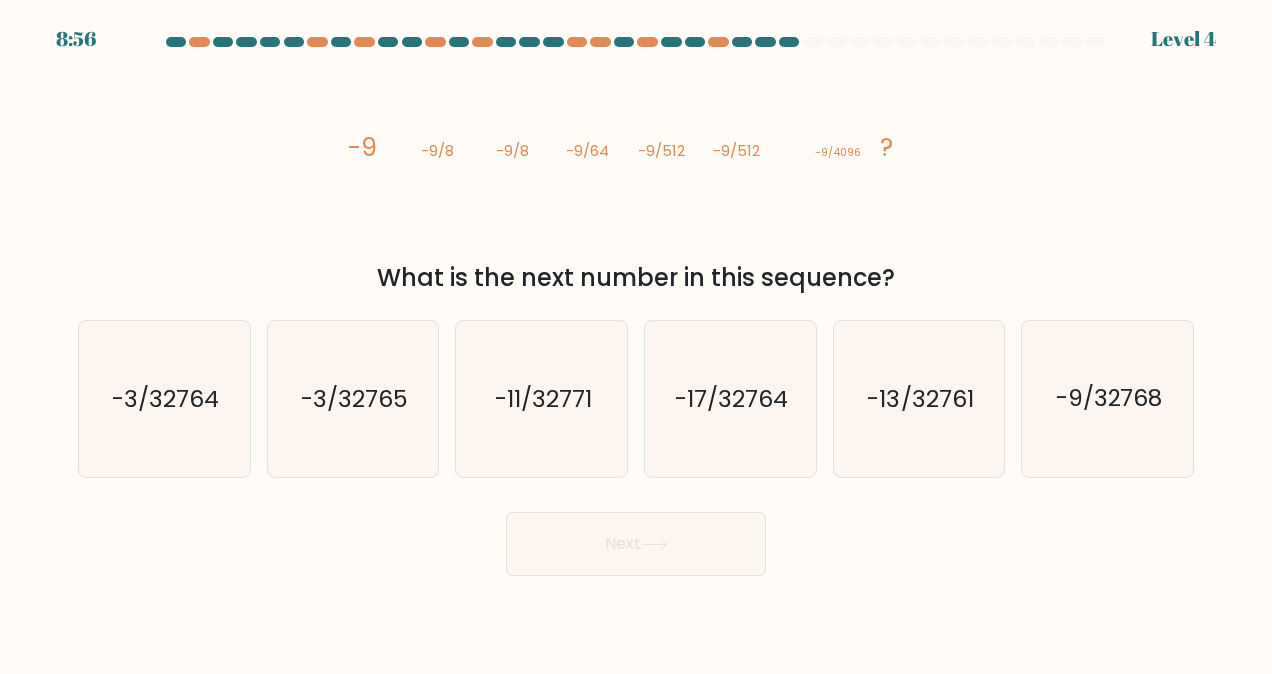 click on "-11/32771" 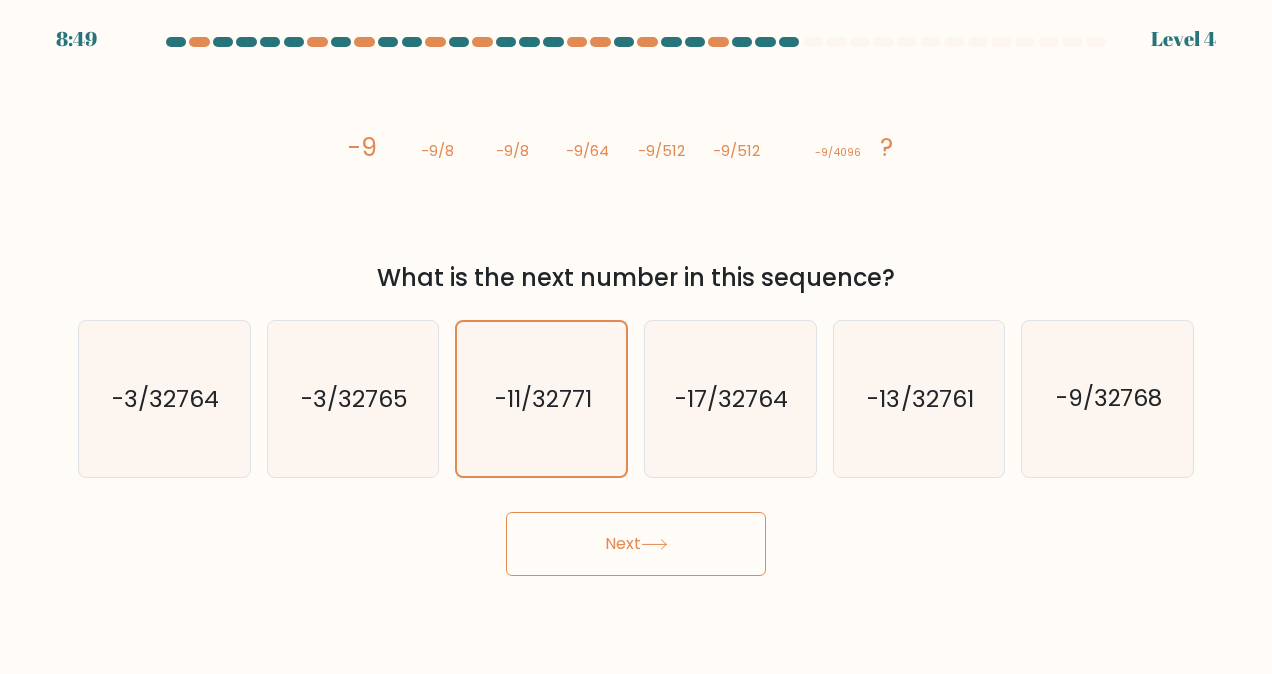 click on "Next" at bounding box center [636, 544] 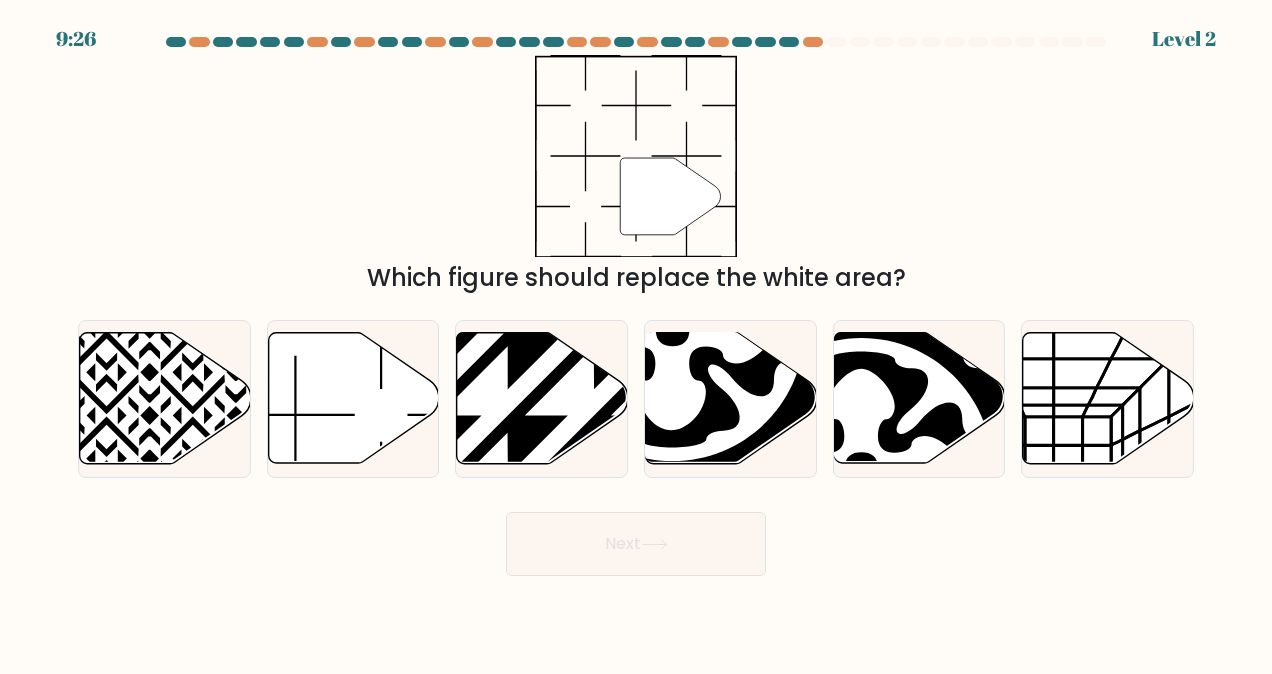 click 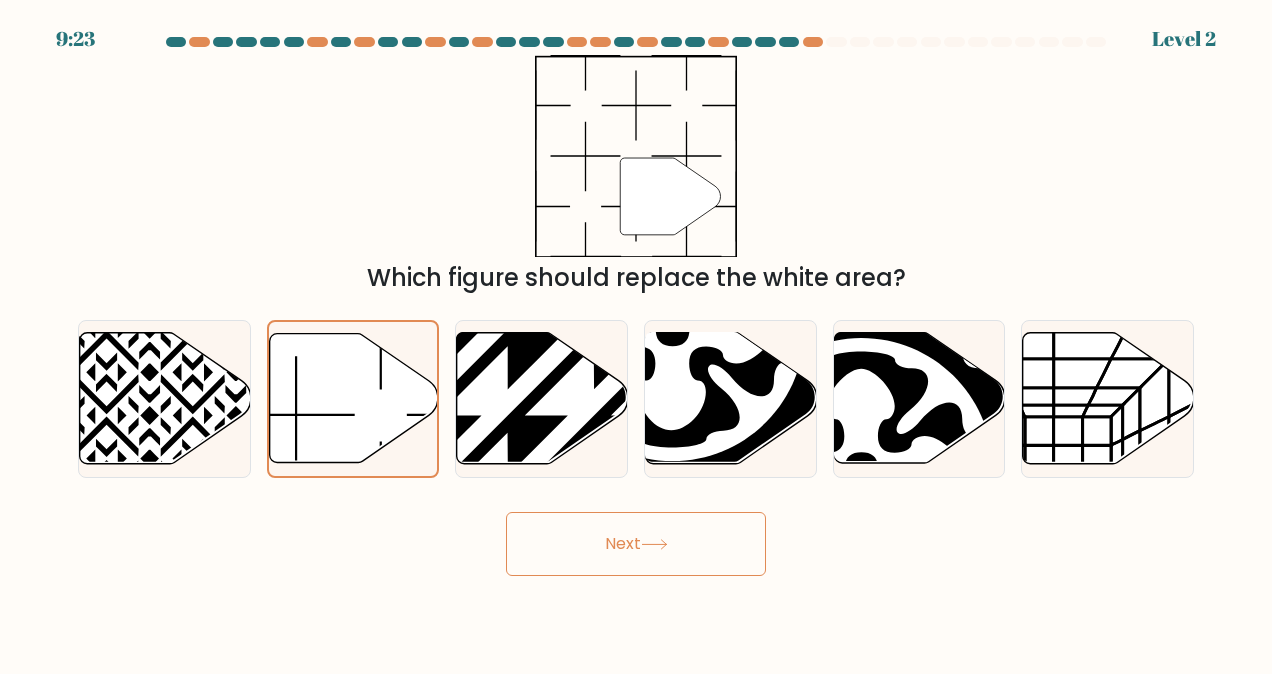 click on "Next" at bounding box center [636, 544] 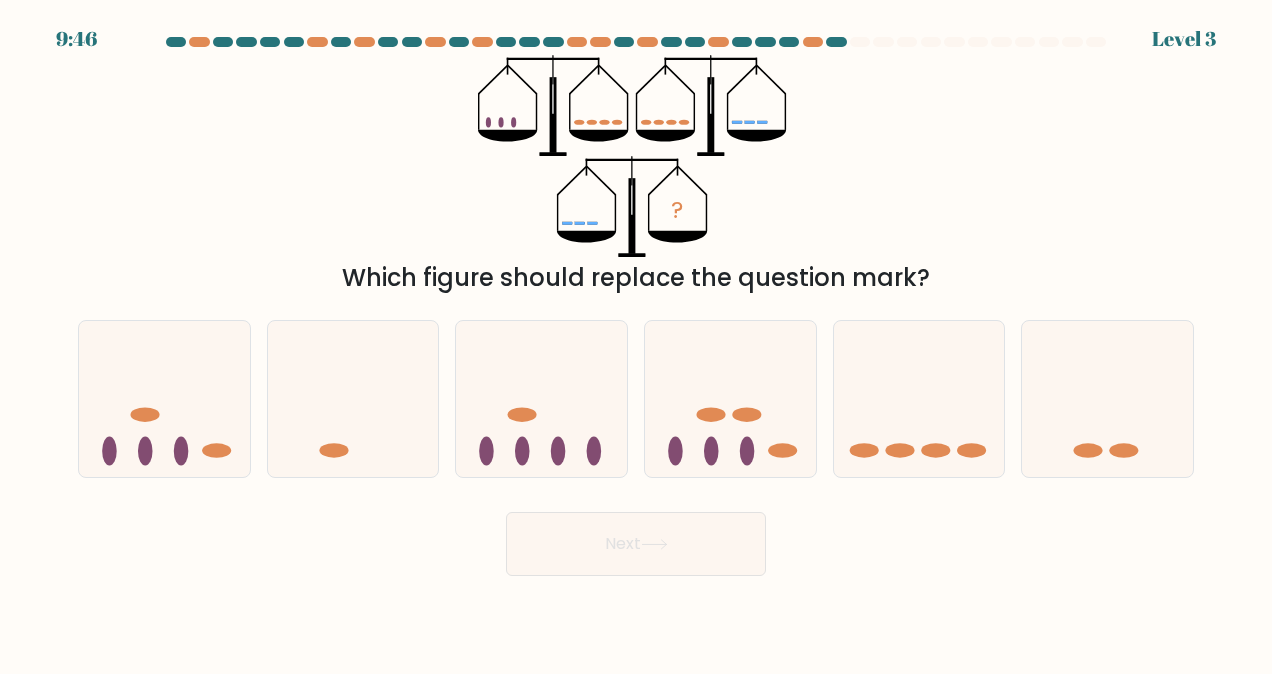 click 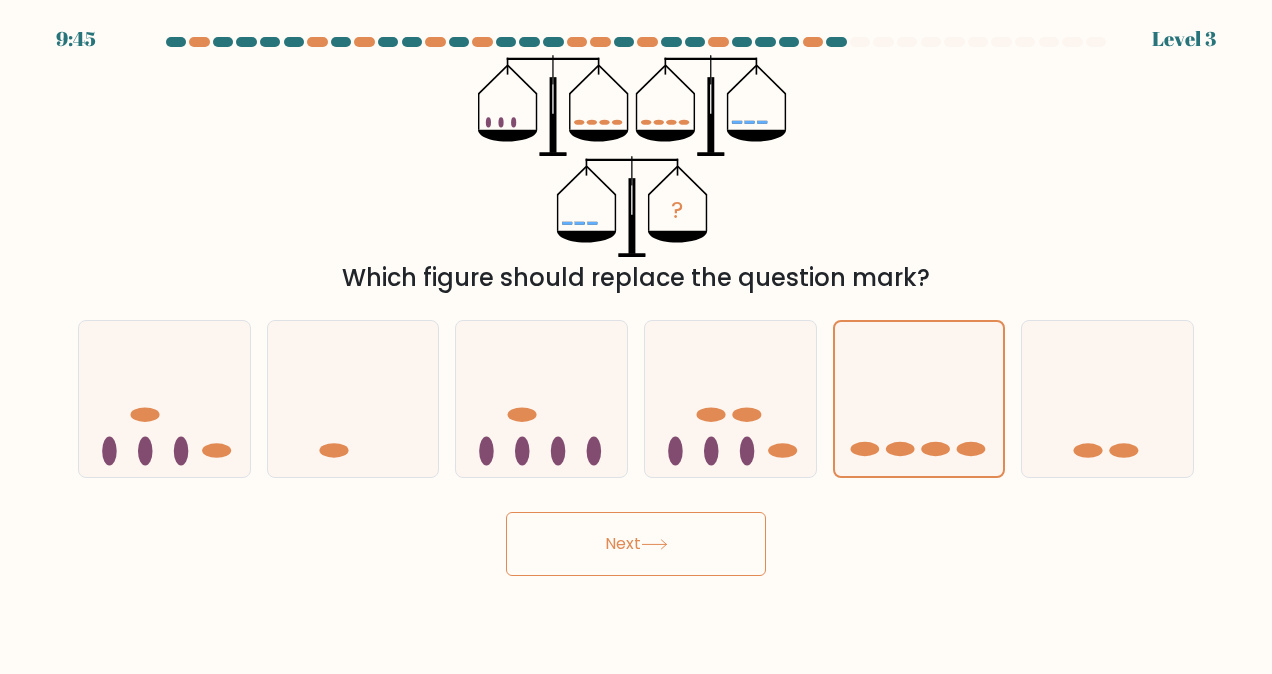 click on "Next" at bounding box center (636, 544) 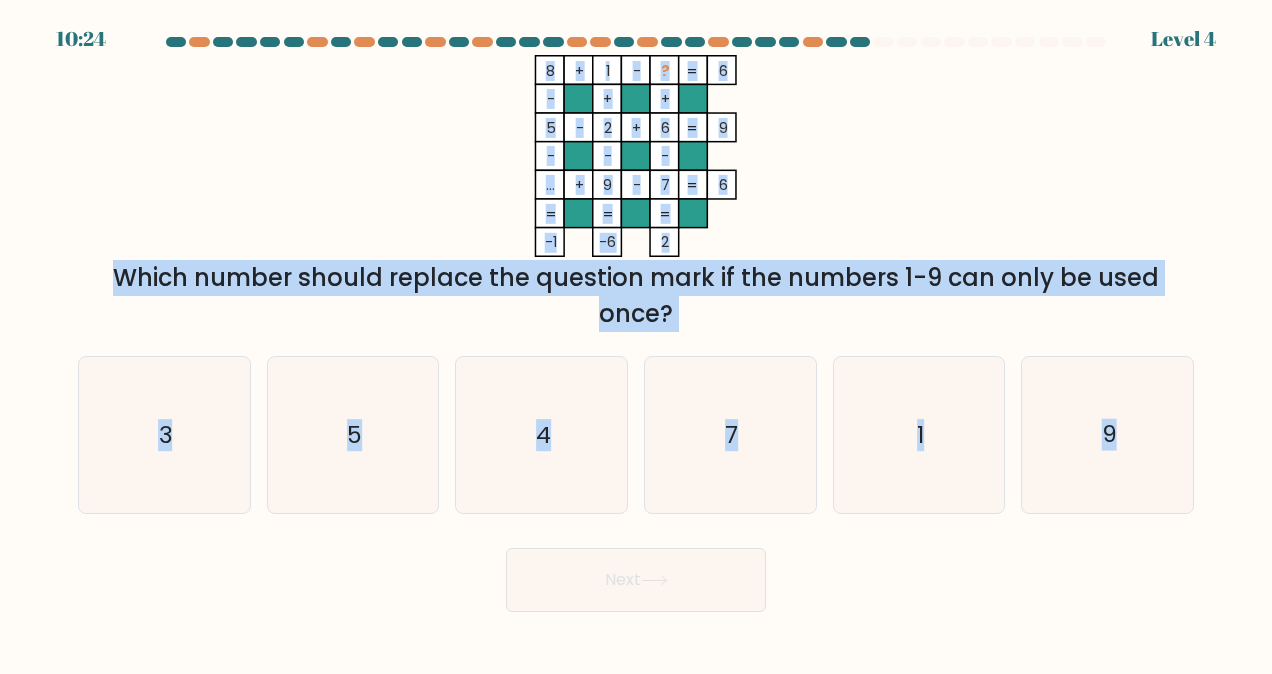 drag, startPoint x: 432, startPoint y: 45, endPoint x: 1209, endPoint y: 460, distance: 880.8825 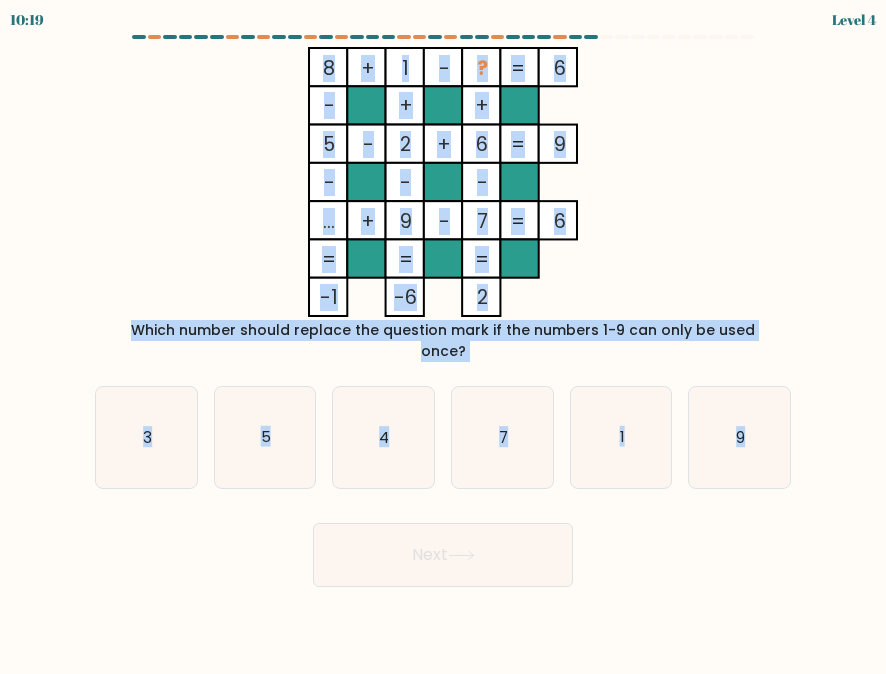 click on "8    +    1    -    ?    6    -    +    +    5    -    2    +    6    9    -    -    -    ...    +    9    -    7    =   6    =   =   =   =   -1    -6    2    =" 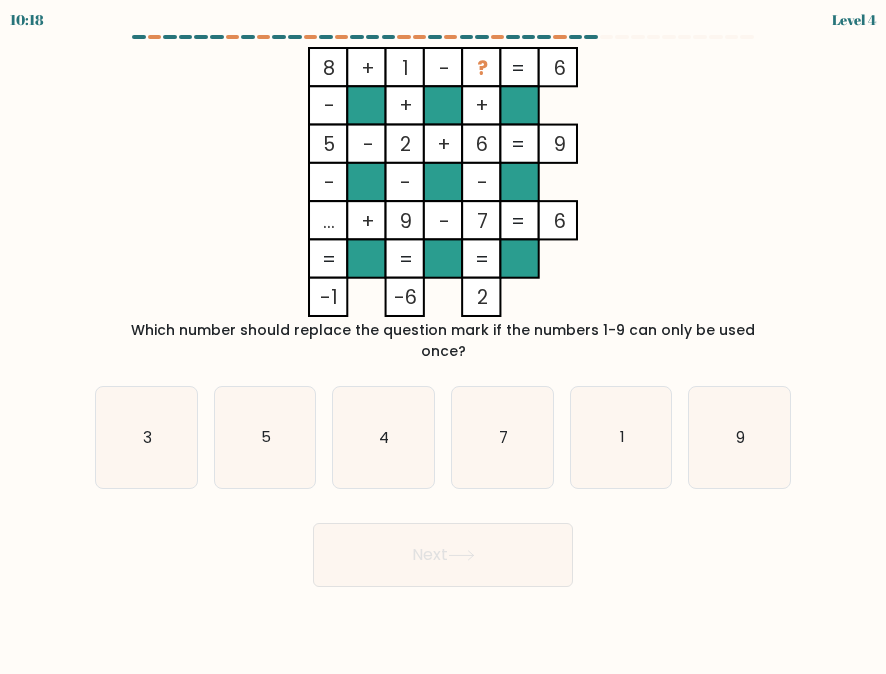 click on "8    +    1    -    ?    6    -    +    +    5    -    2    +    6    9    -    -    -    ...    +    9    -    7    =   6    =   =   =   =   -1    -6    2    =" 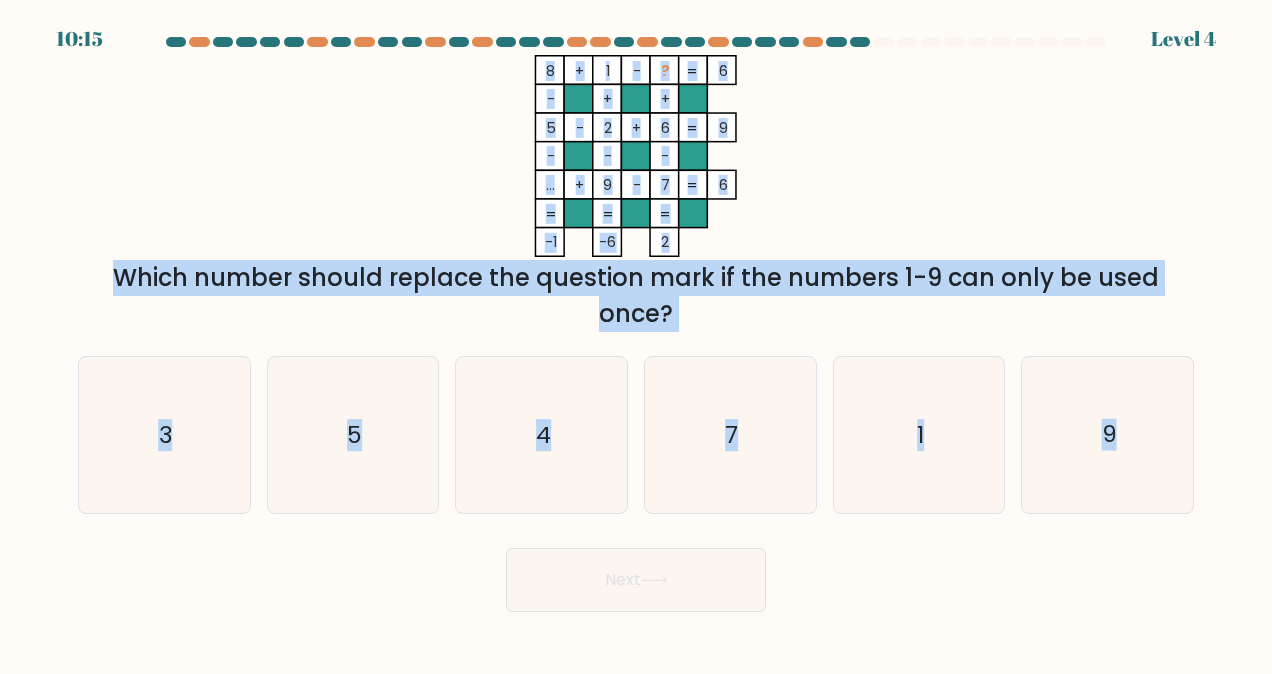drag, startPoint x: 495, startPoint y: 53, endPoint x: 1275, endPoint y: 472, distance: 885.4157 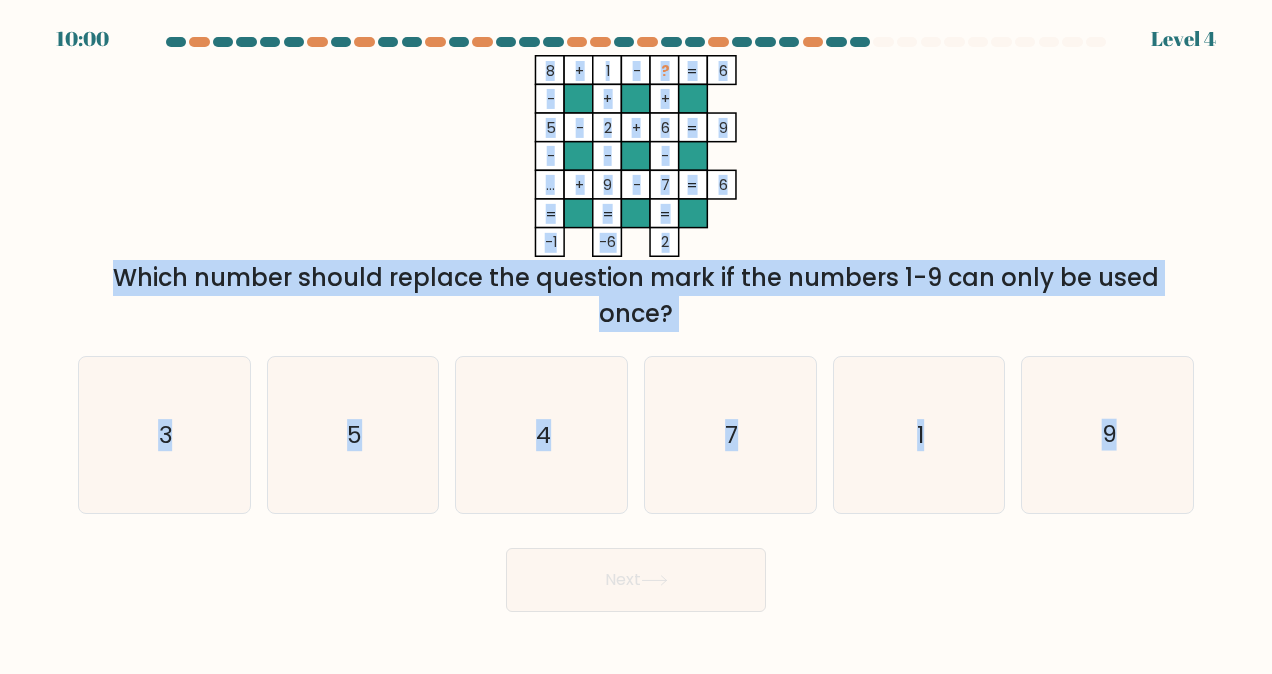 click on "8    +    1    -    ?    6    -    +    +    5    -    2    +    6    9    -    -    -    ...    +    9    -    7    =   6    =   =   =   =   -1    -6    2    =
Which number should replace the question mark if the numbers 1-9 can only be used once?" at bounding box center (636, 193) 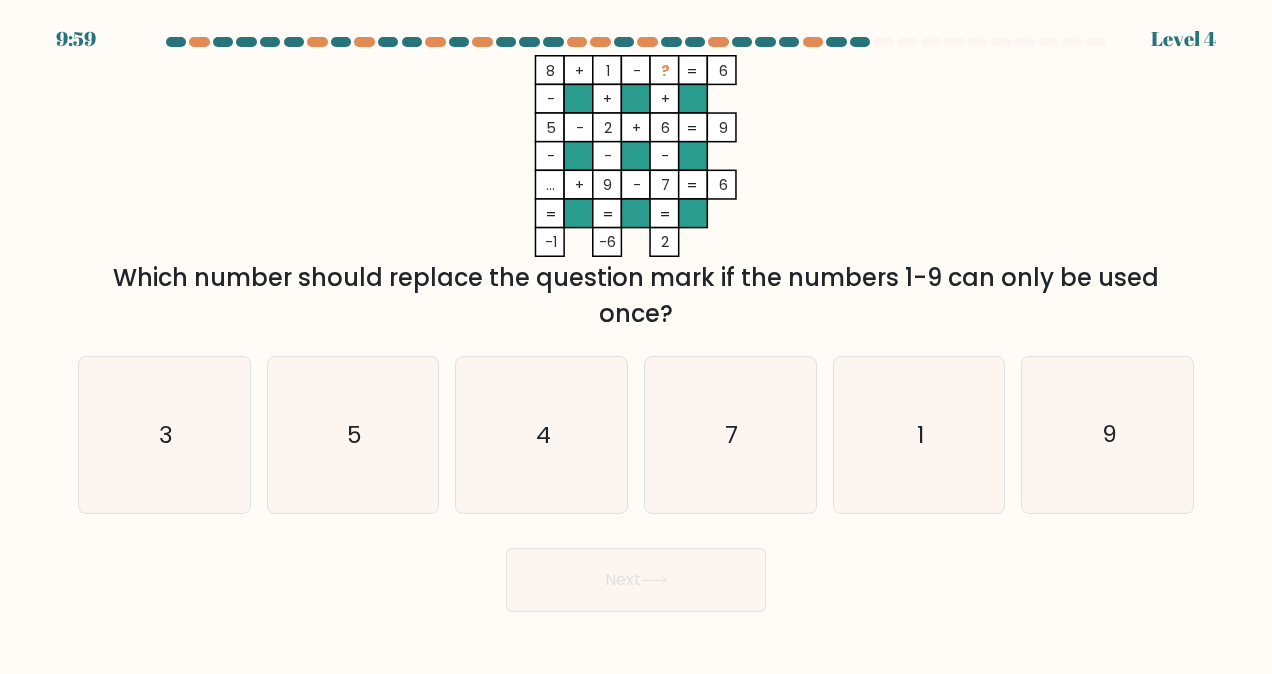 click on "4" 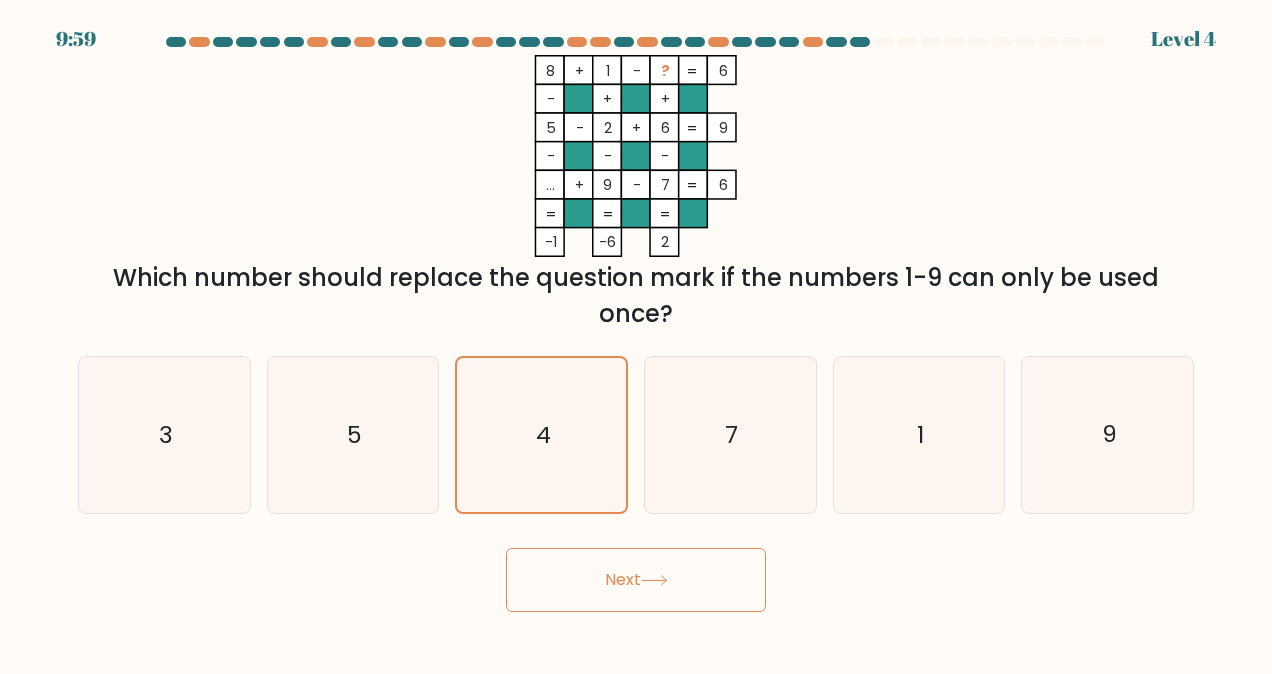 click on "Next" at bounding box center [636, 580] 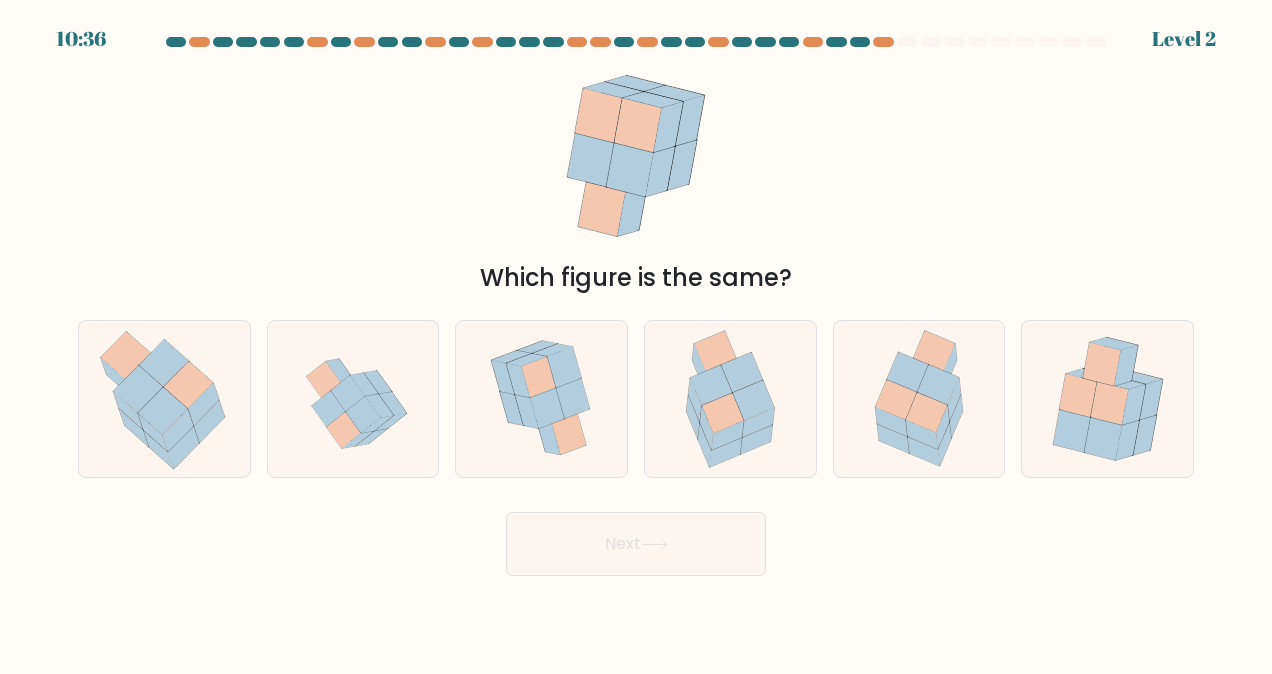 click 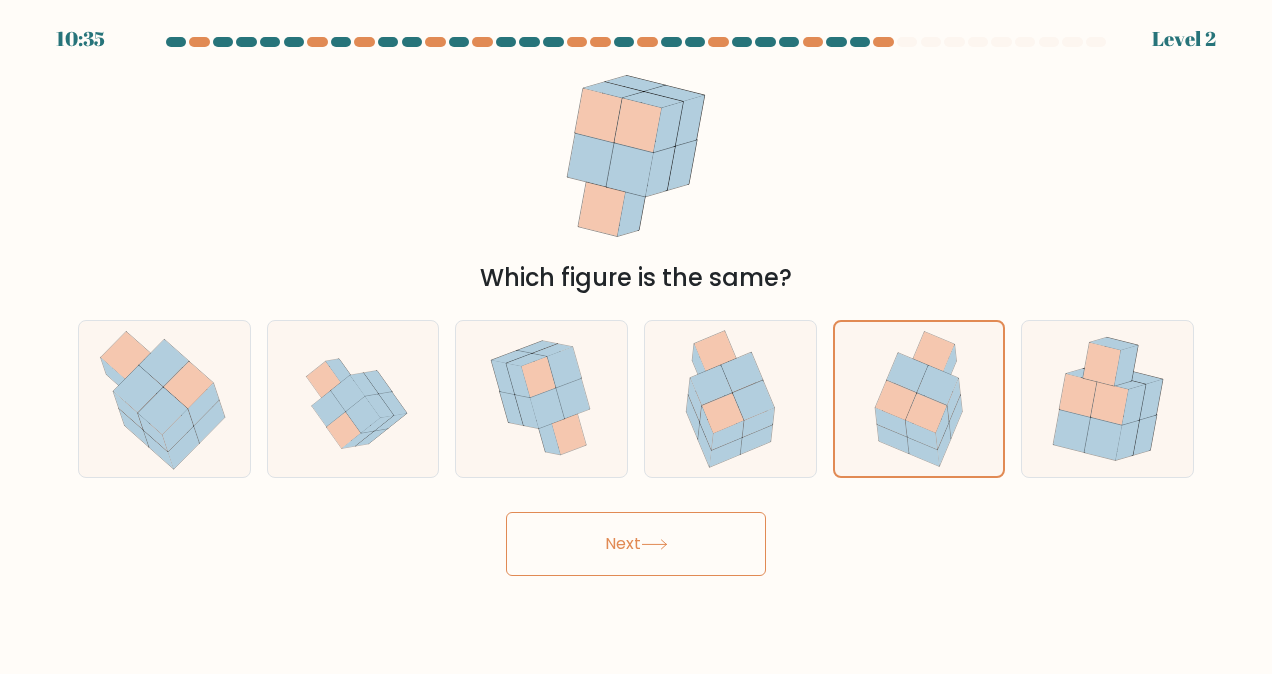 click on "Next" at bounding box center [636, 544] 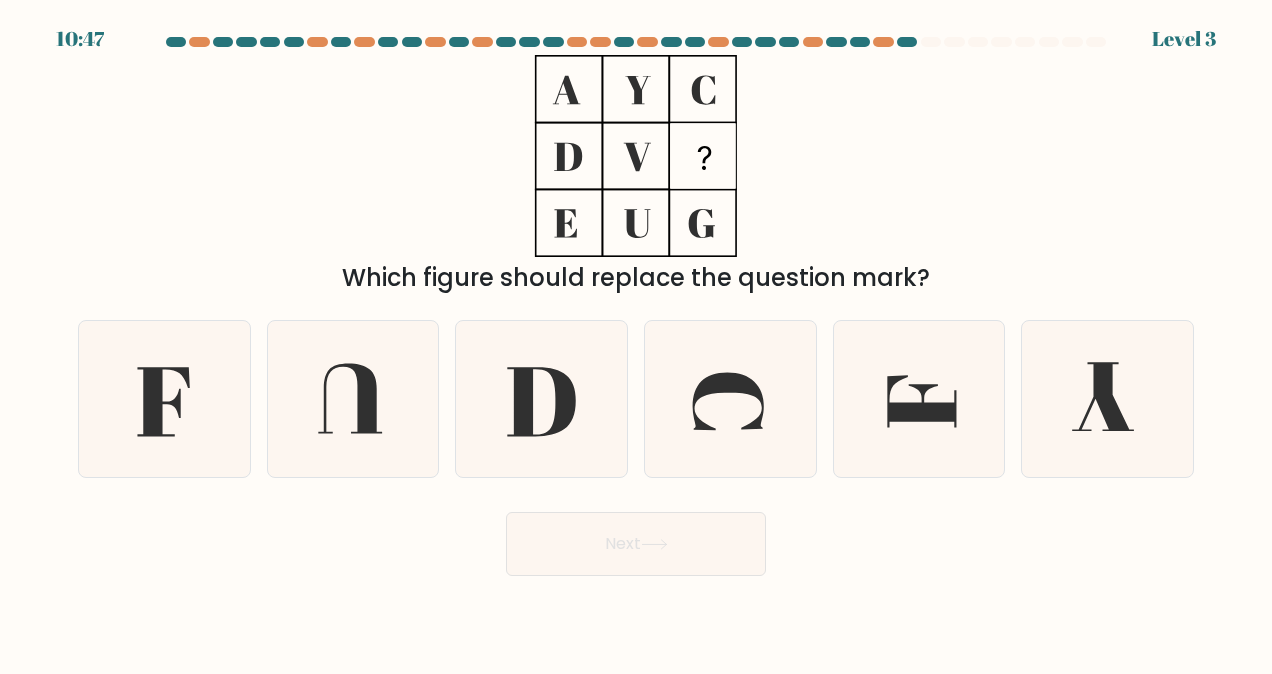click 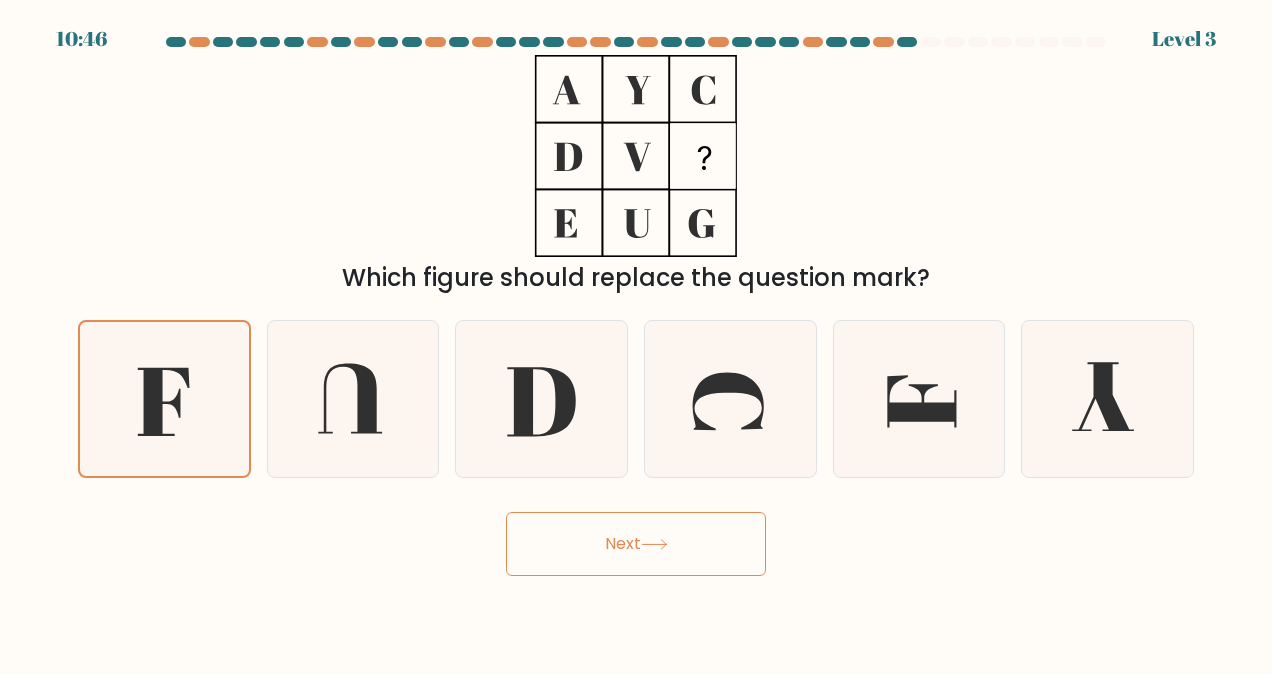 click on "Next" at bounding box center [636, 544] 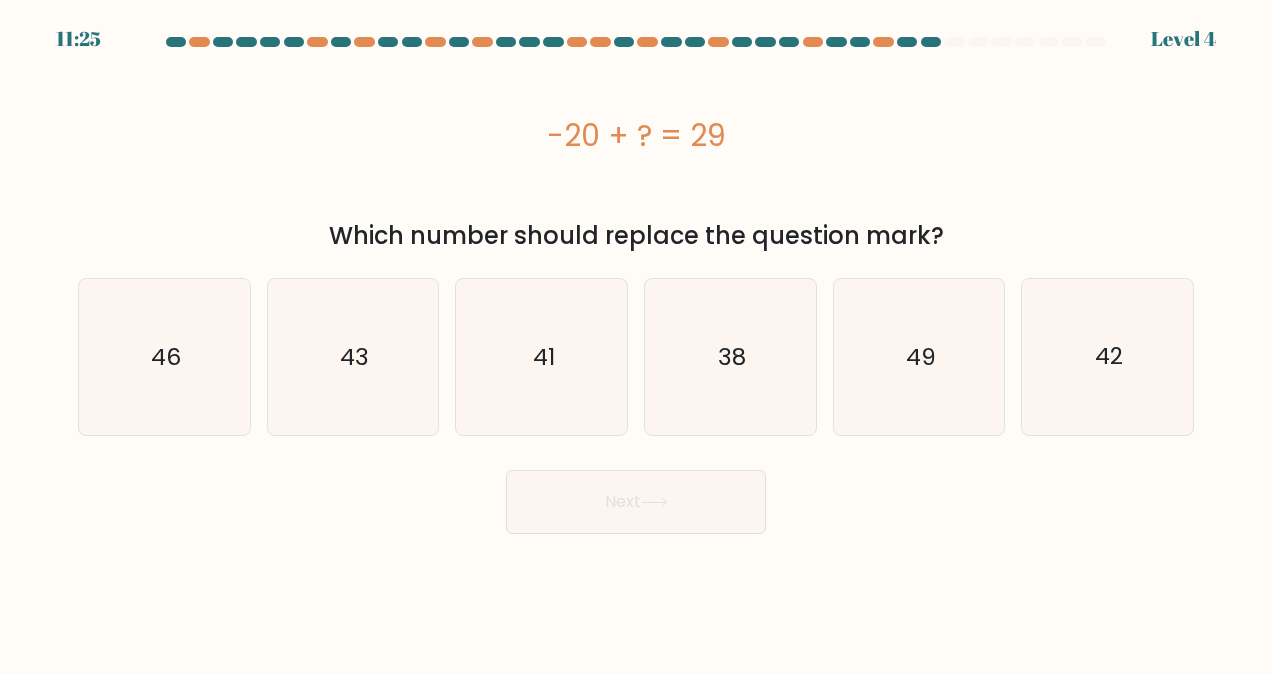 click on "42" 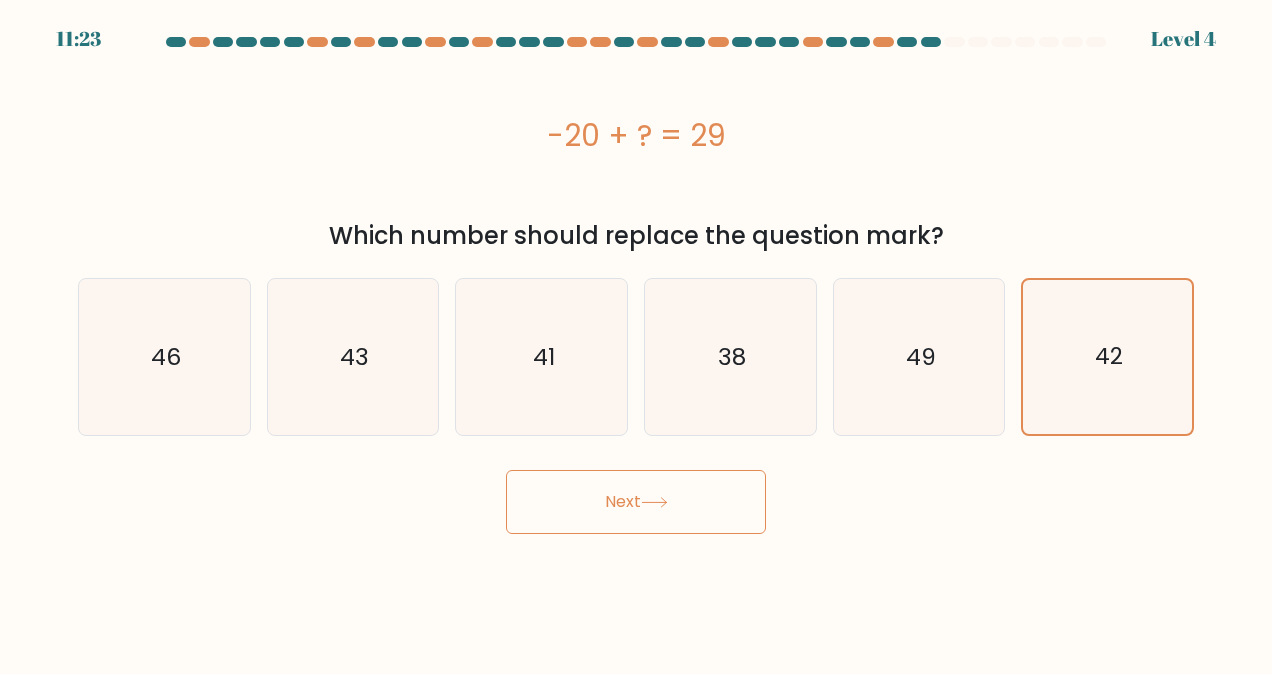 click on "43" 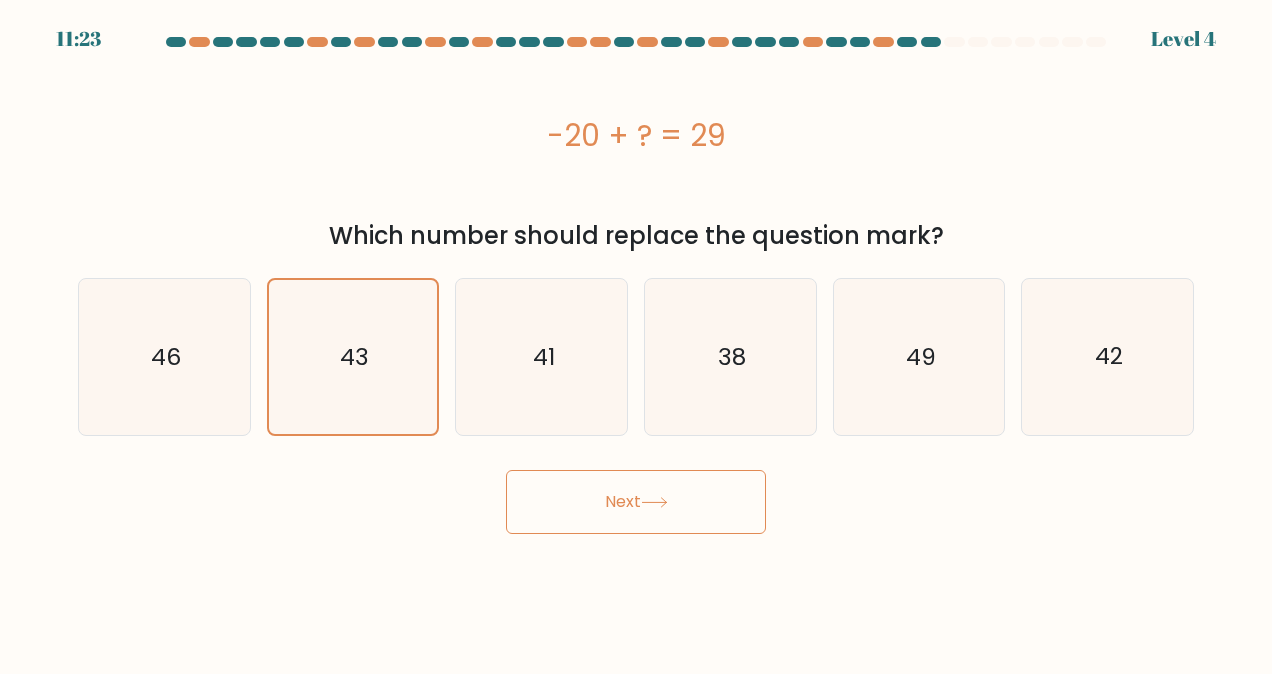 click on "Next" at bounding box center [636, 502] 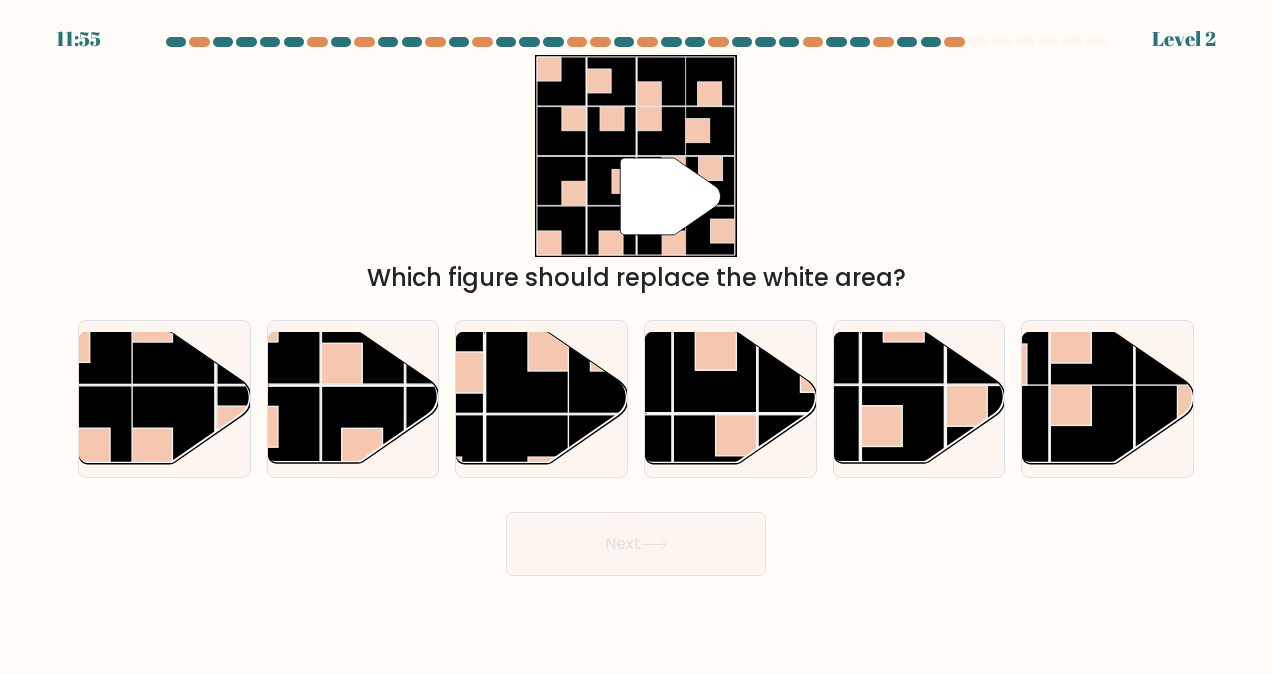 click 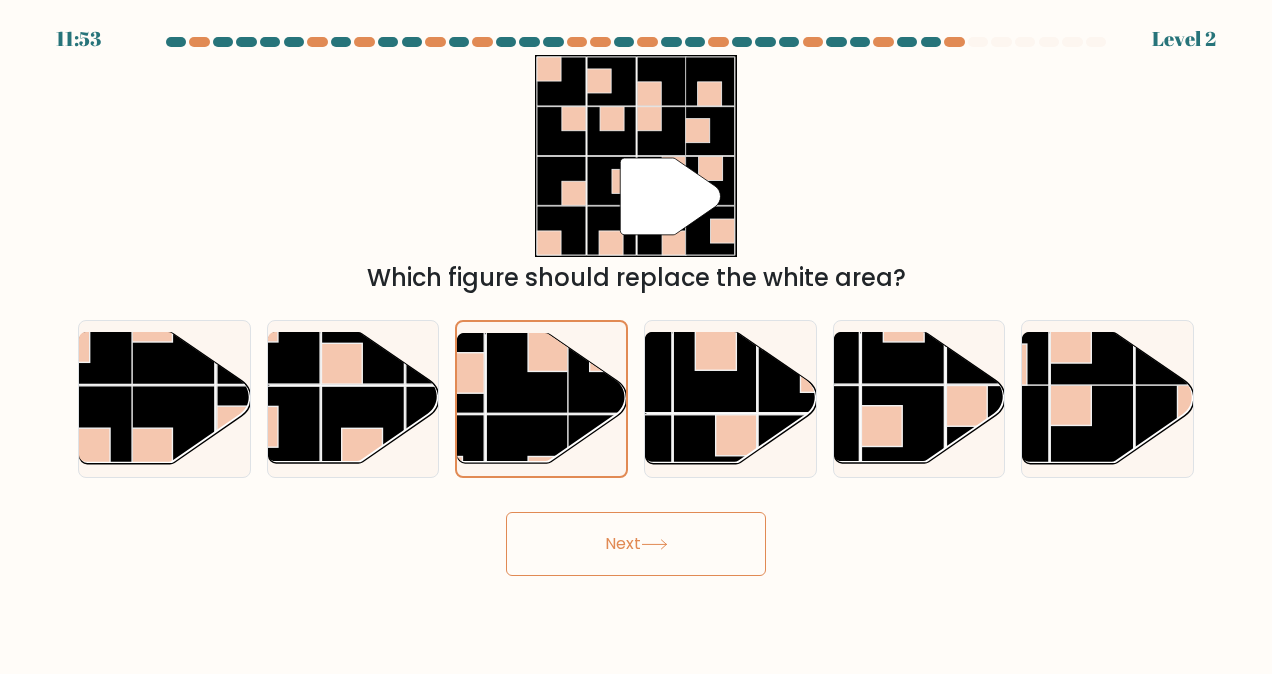 click on "Next" at bounding box center [636, 544] 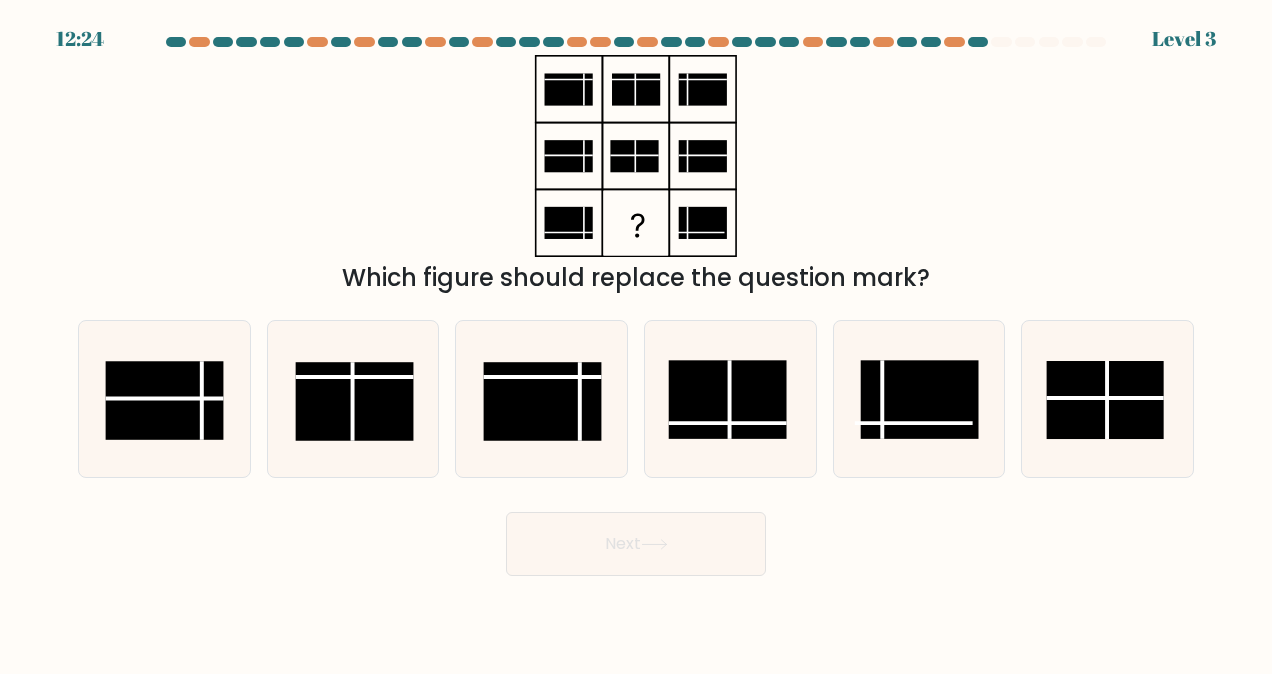 click 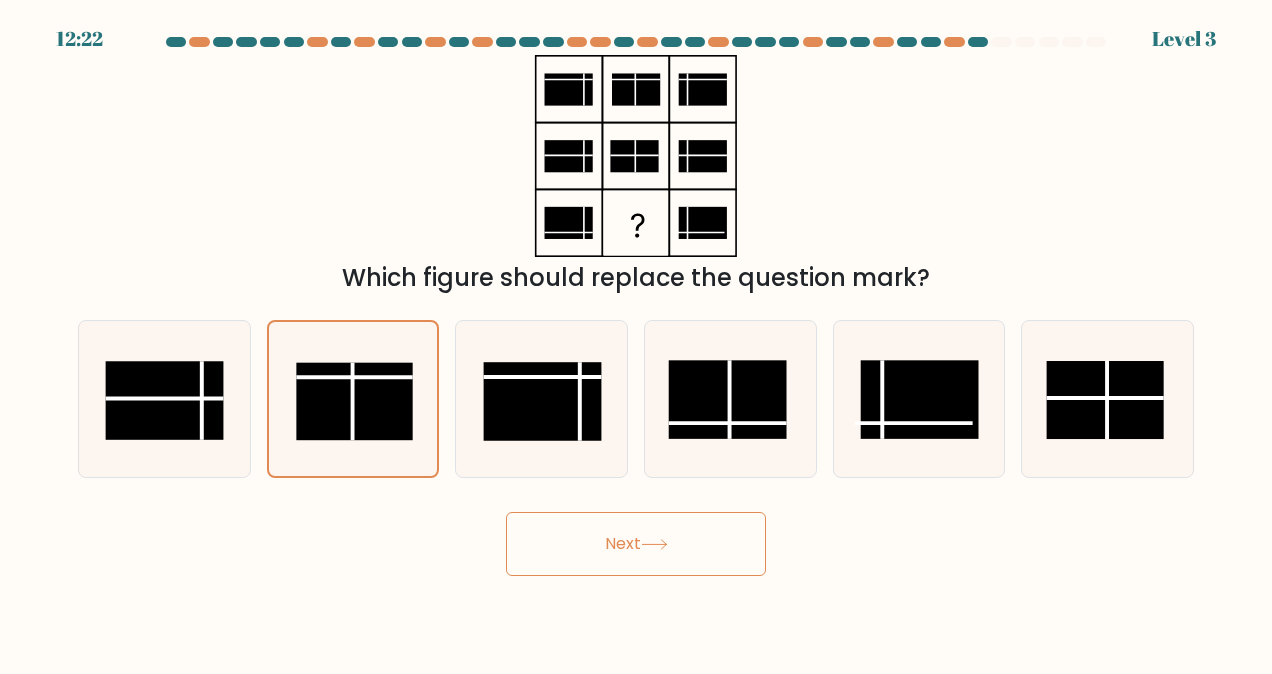 click on "Next" at bounding box center (636, 544) 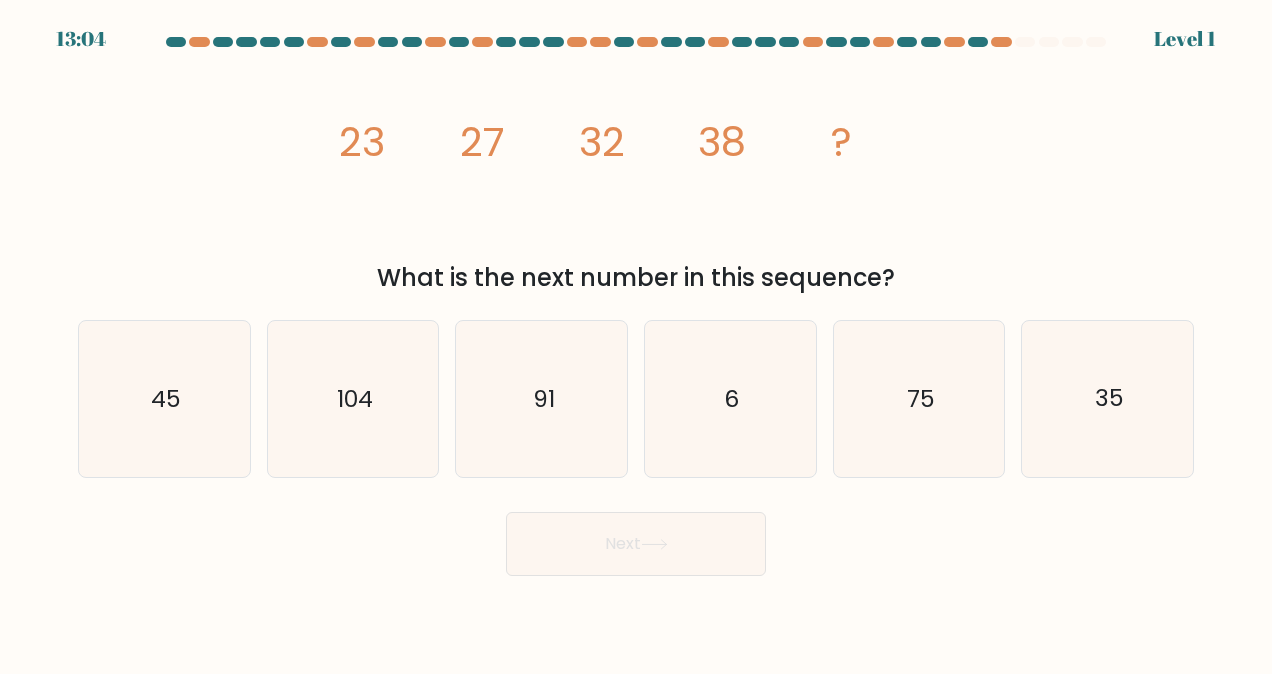 click on "6" 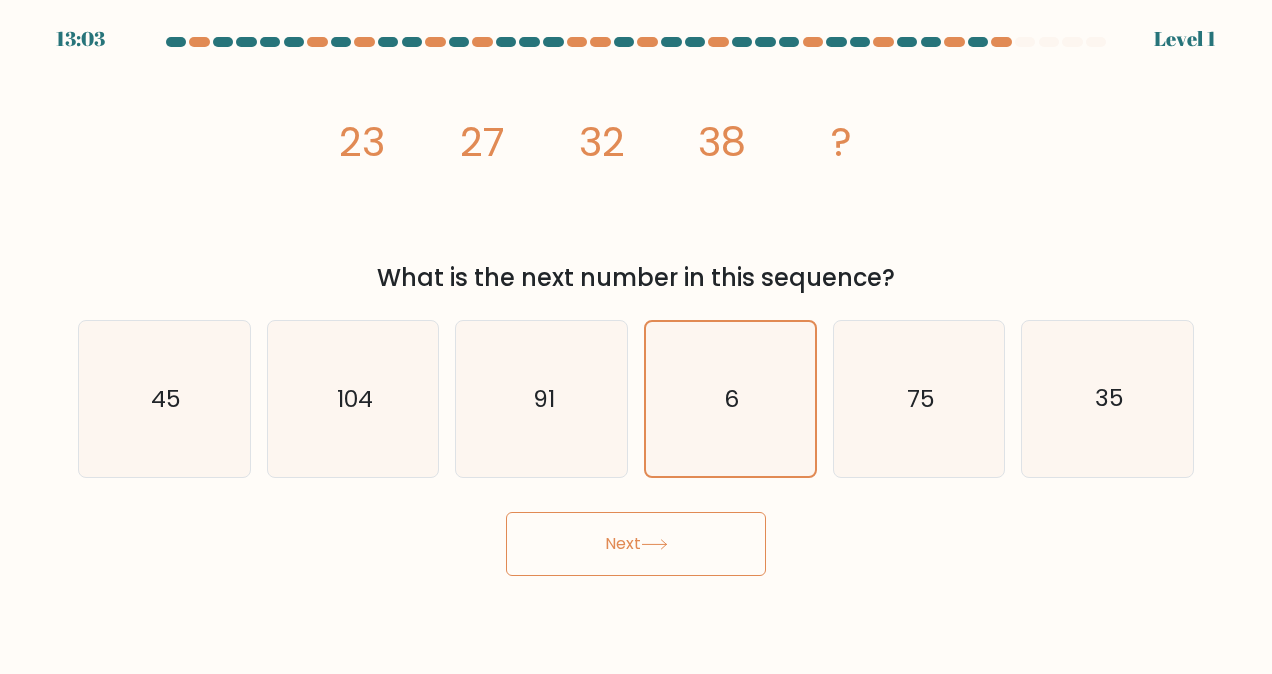 click on "Next" at bounding box center [636, 544] 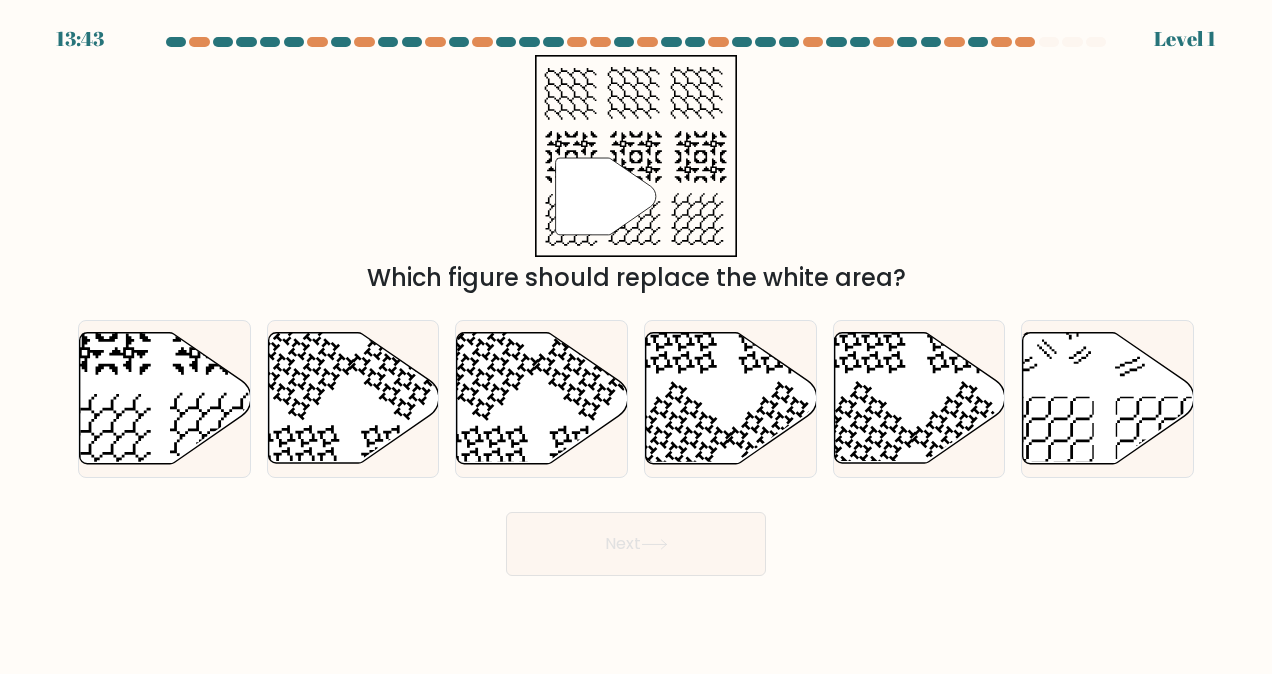 click 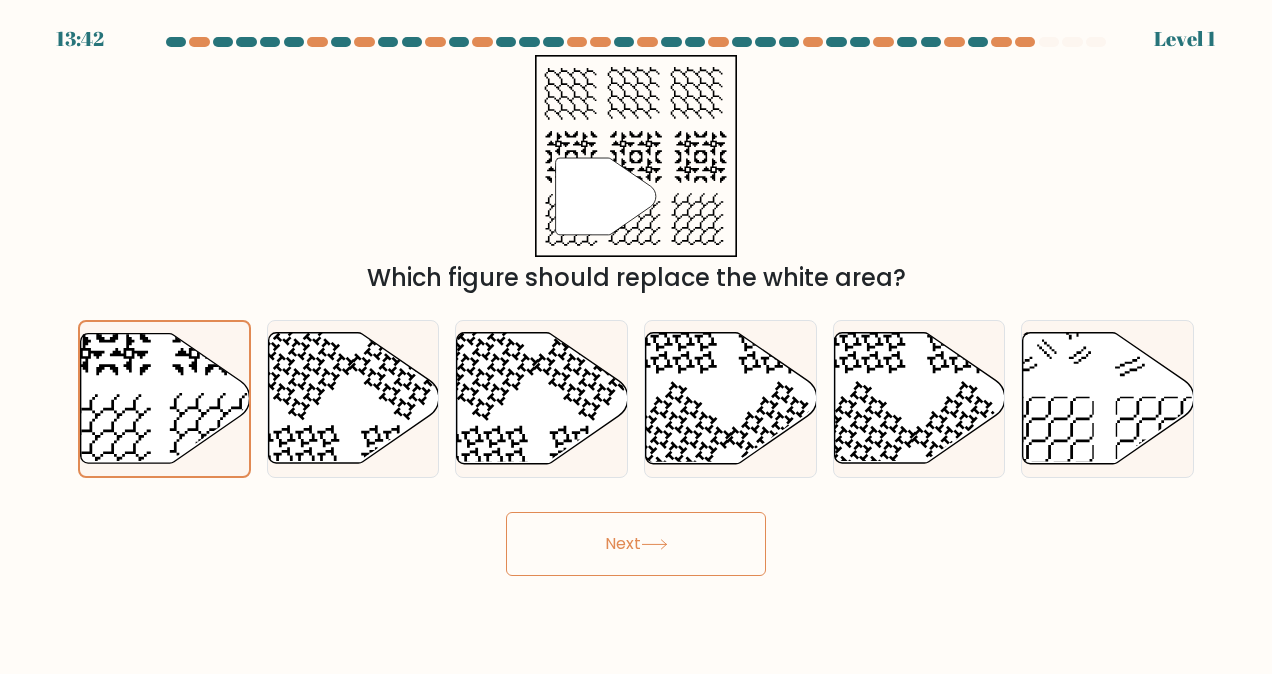 click on "Next" at bounding box center [636, 544] 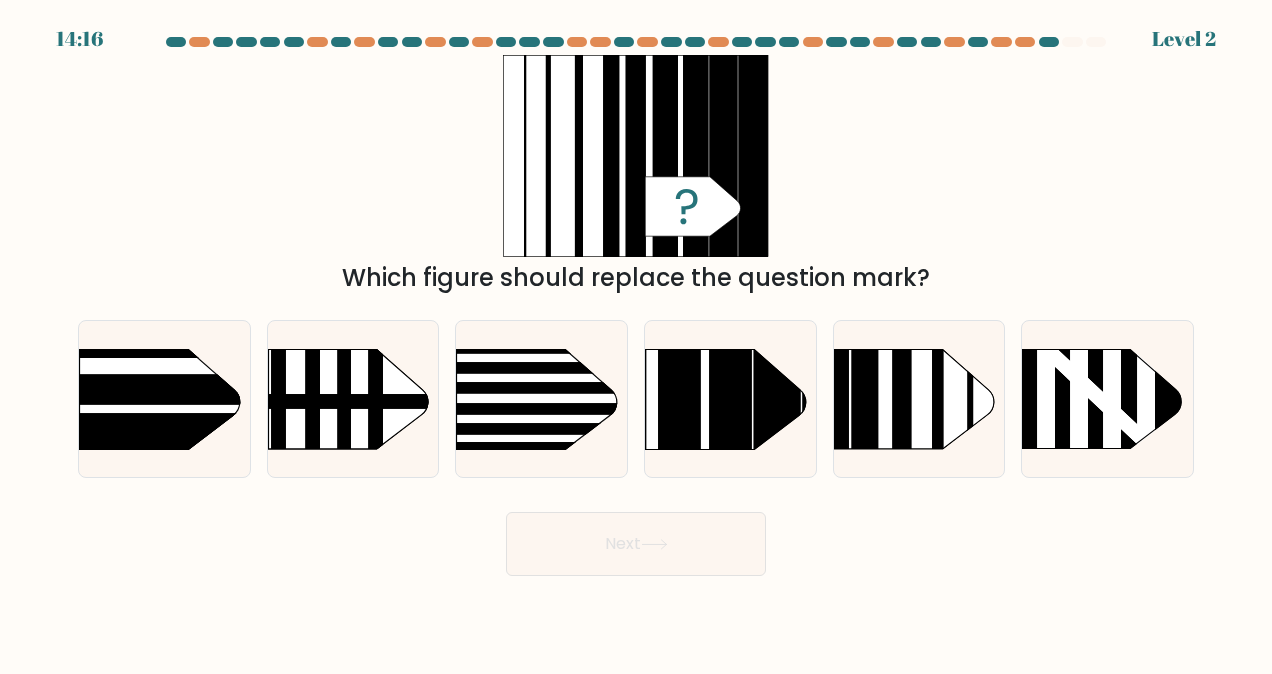 click 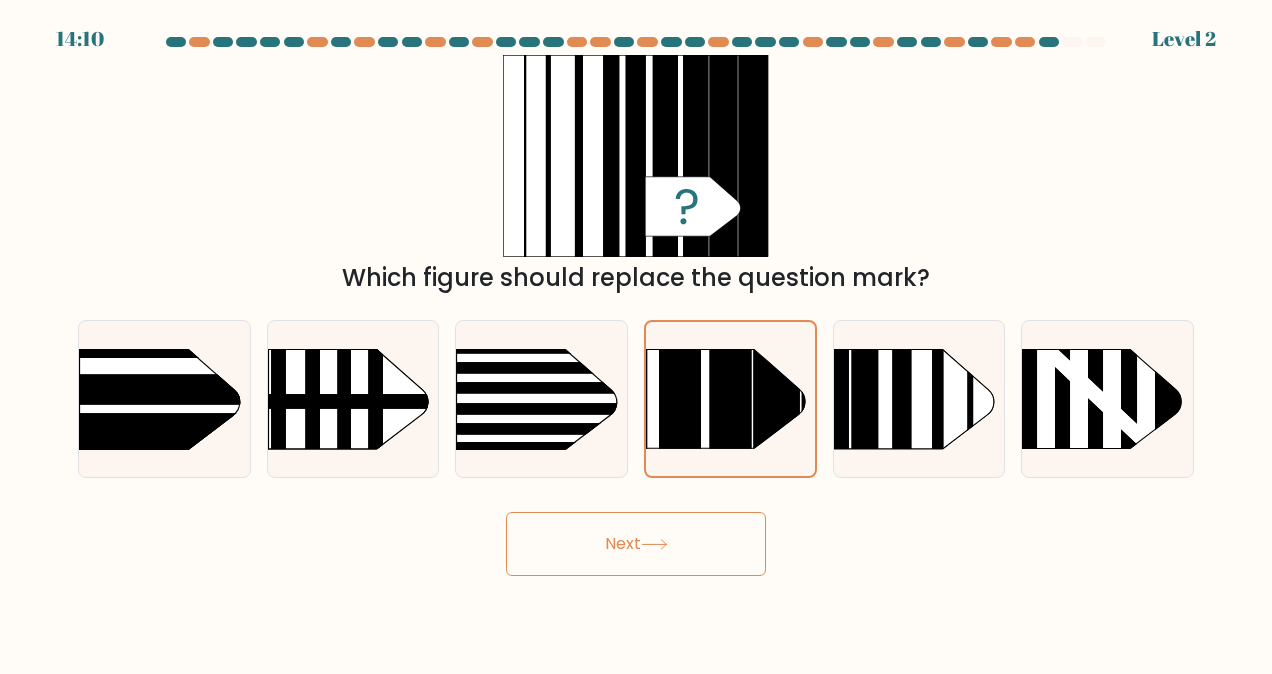 click on "Next" at bounding box center (636, 544) 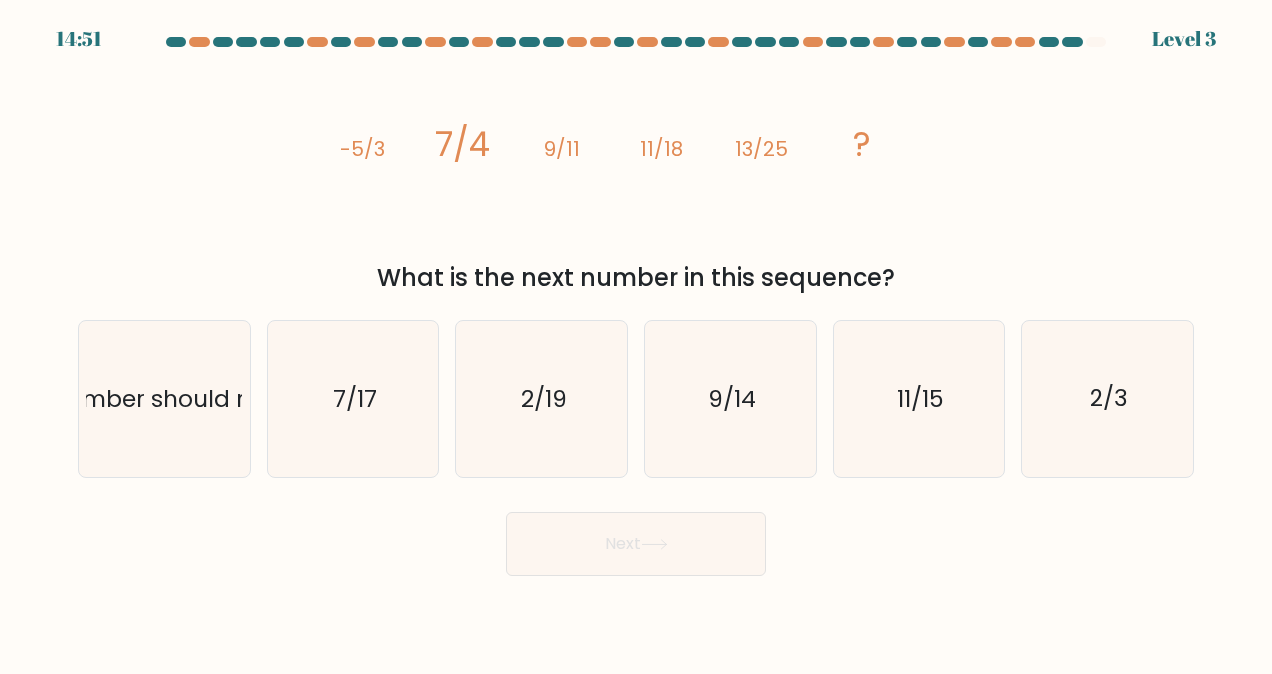 click on "2/3" 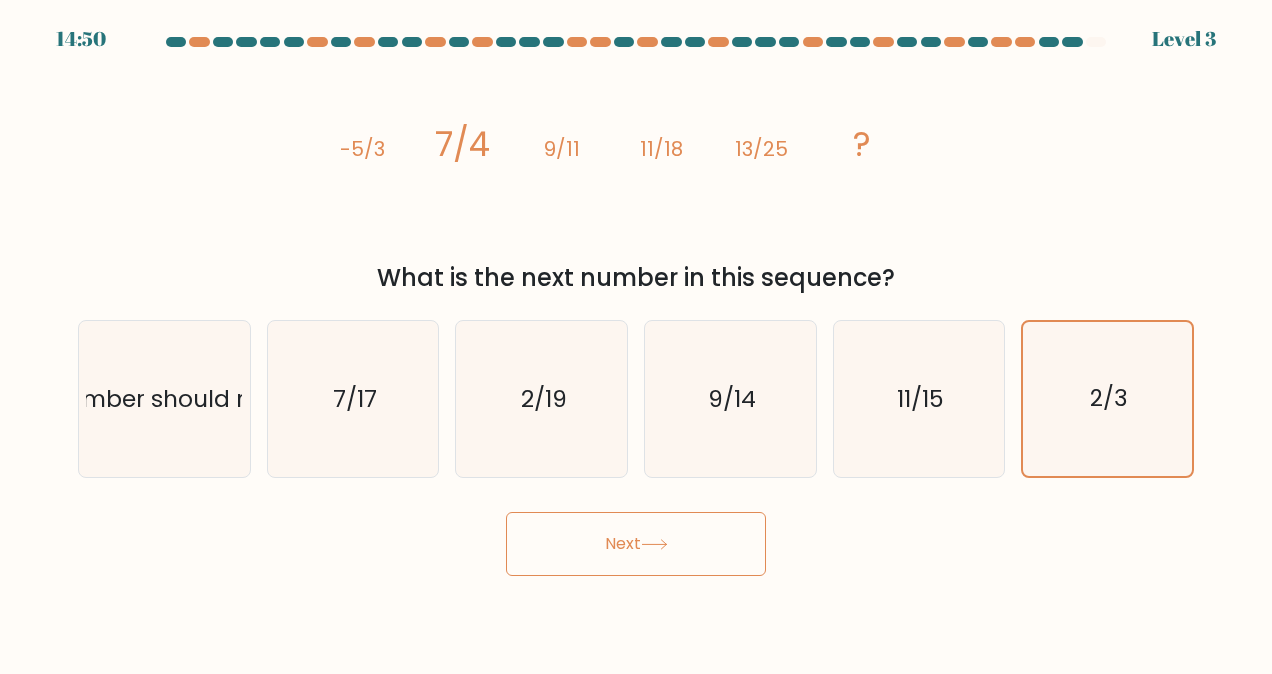 click on "Next" at bounding box center (636, 544) 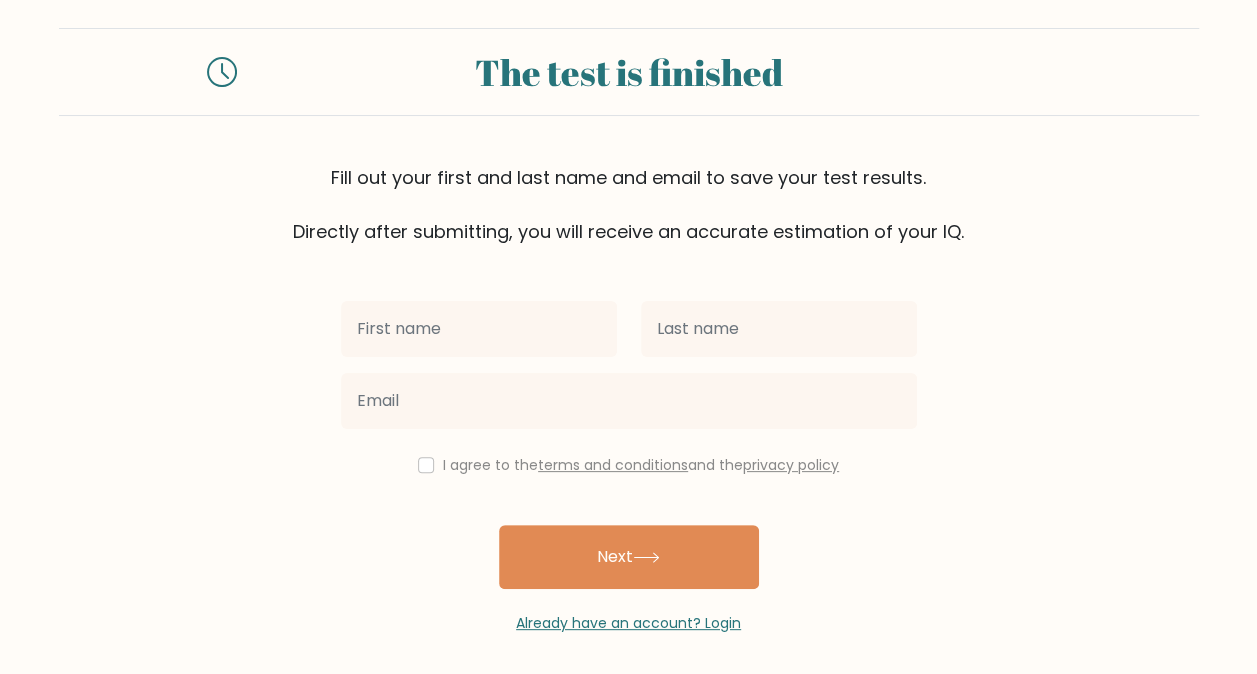 scroll, scrollTop: 26, scrollLeft: 0, axis: vertical 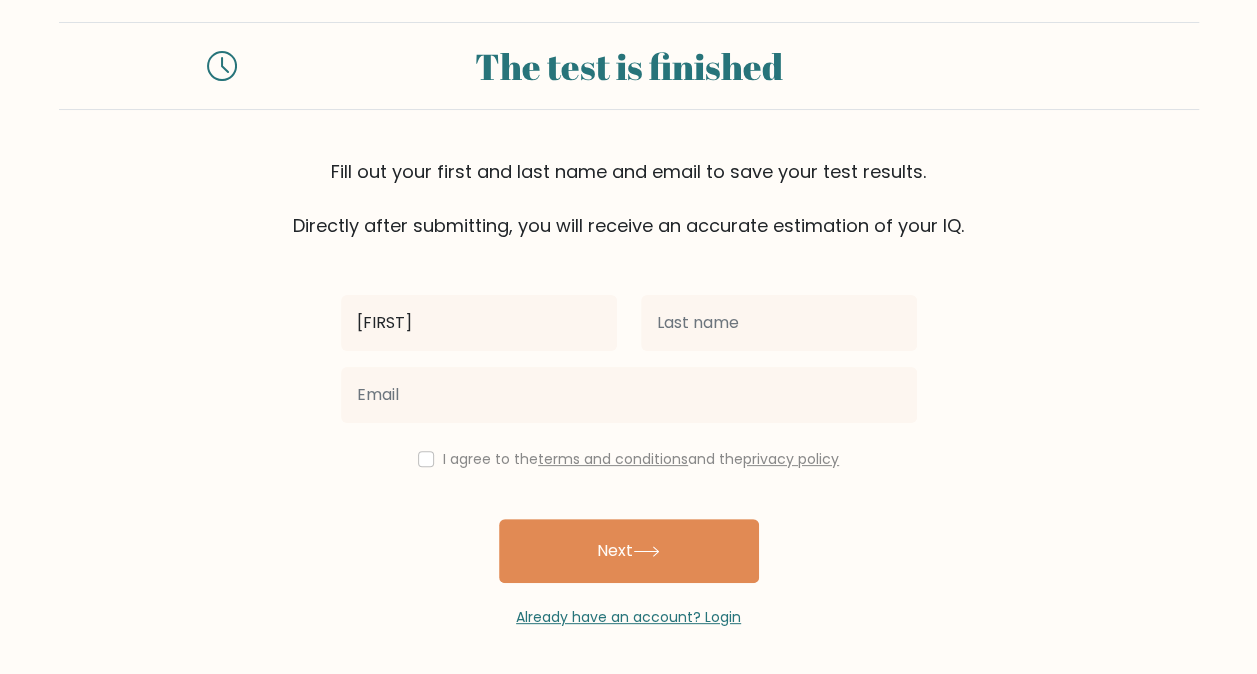 type on "Zachary" 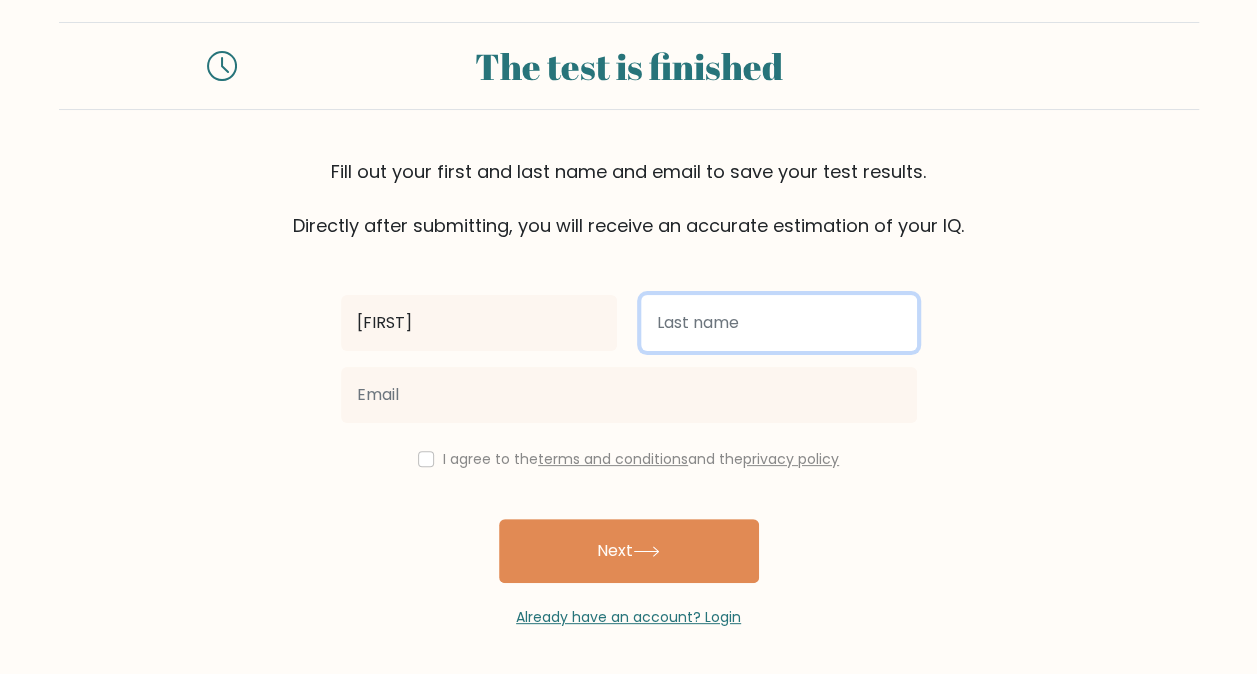 click at bounding box center [779, 323] 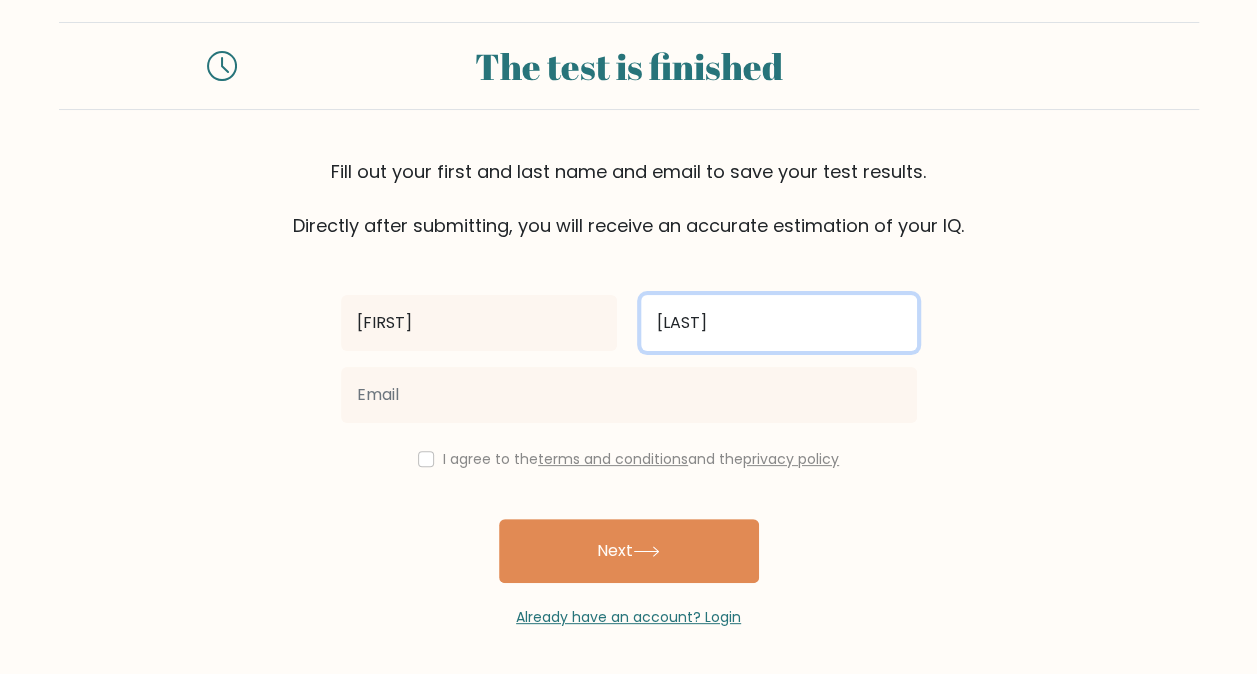 type on "Aurellano" 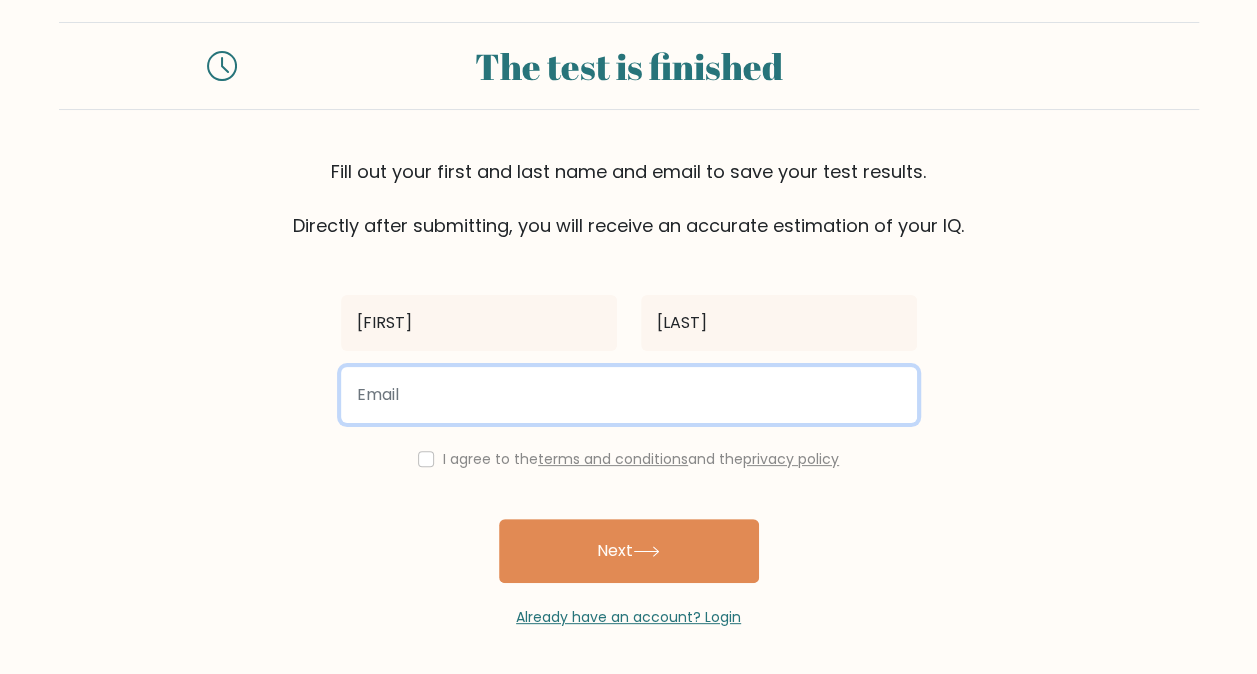 click at bounding box center (629, 395) 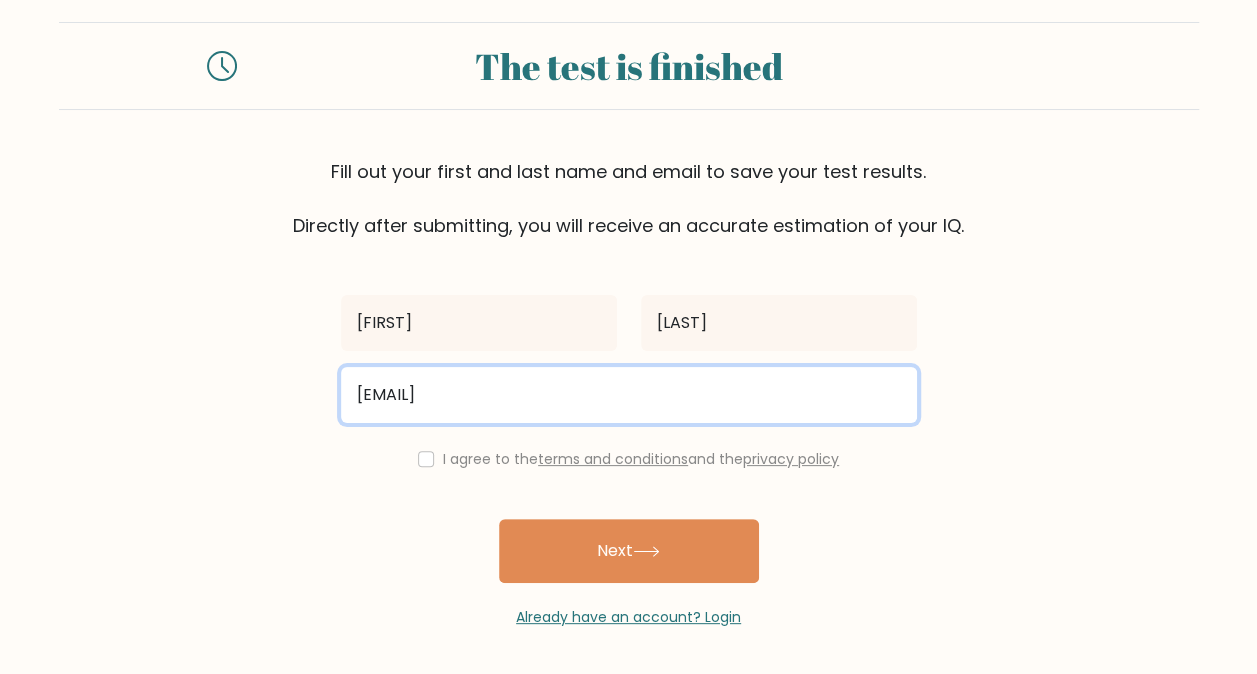 click on "zacharyaurellano0517@gmail" at bounding box center (629, 395) 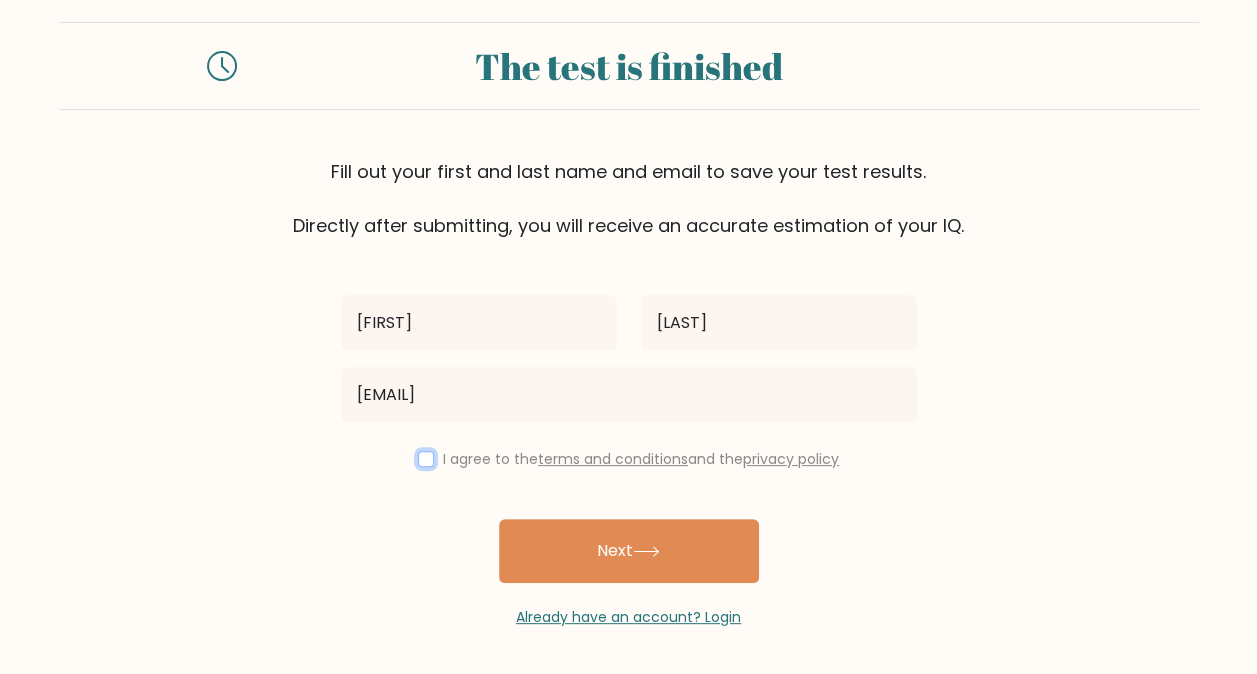 click at bounding box center (426, 459) 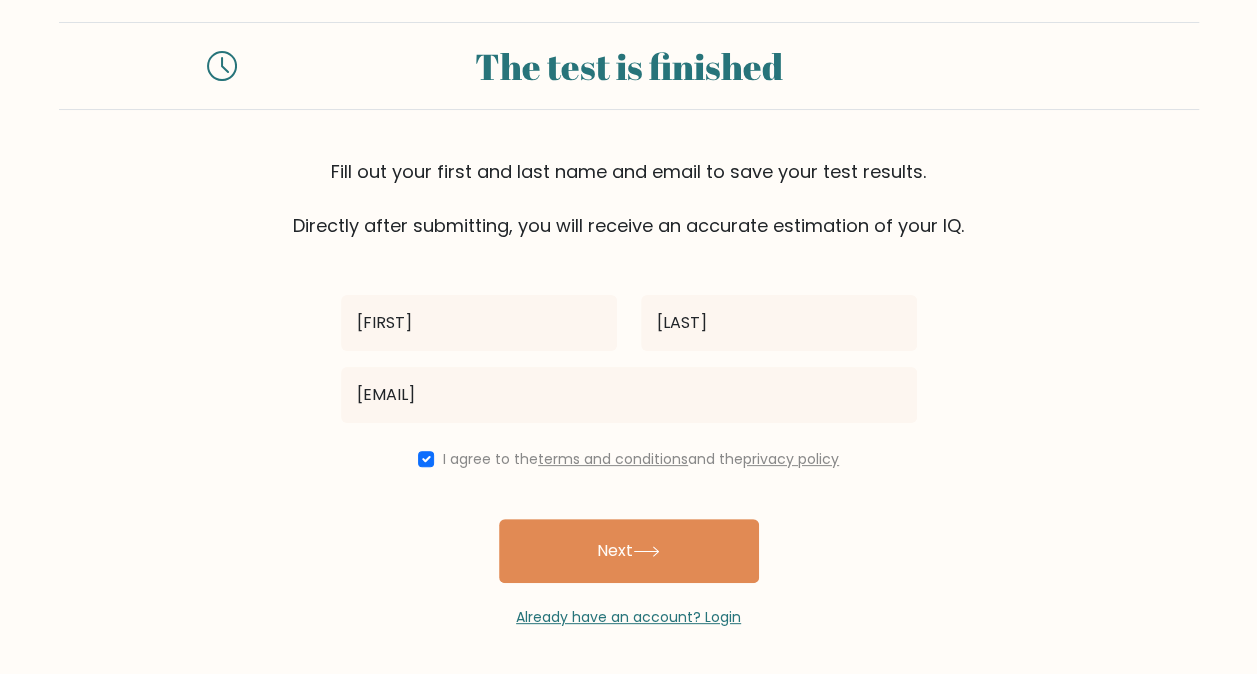 click on "Next" at bounding box center [629, 551] 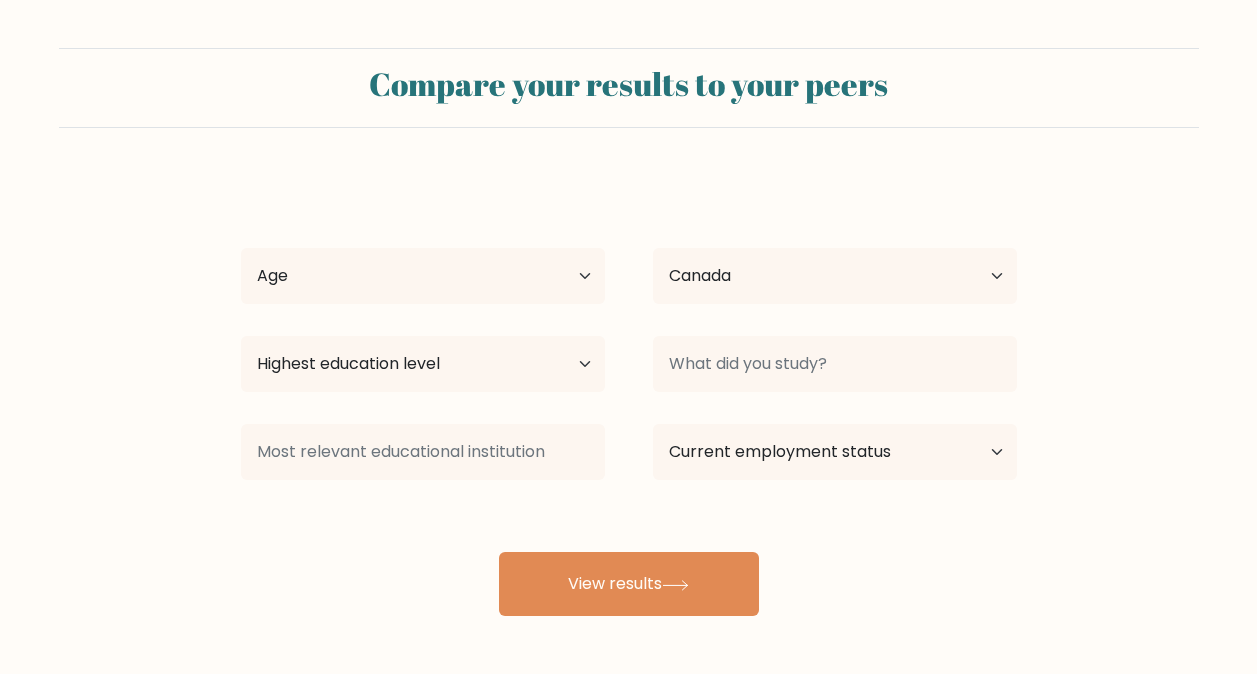 select on "CA" 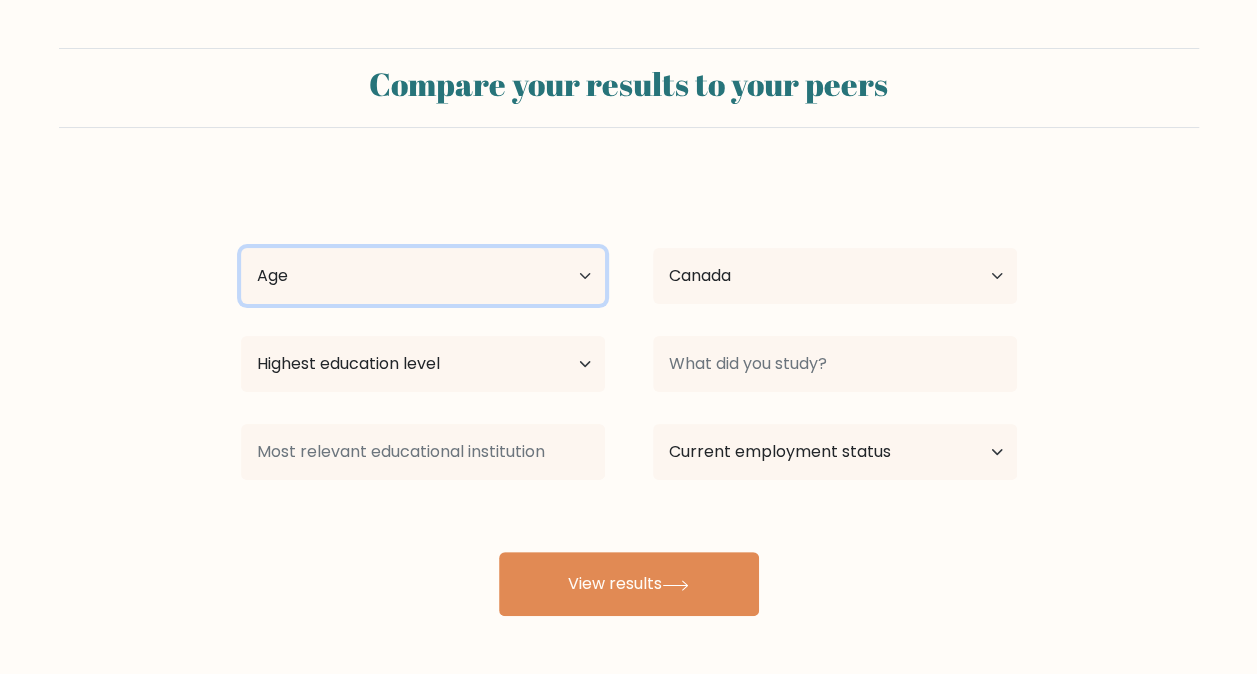 click on "Age
Under 18 years old
18-24 years old
25-34 years old
35-44 years old
45-54 years old
55-64 years old
65 years old and above" at bounding box center [423, 276] 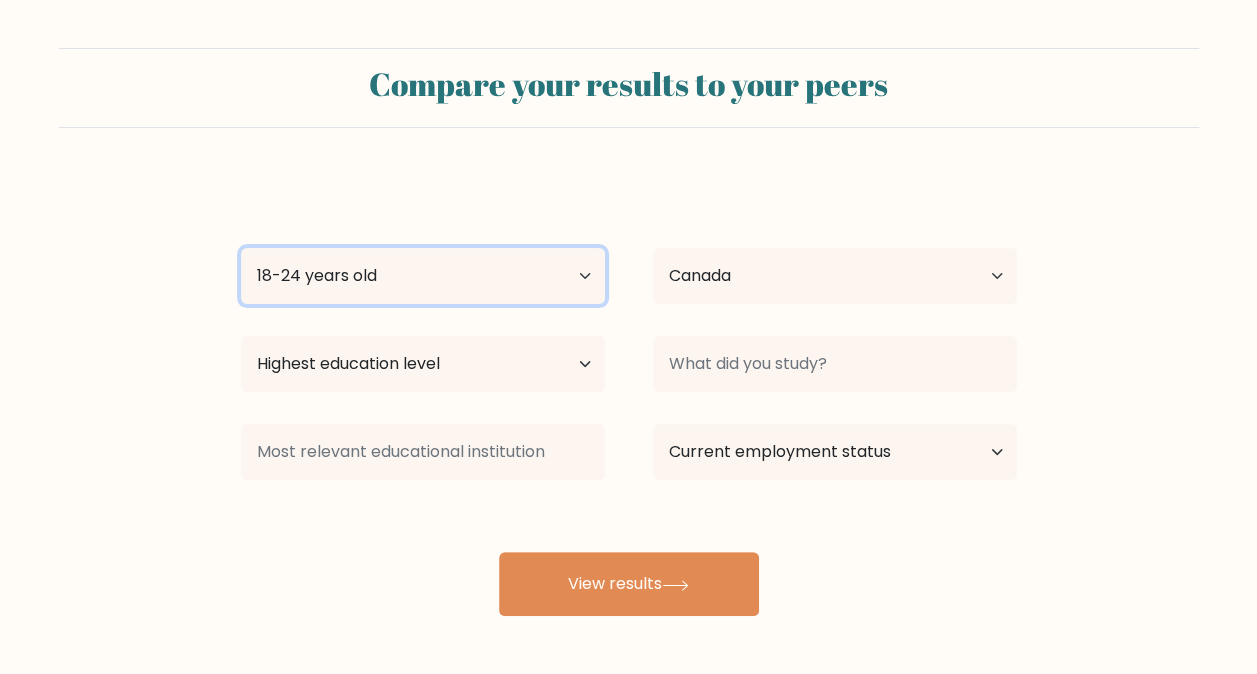 click on "Age
Under 18 years old
18-24 years old
25-34 years old
35-44 years old
45-54 years old
55-64 years old
65 years old and above" at bounding box center [423, 276] 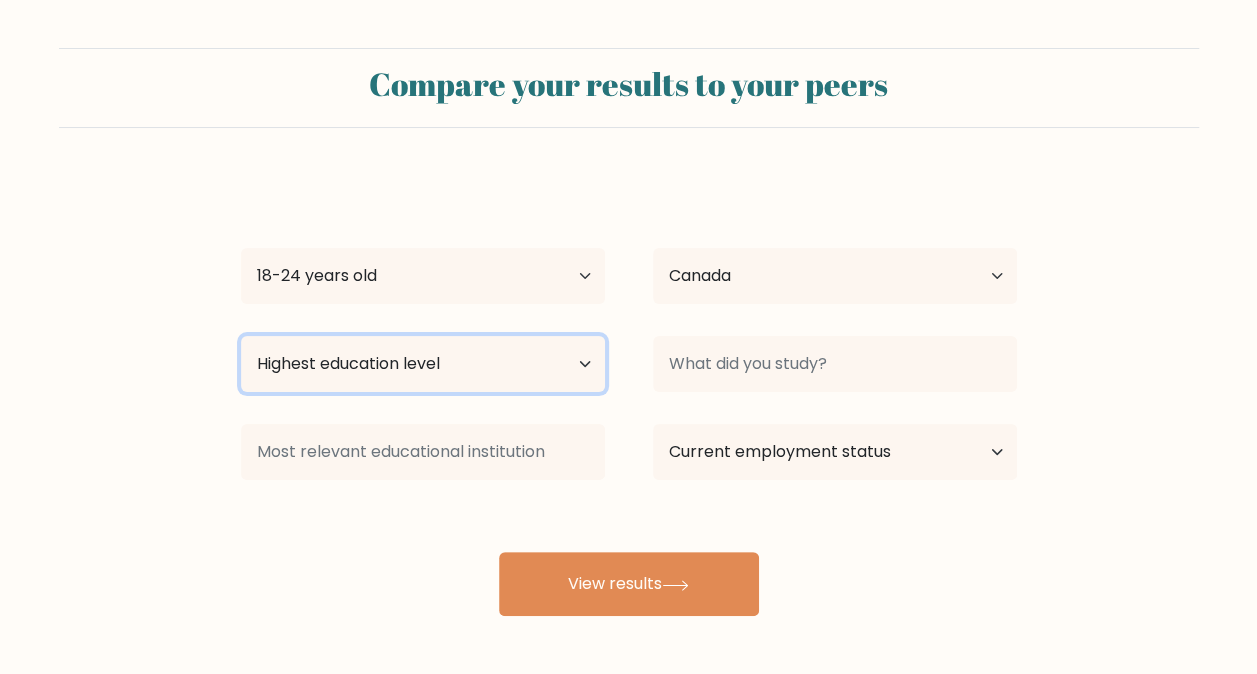 click on "Highest education level
No schooling
Primary
Lower Secondary
Upper Secondary
Occupation Specific
Bachelor's degree
Master's degree
Doctoral degree" at bounding box center [423, 364] 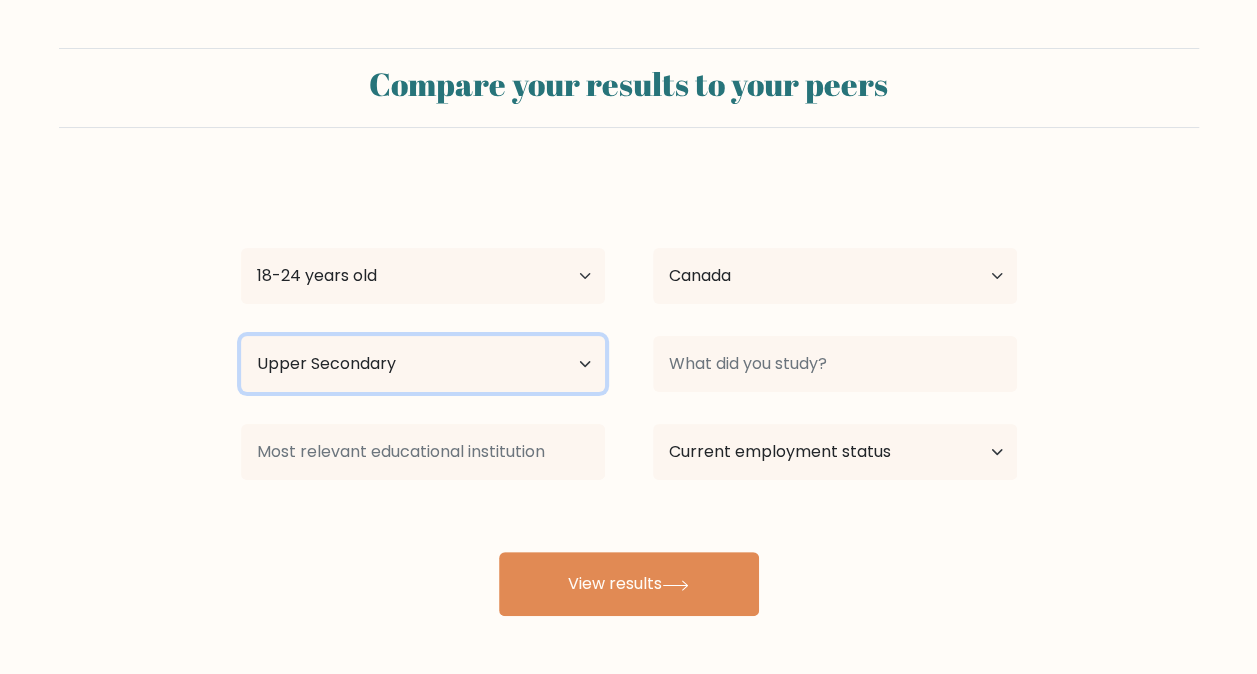 click on "Highest education level
No schooling
Primary
Lower Secondary
Upper Secondary
Occupation Specific
Bachelor's degree
Master's degree
Doctoral degree" at bounding box center (423, 364) 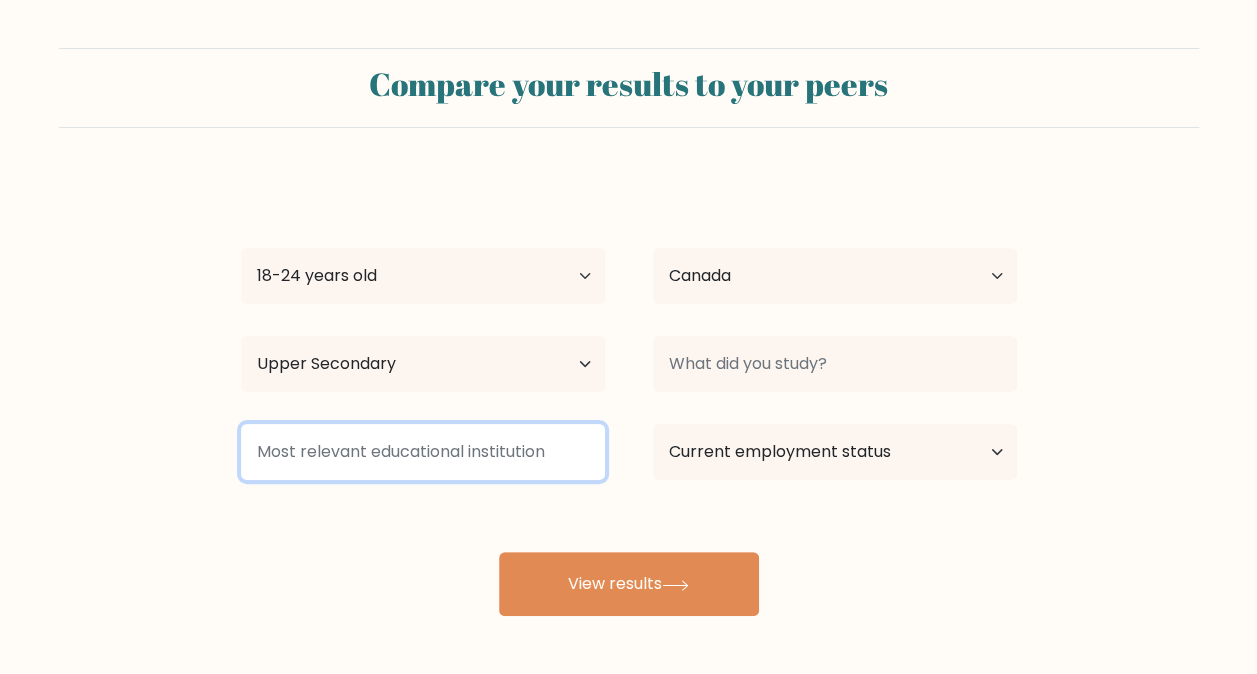 click at bounding box center [423, 452] 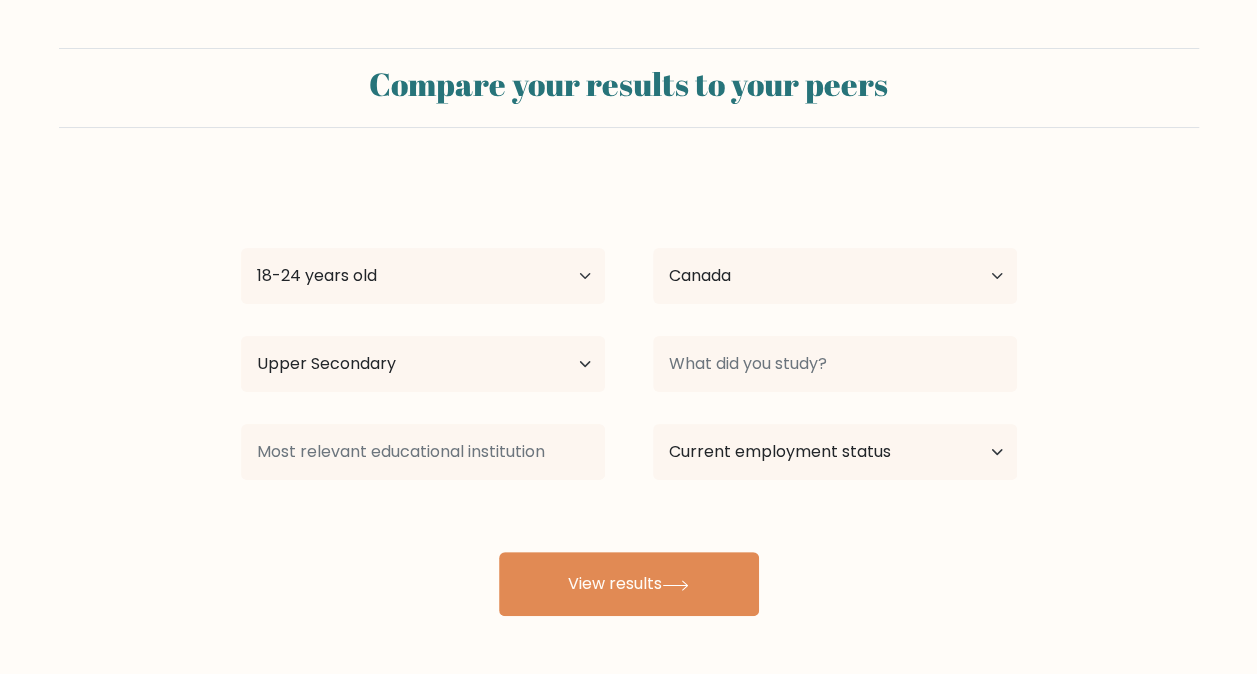 click on "Compare your results to your peers
Zachary
Aurellano
Age
Under 18 years old
18-24 years old
25-34 years old
35-44 years old
45-54 years old
55-64 years old
65 years old and above
Country
Afghanistan
Albania
Algeria
American Samoa
Andorra
Angola
Anguilla
Antarctica
Antigua and Barbuda
Argentina
Armenia
Aruba
Australia" at bounding box center (628, 332) 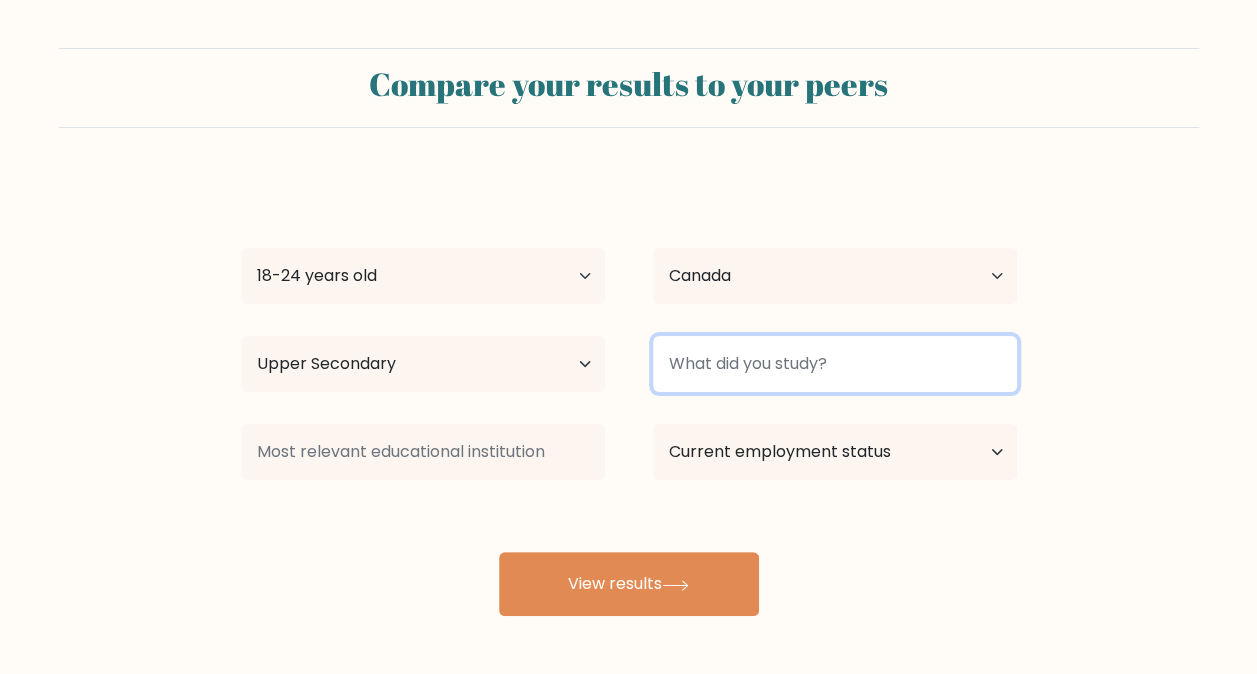 click at bounding box center (835, 364) 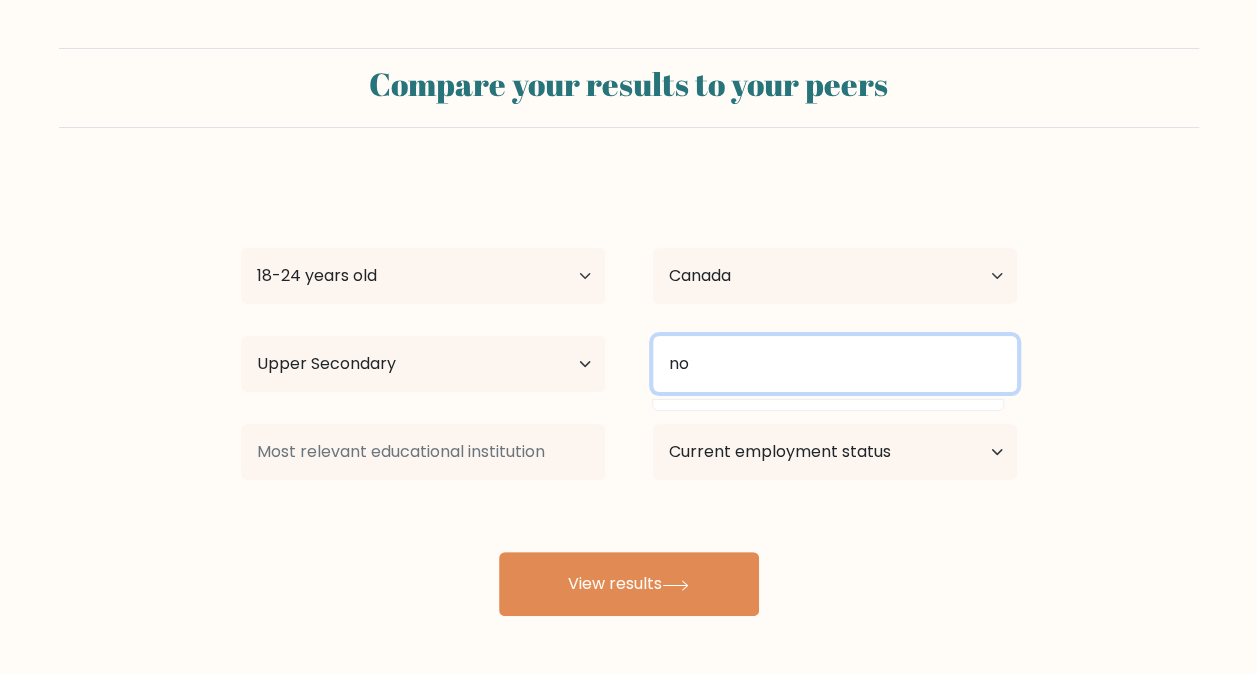 type on "n" 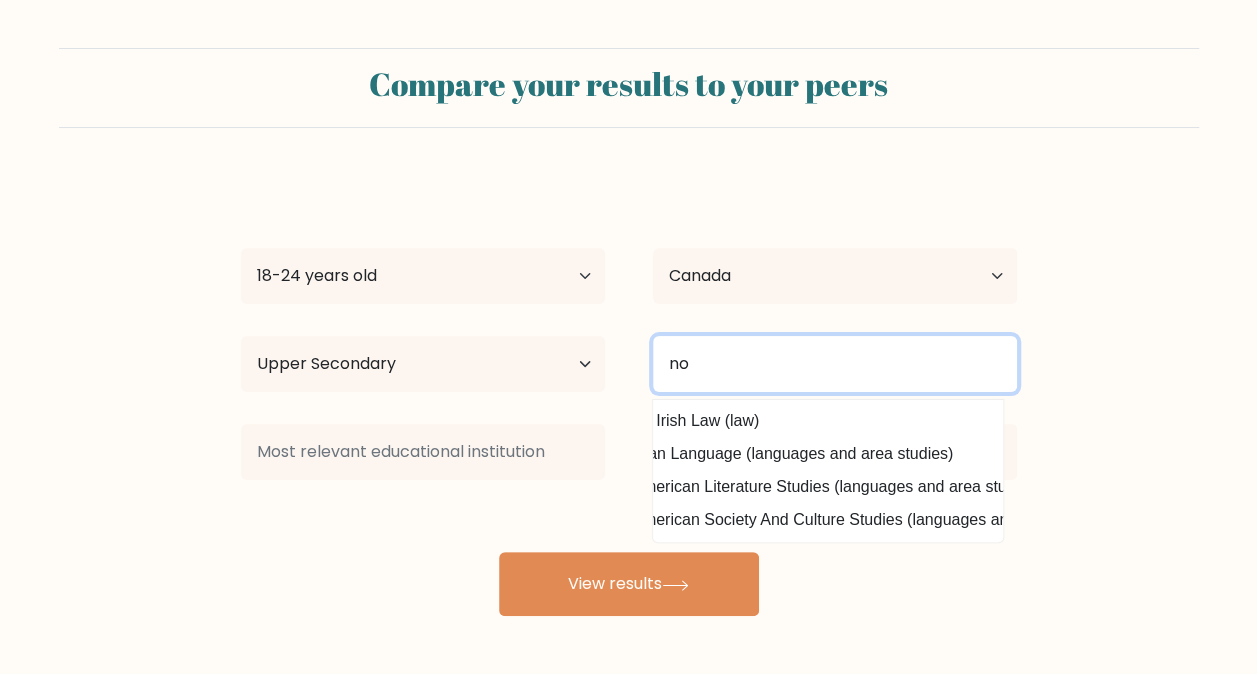 scroll, scrollTop: 0, scrollLeft: 0, axis: both 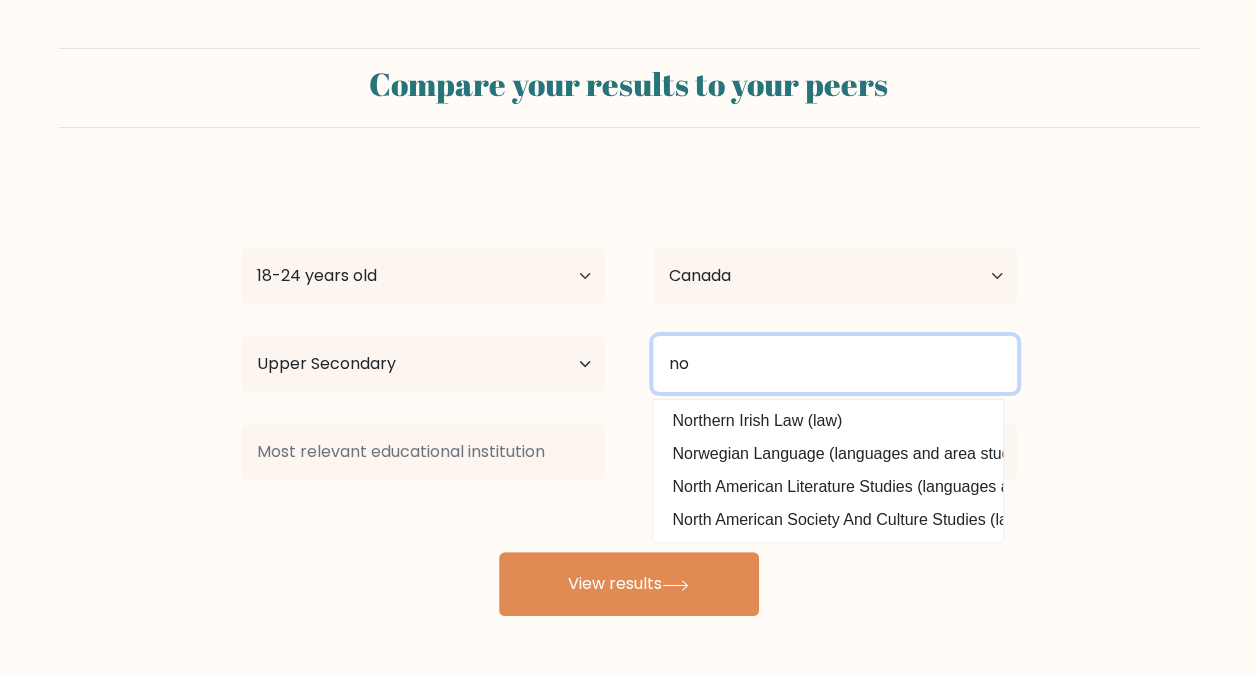 type on "n" 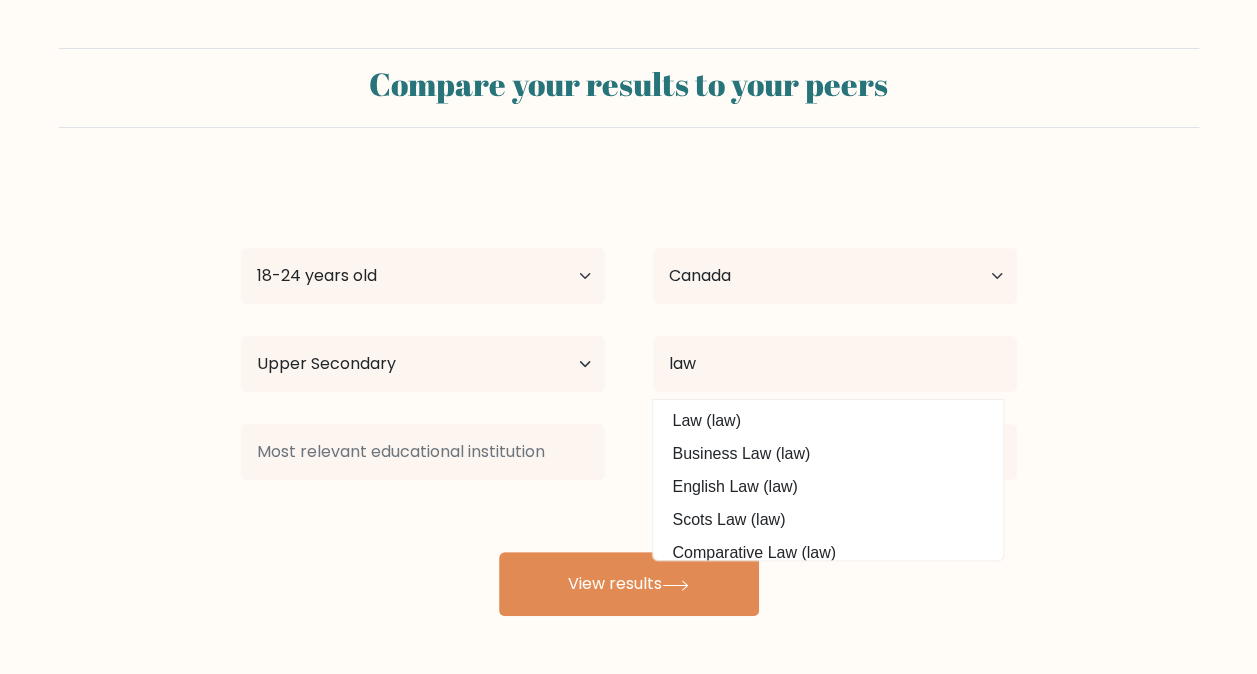 click on "Business Law (law)" at bounding box center [828, 454] 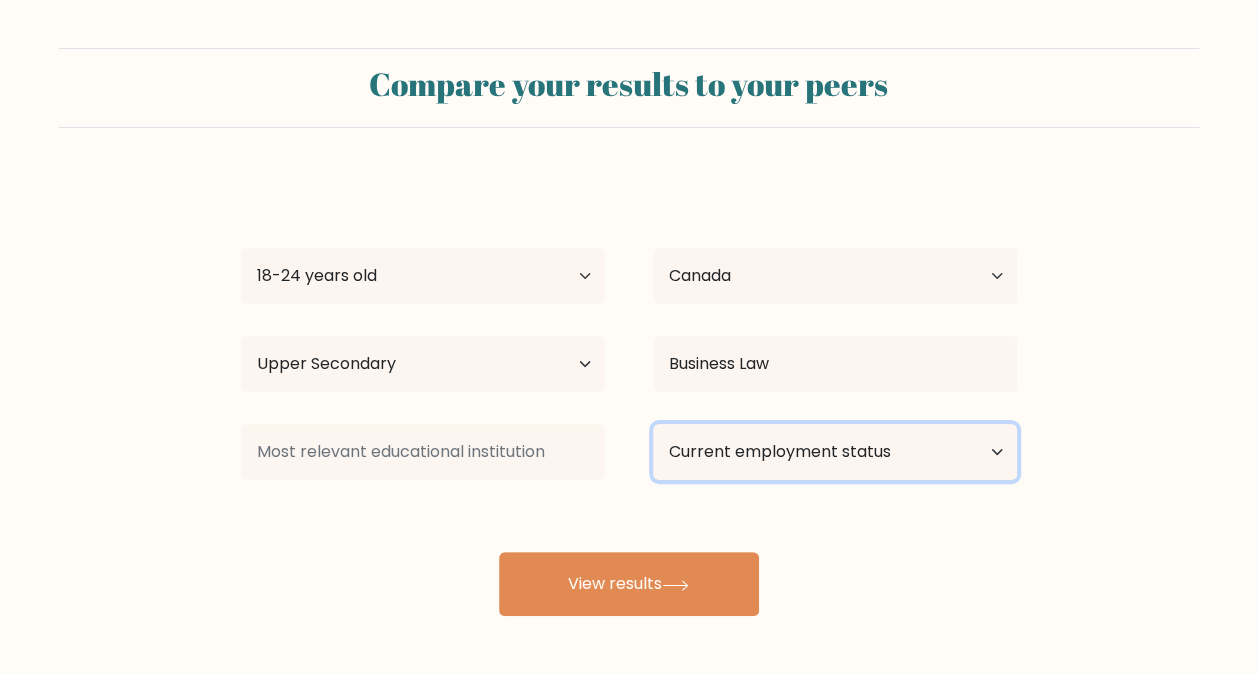 click on "Current employment status
Employed
Student
Retired
Other / prefer not to answer" at bounding box center (835, 452) 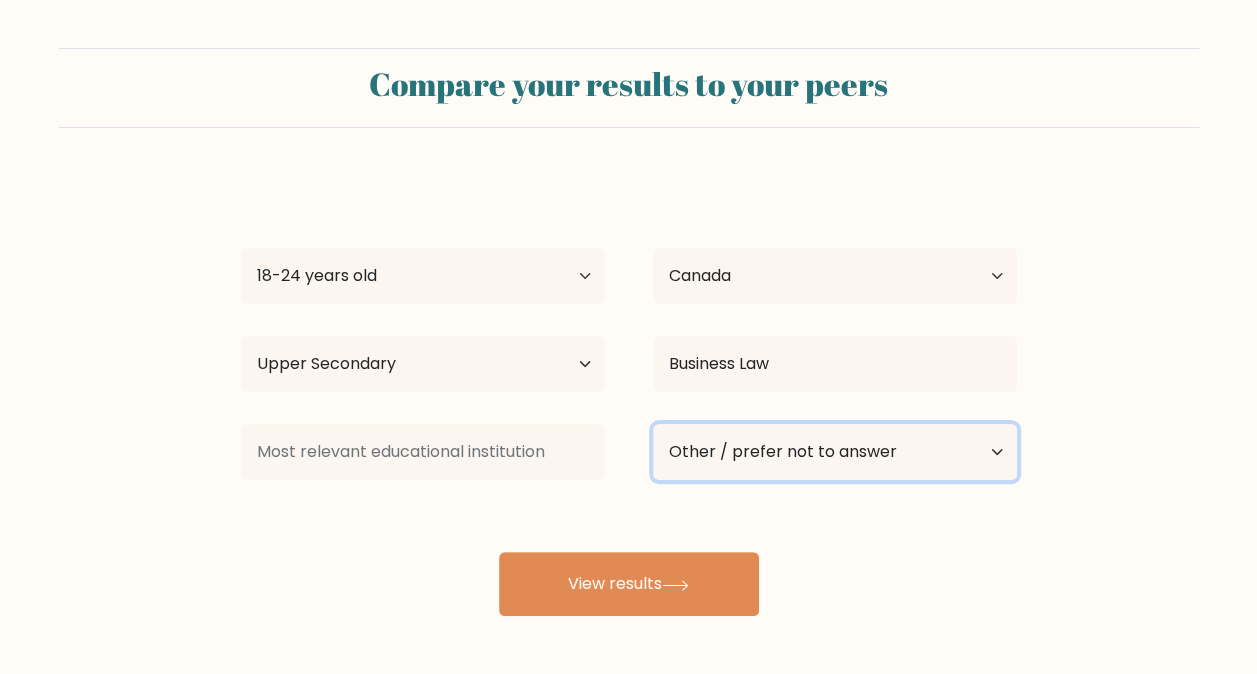 click on "Current employment status
Employed
Student
Retired
Other / prefer not to answer" at bounding box center [835, 452] 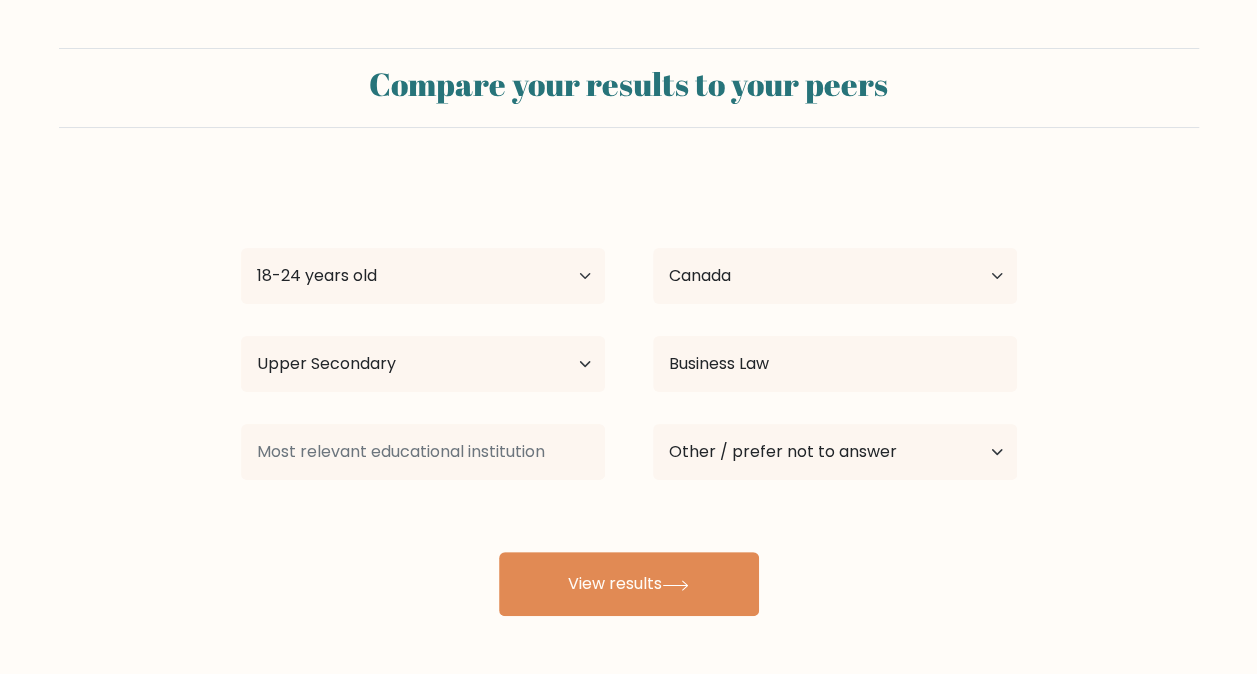 click on "View results" at bounding box center (629, 584) 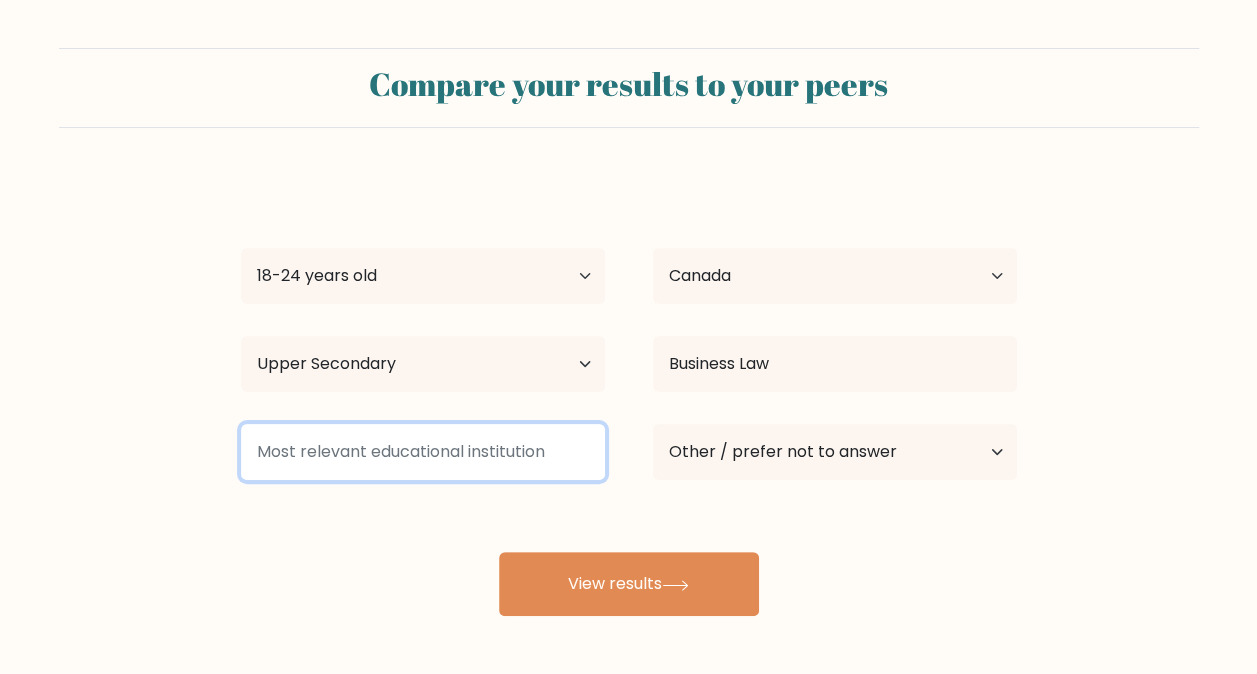 click at bounding box center (423, 452) 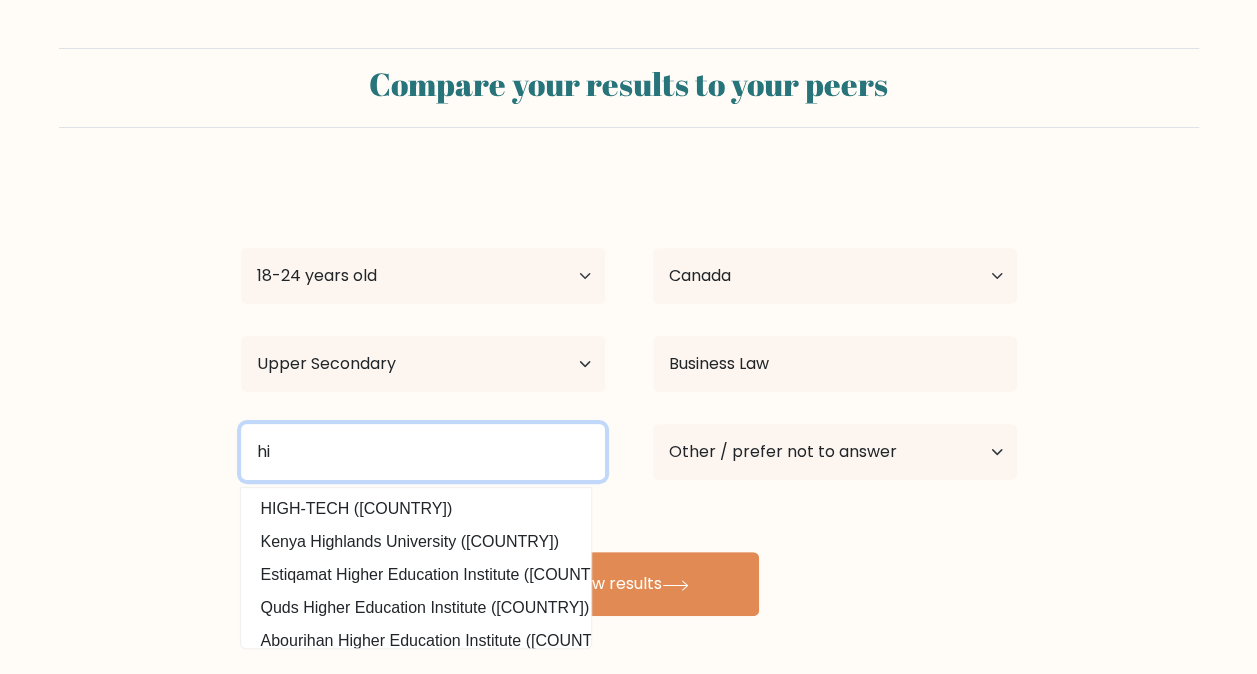 type on "h" 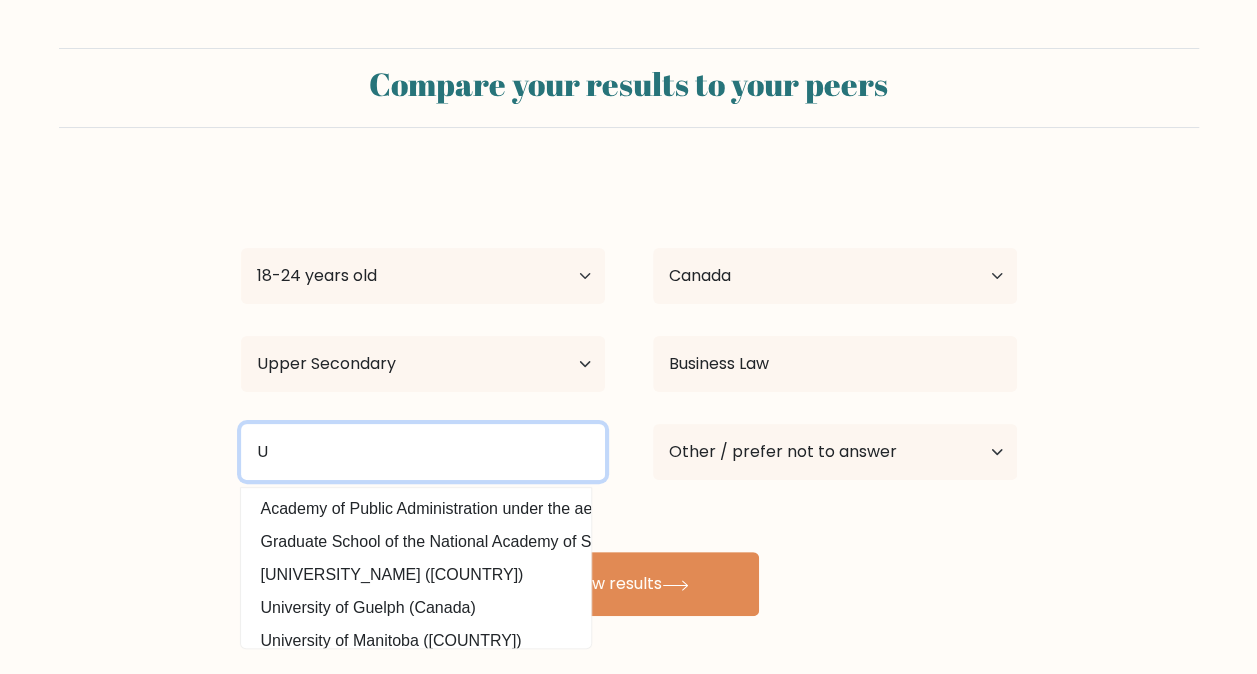 type on "U" 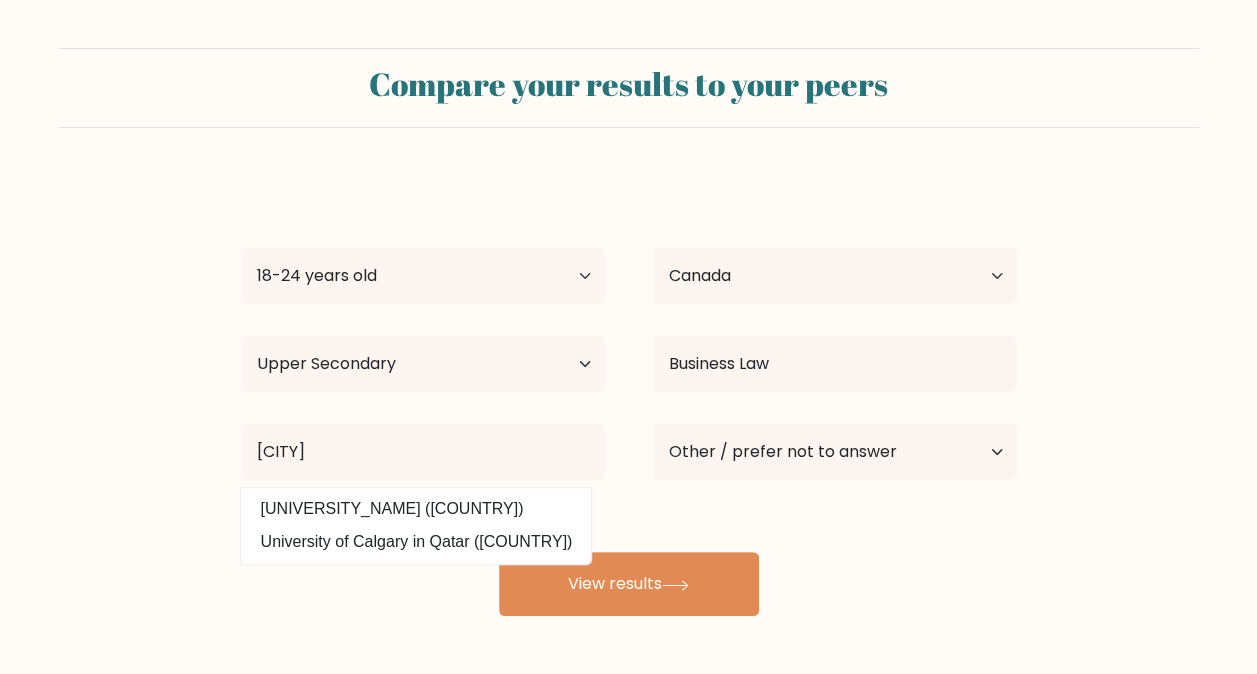 click on "University of Calgary (Canada)" at bounding box center [416, 509] 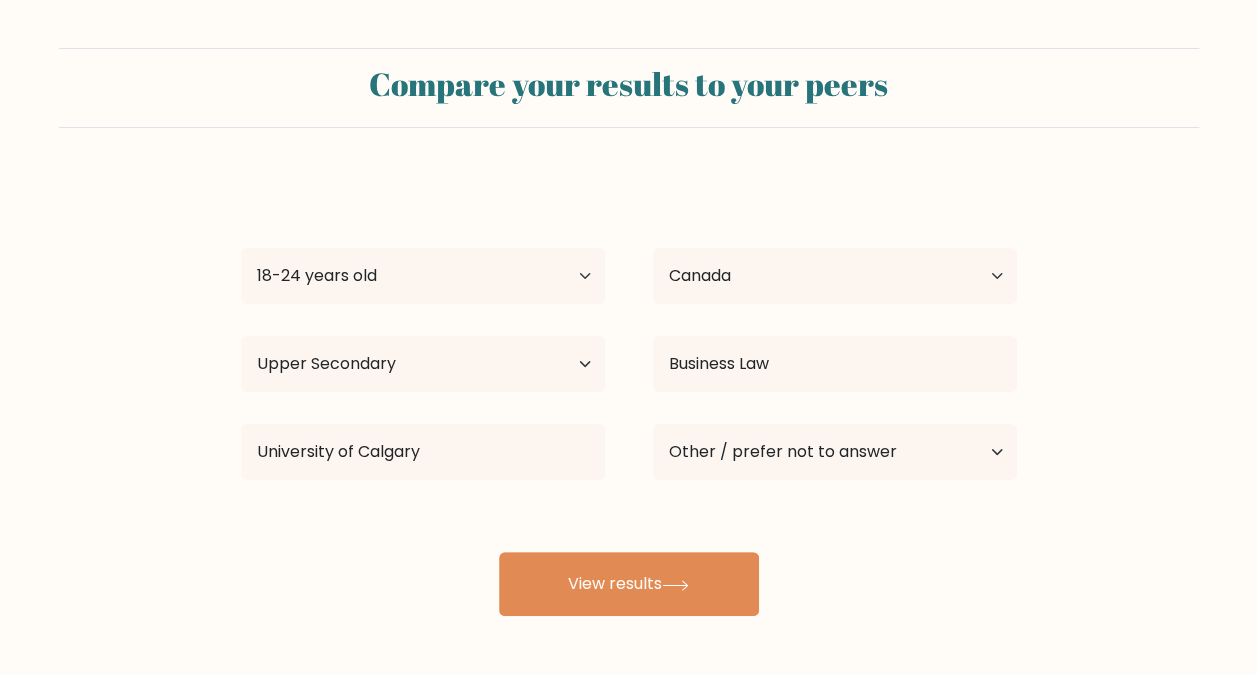 click on "View results" at bounding box center [629, 584] 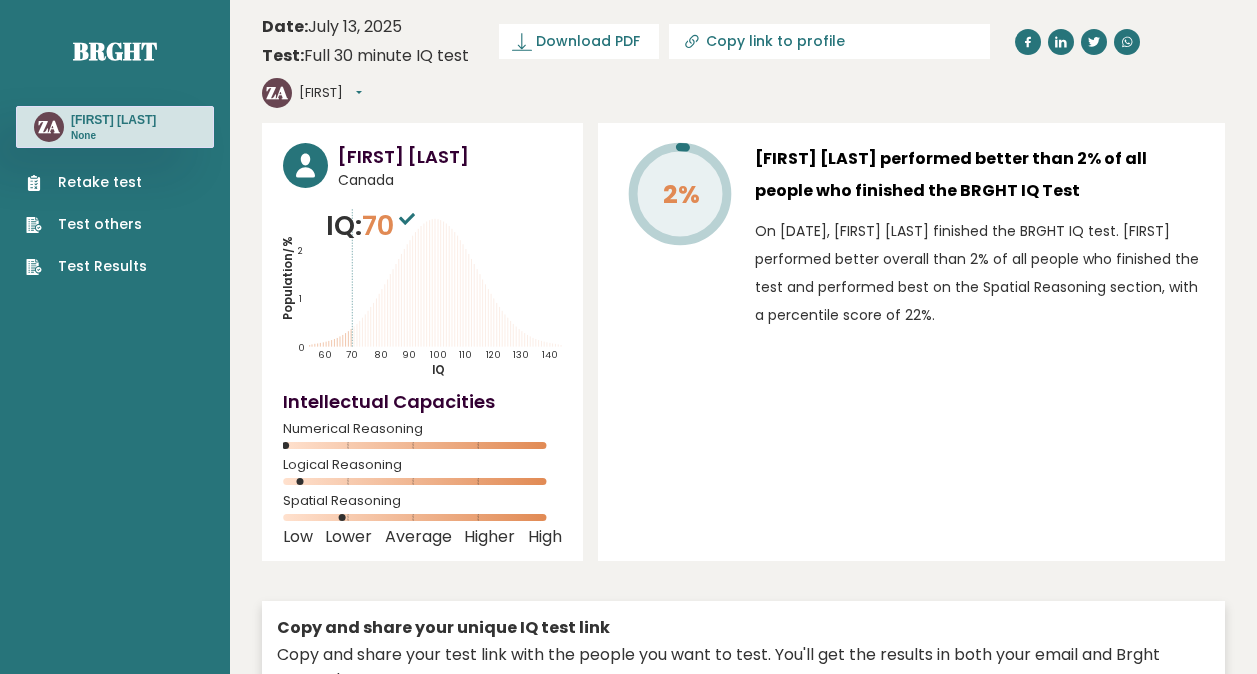 scroll, scrollTop: 0, scrollLeft: 0, axis: both 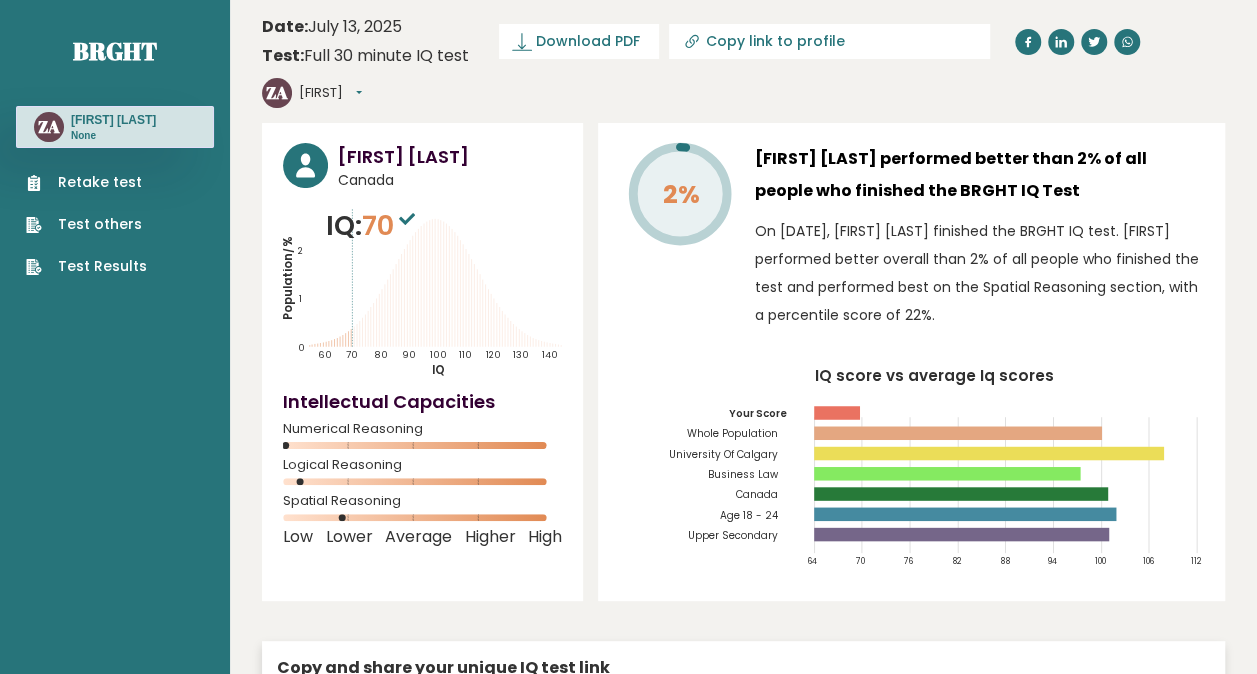 click on "ZA
Zachary
Dashboard
Profile
Settings
Logout" at bounding box center [312, 93] 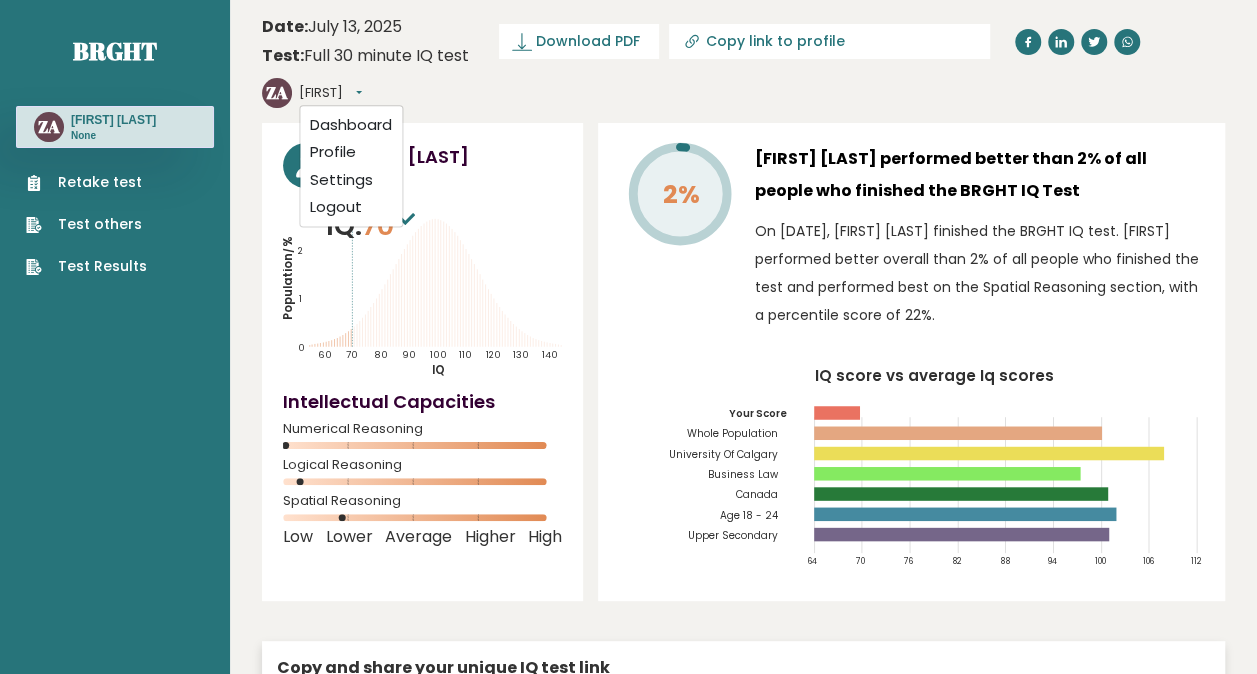click on "[FIRST]" at bounding box center (330, 93) 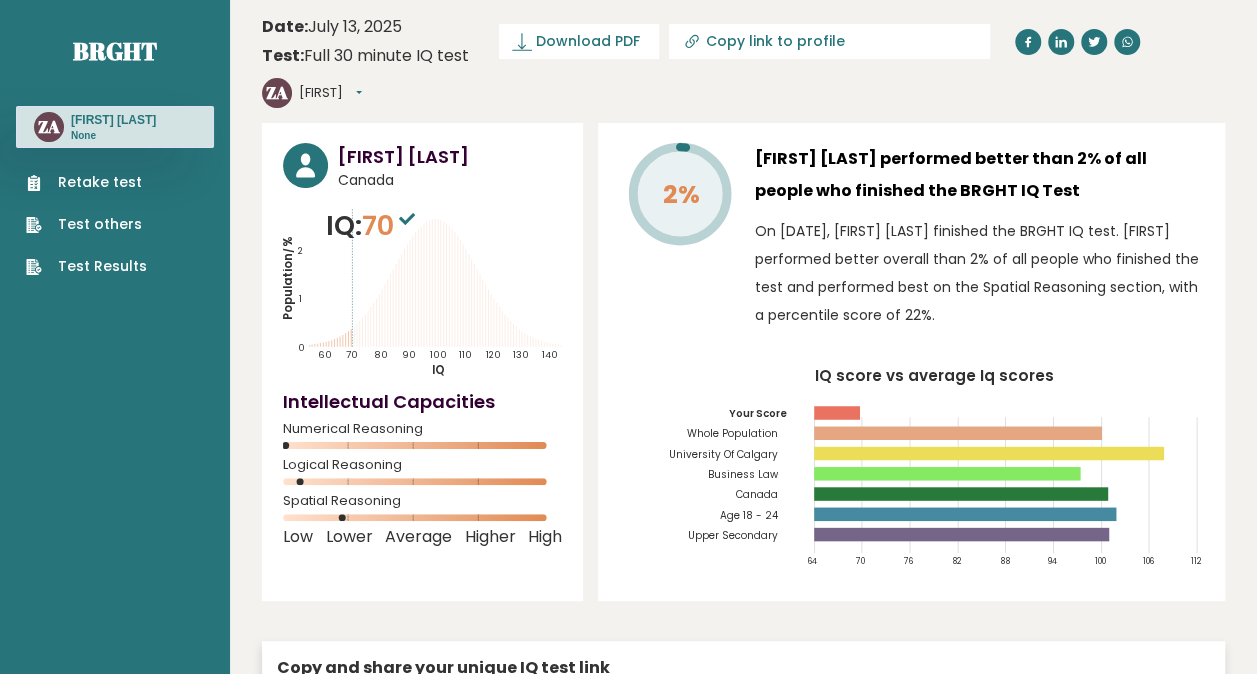 click on "Test others" at bounding box center [86, 224] 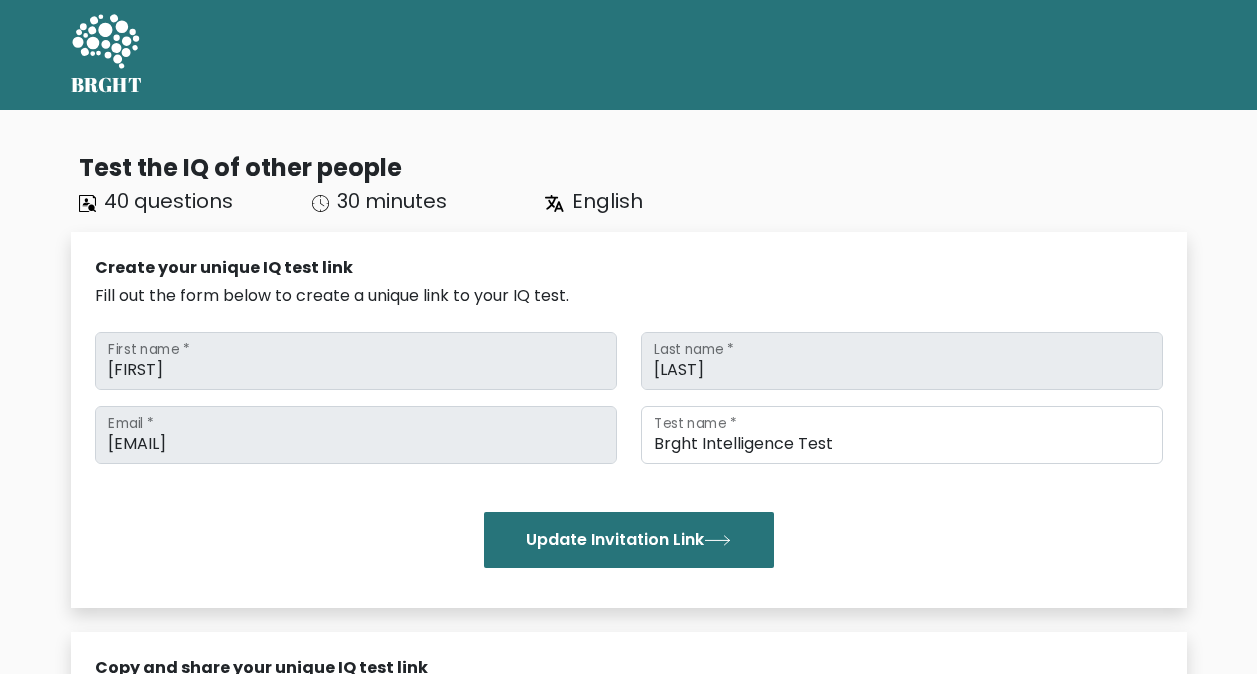 scroll, scrollTop: 0, scrollLeft: 0, axis: both 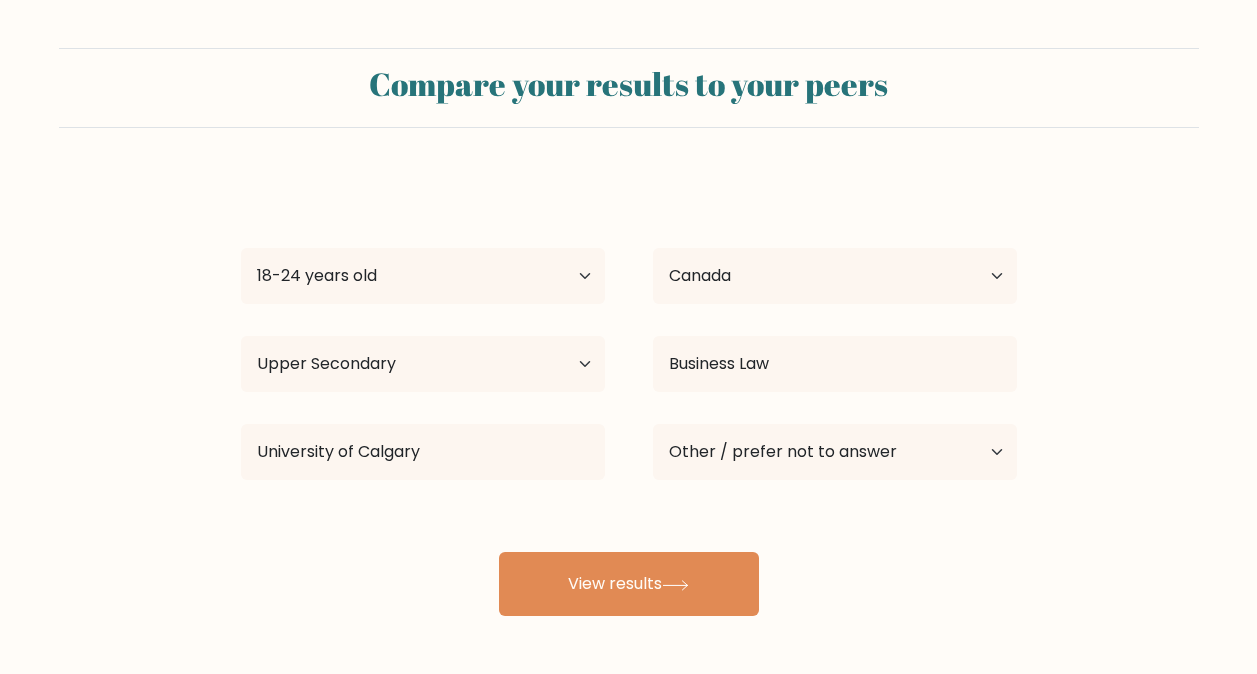 select on "18_24" 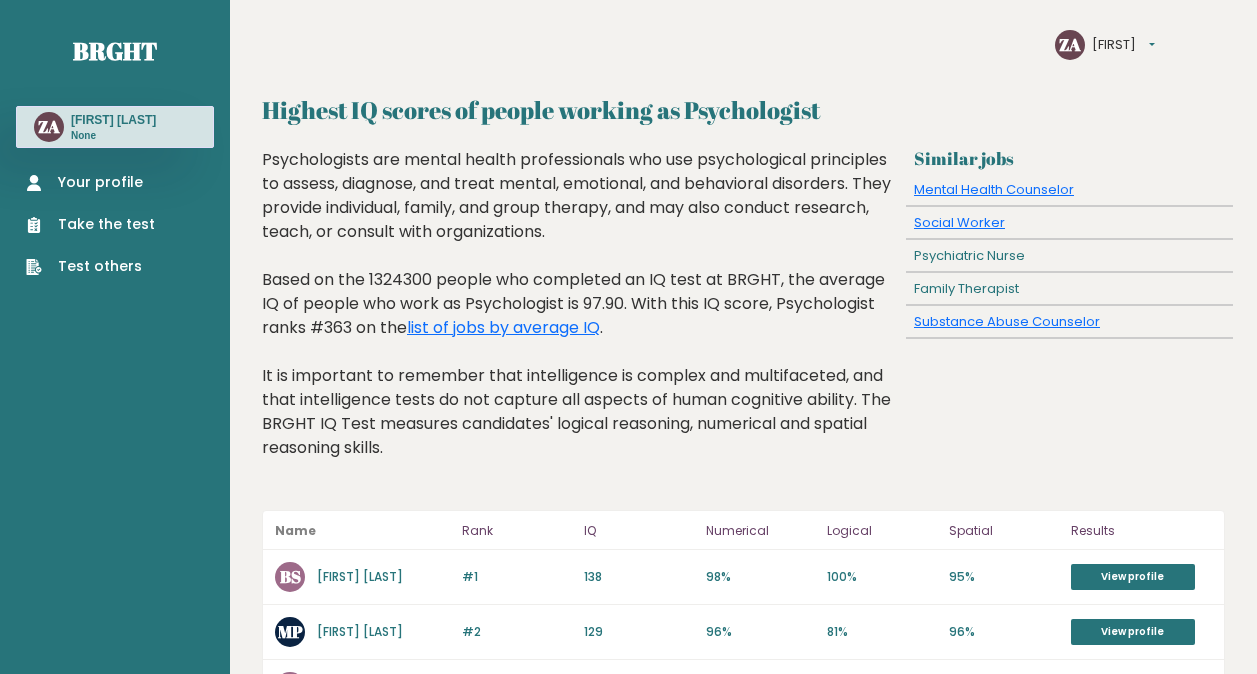 scroll, scrollTop: 0, scrollLeft: 0, axis: both 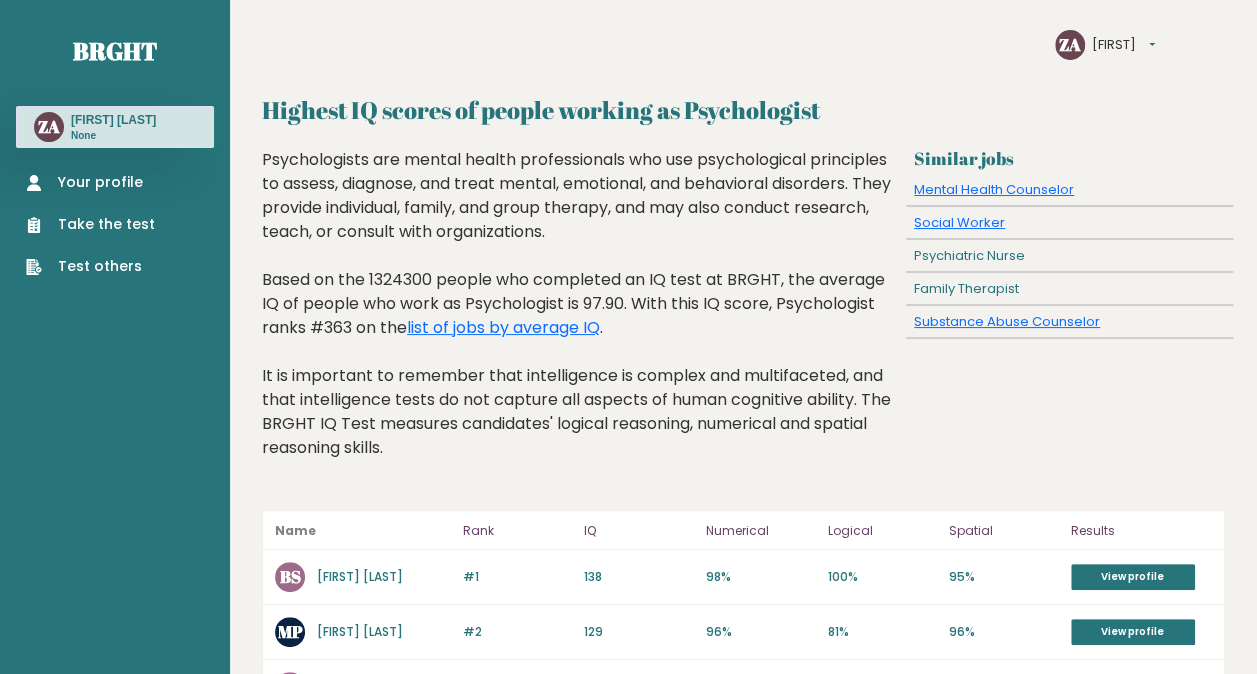 click on "Your profile" at bounding box center (90, 182) 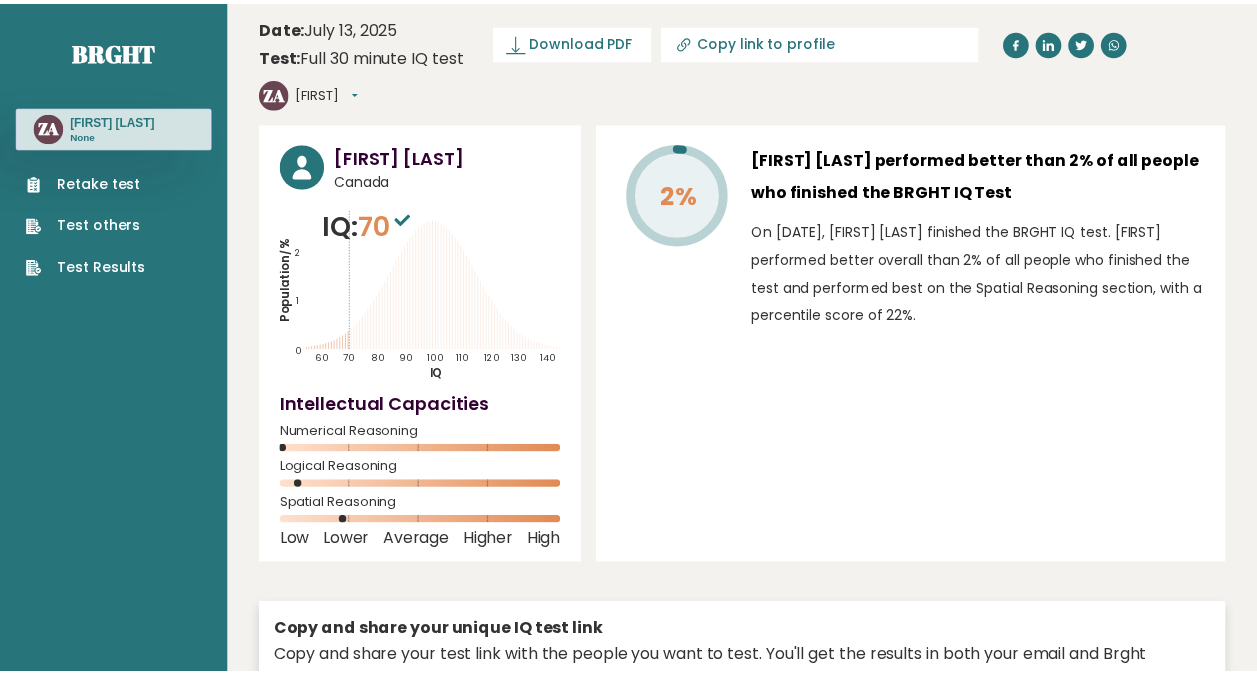 scroll, scrollTop: 0, scrollLeft: 0, axis: both 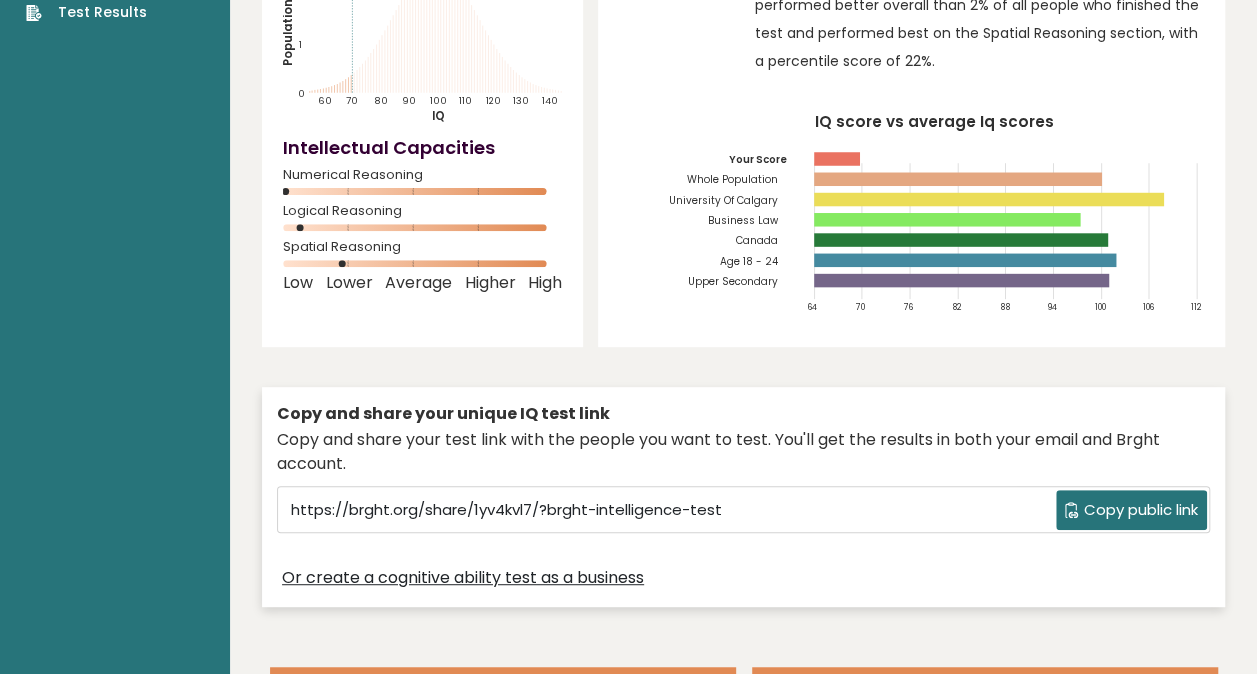 drag, startPoint x: 284, startPoint y: 154, endPoint x: 310, endPoint y: 150, distance: 26.305893 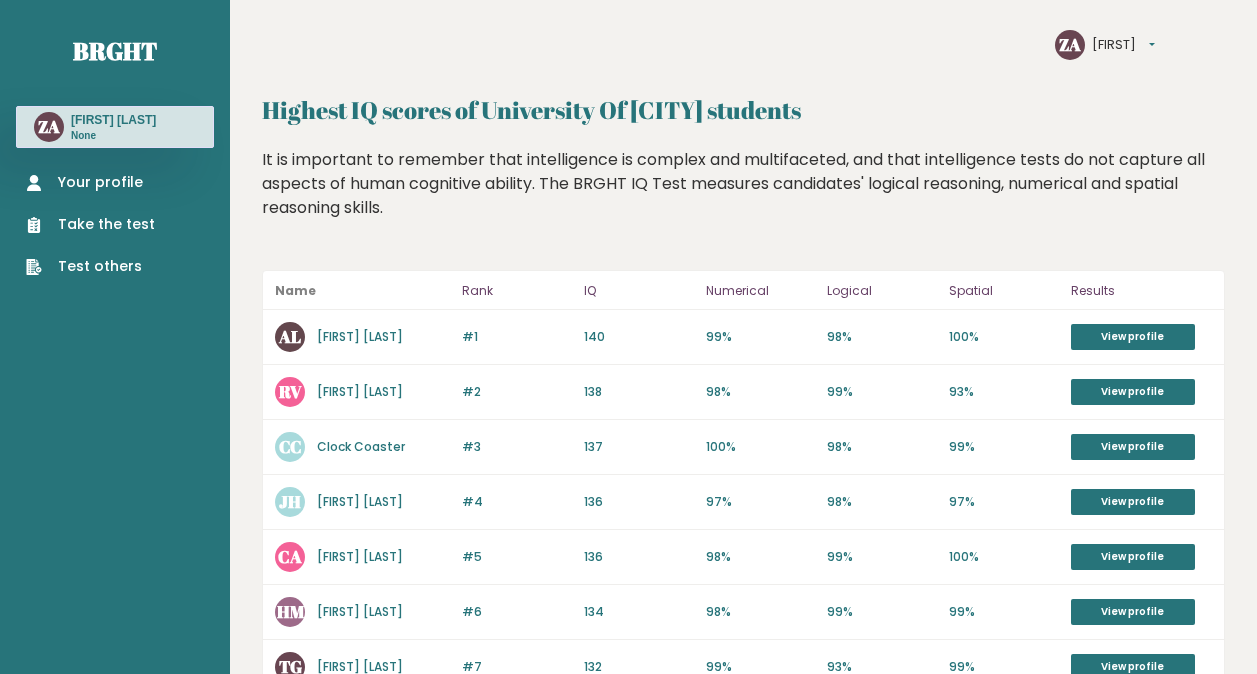 scroll, scrollTop: 0, scrollLeft: 0, axis: both 